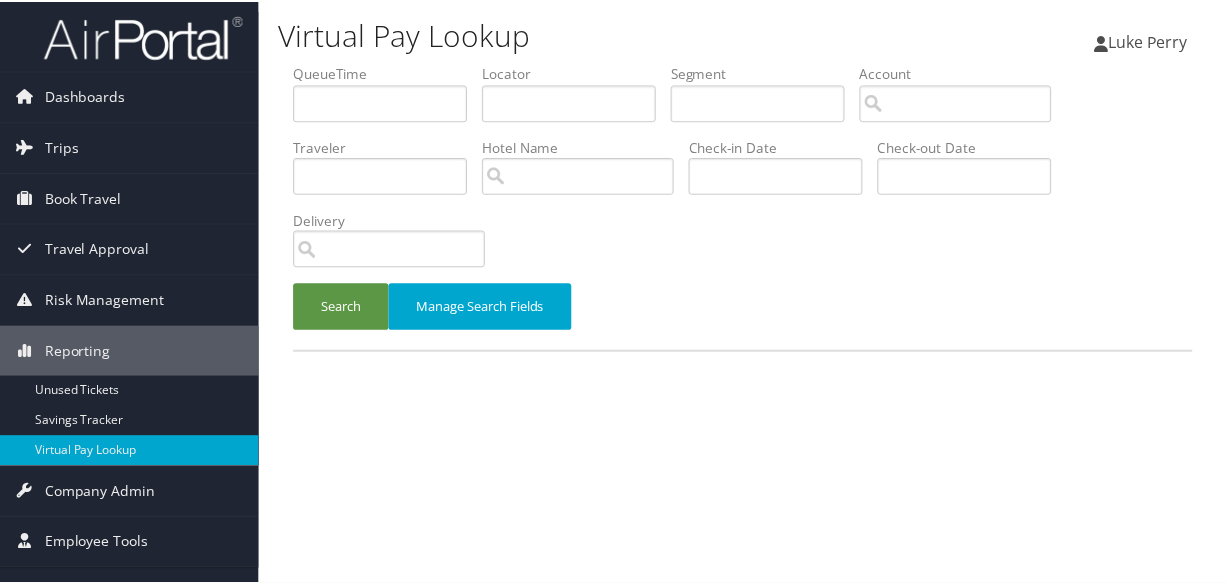 scroll, scrollTop: 0, scrollLeft: 0, axis: both 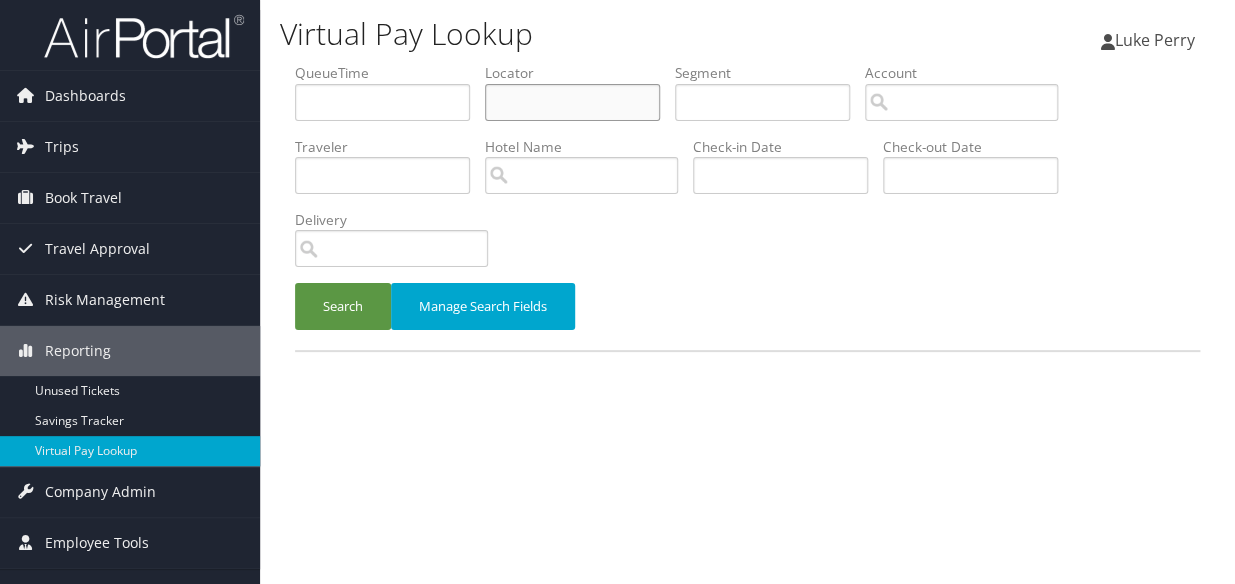 click at bounding box center (572, 102) 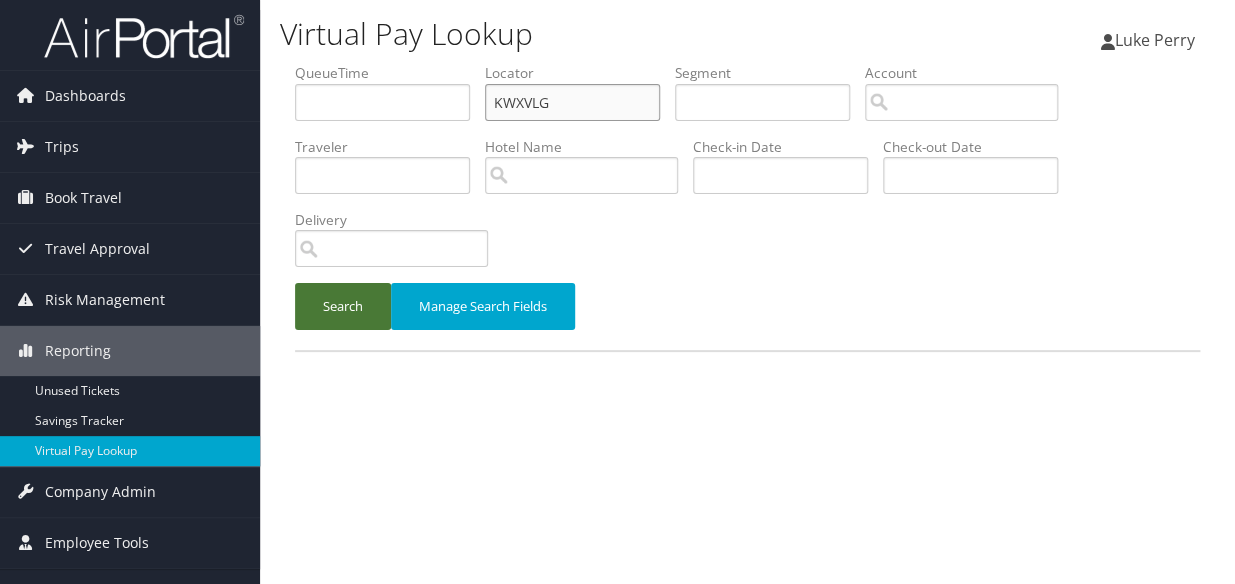 type on "KWXVLG" 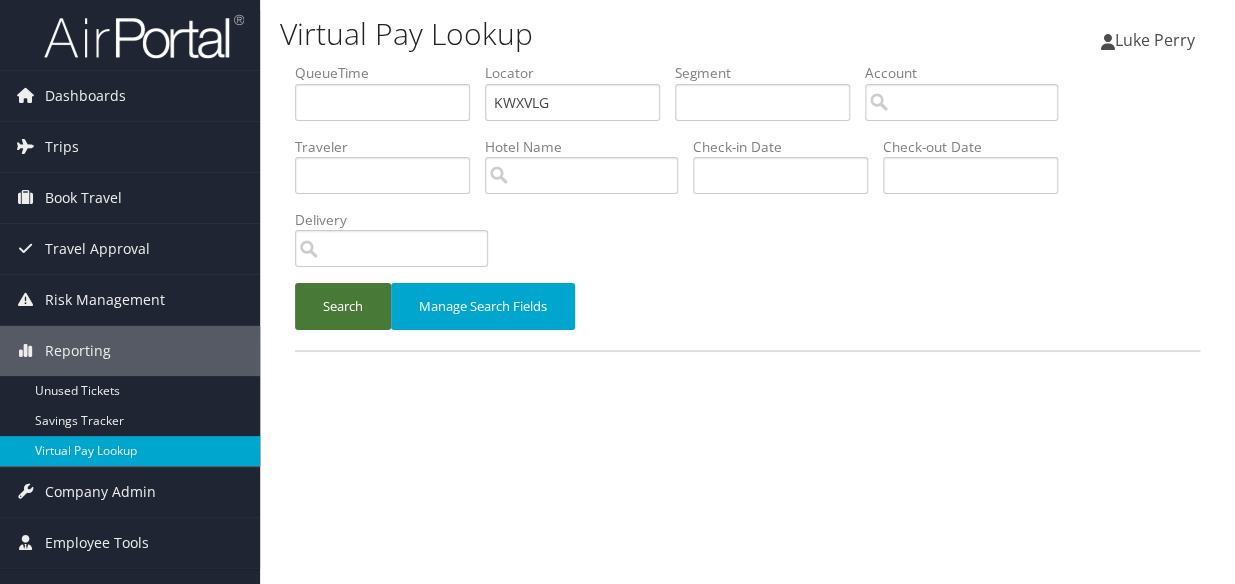 click on "Search" at bounding box center [343, 306] 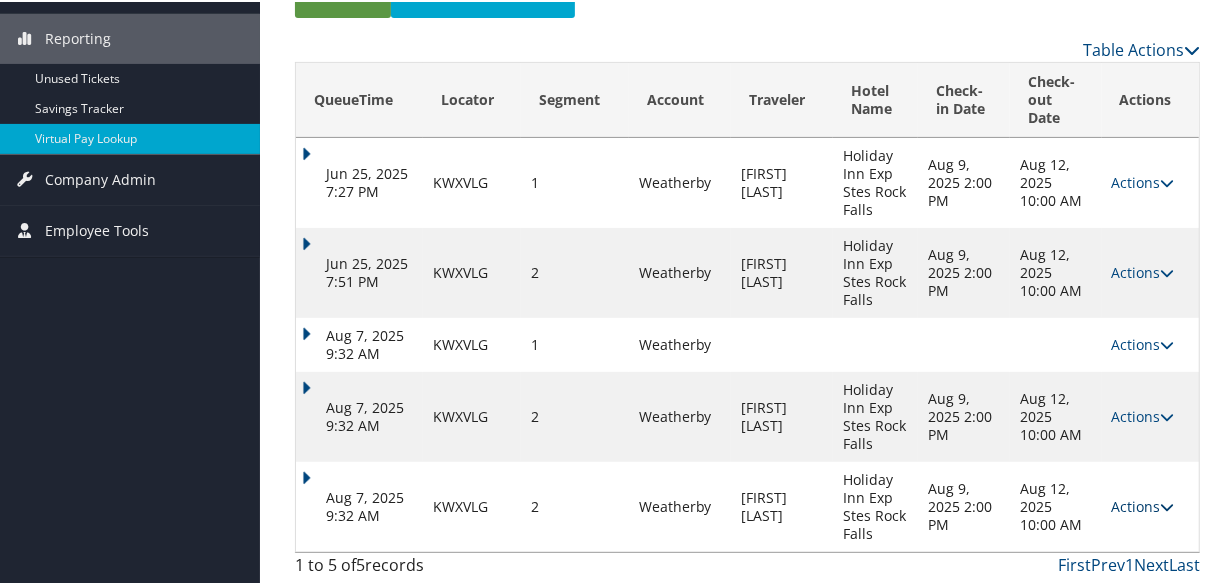 click on "Actions" at bounding box center [1143, 504] 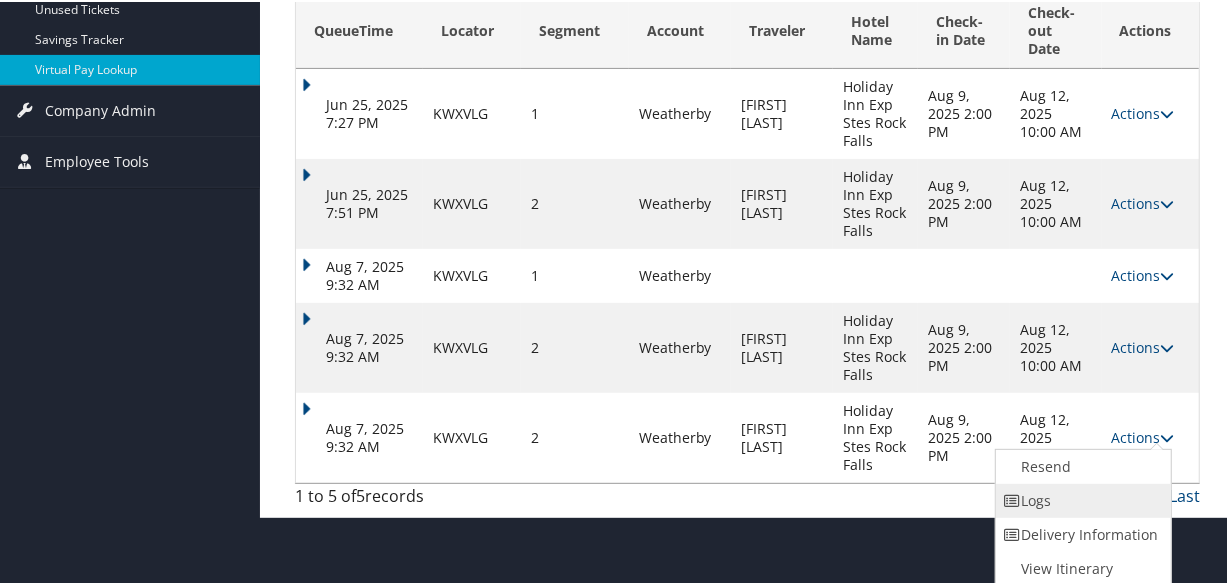 click on "Logs" at bounding box center (1081, 499) 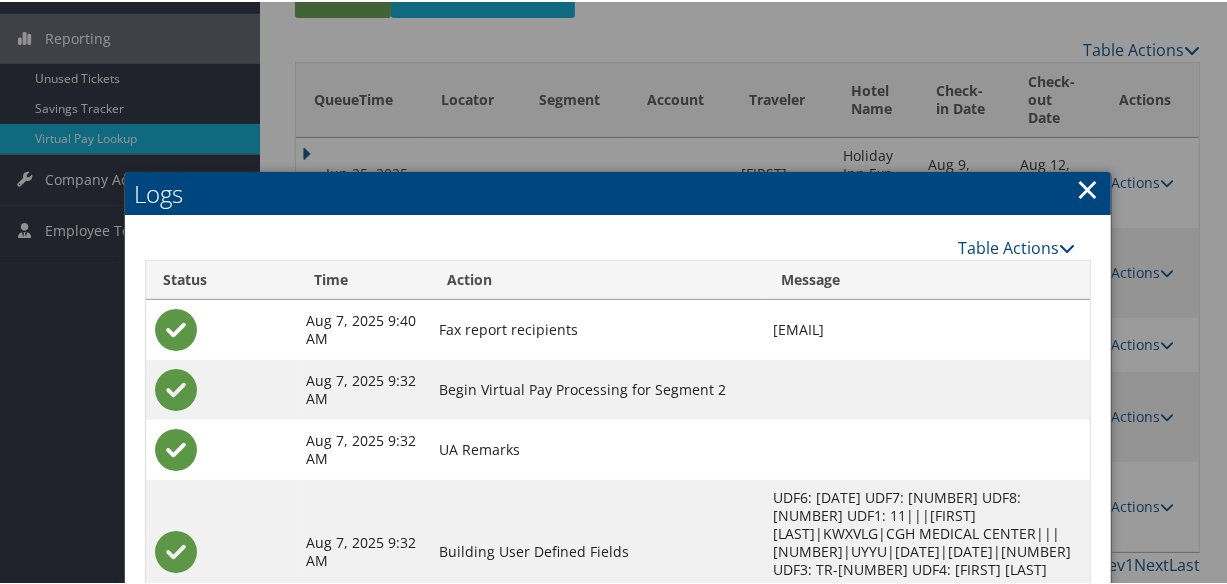 scroll, scrollTop: 551, scrollLeft: 0, axis: vertical 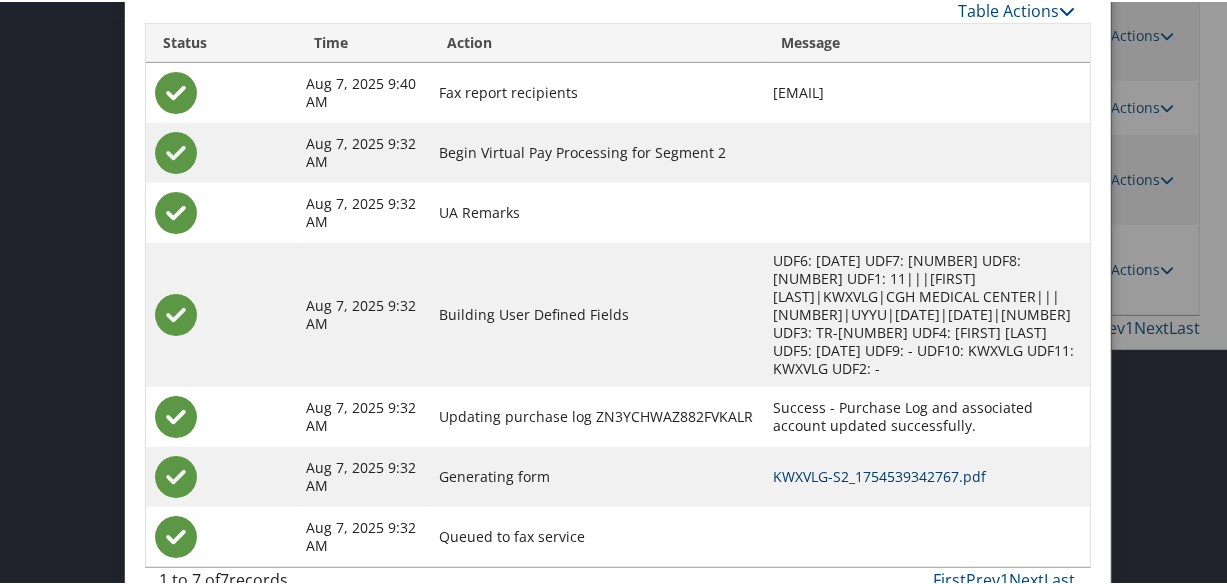 click on "KWXVLG-S2_1754539342767.pdf" at bounding box center [879, 474] 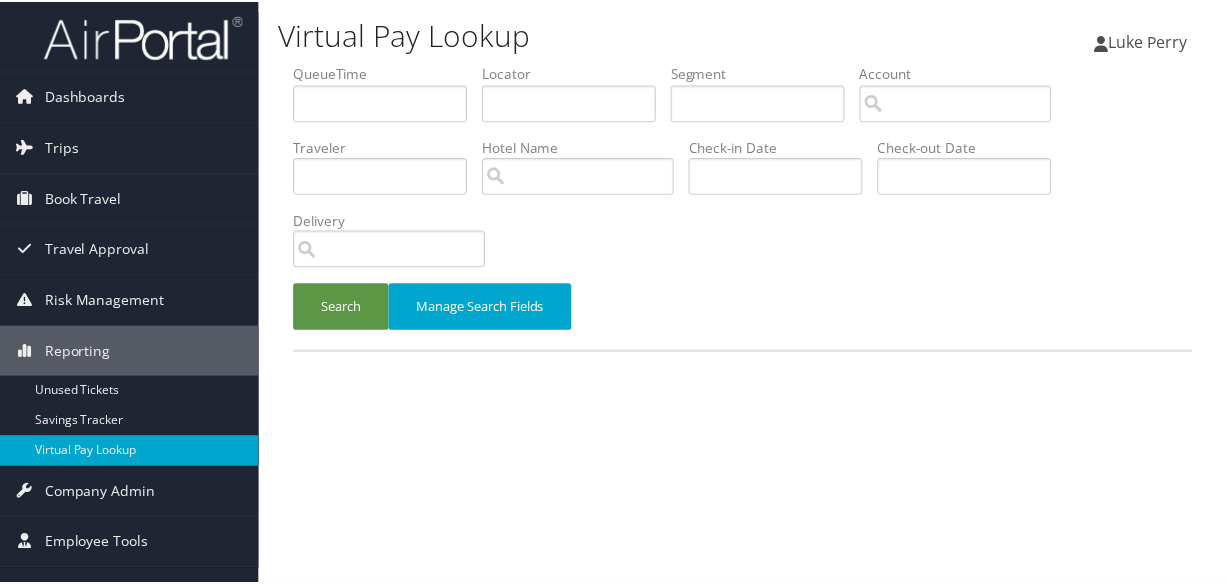 scroll, scrollTop: 0, scrollLeft: 0, axis: both 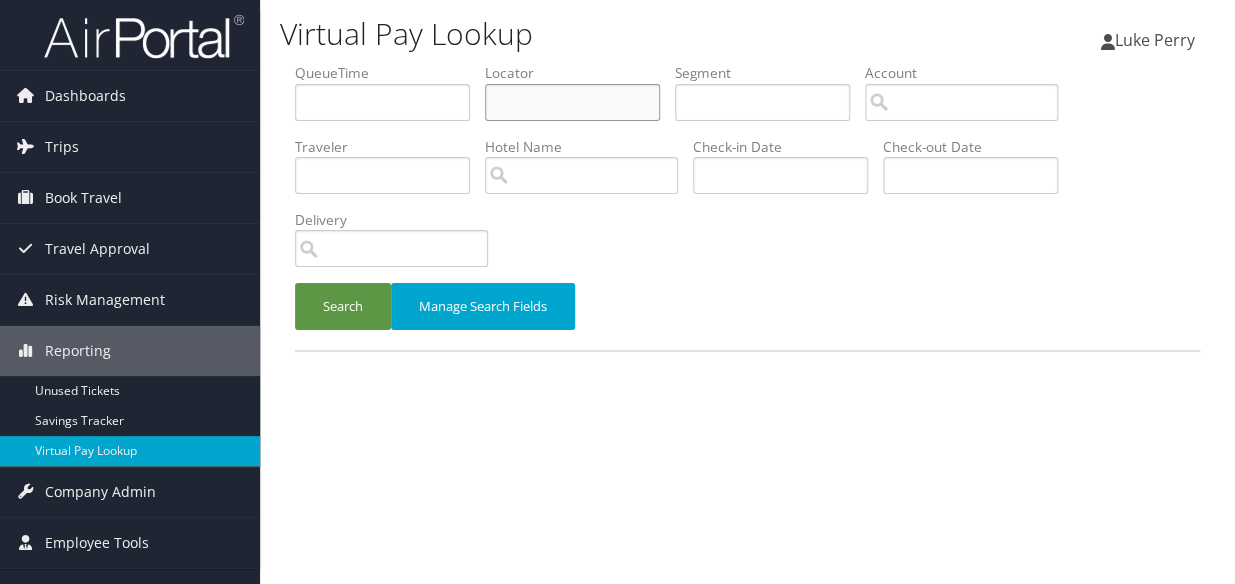 click at bounding box center [572, 102] 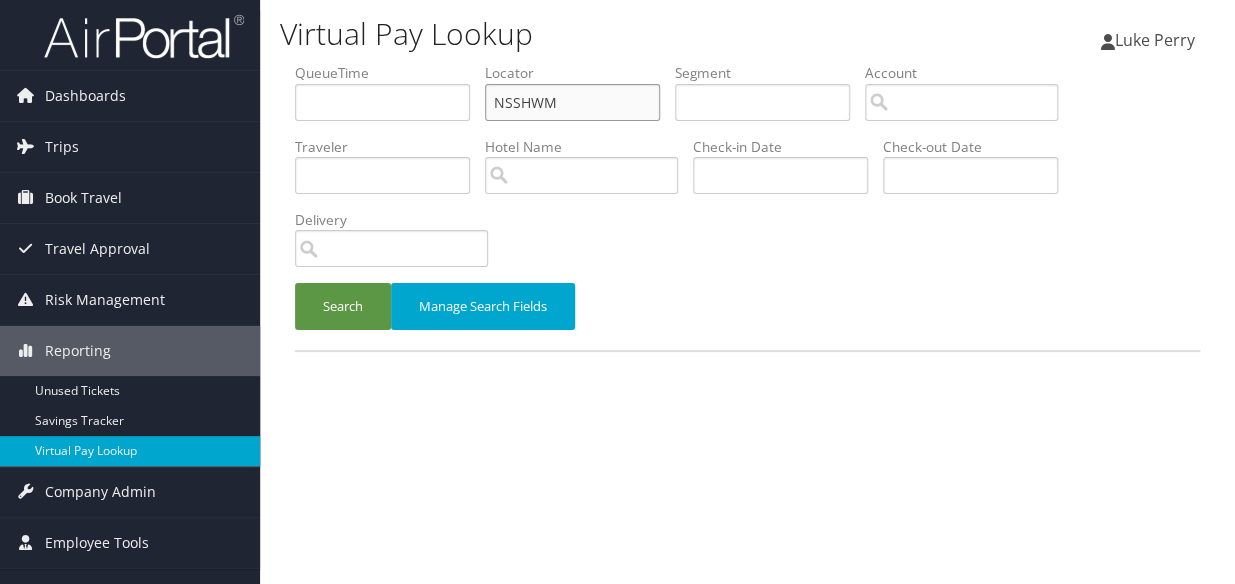 type on "NSSHWM" 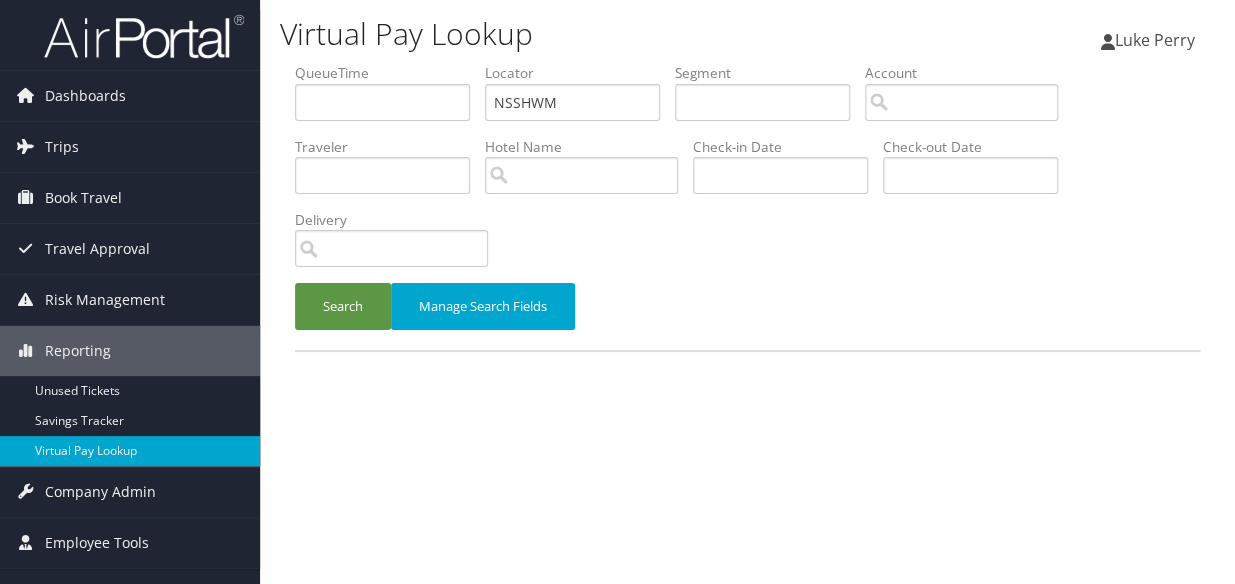 click on "Search Manage Search Fields" at bounding box center (747, 316) 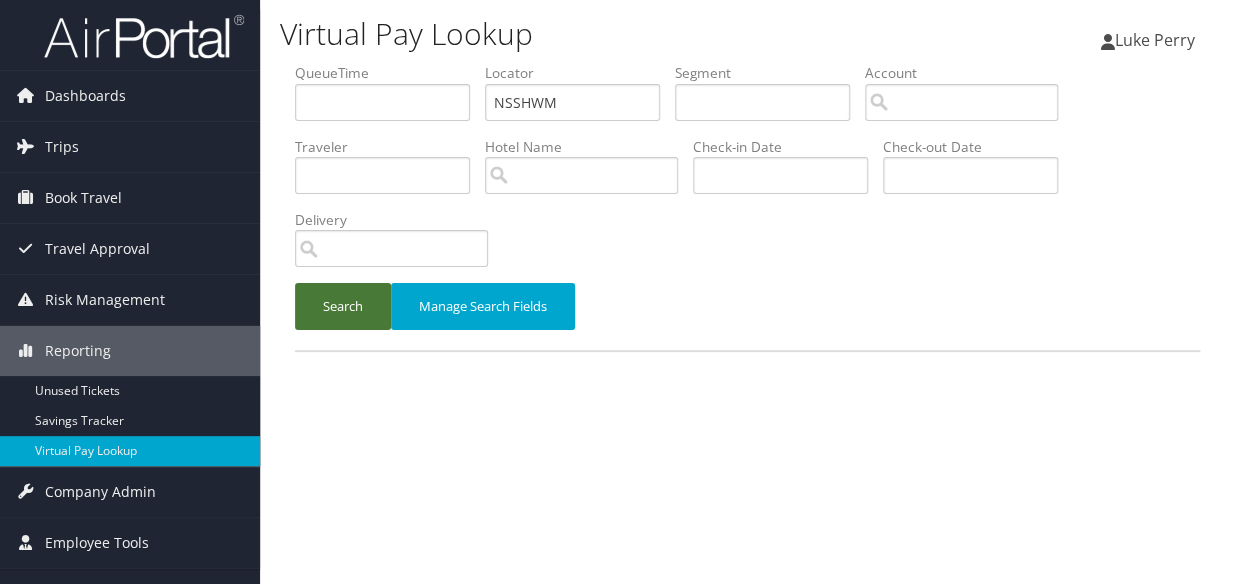 click on "Search" at bounding box center [343, 306] 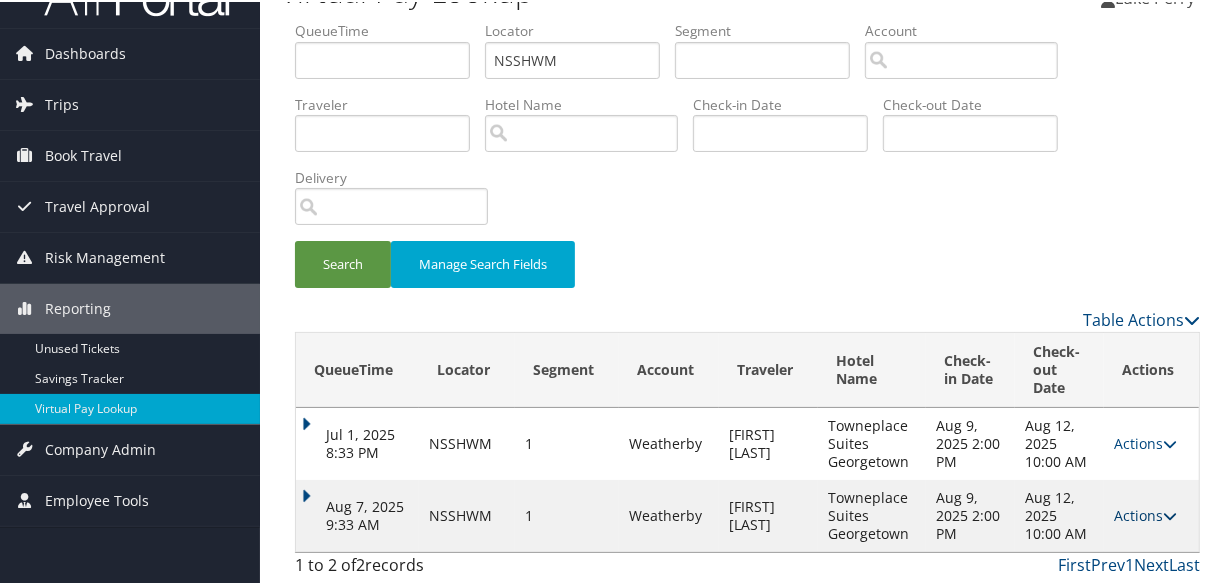click on "Actions" at bounding box center (1145, 513) 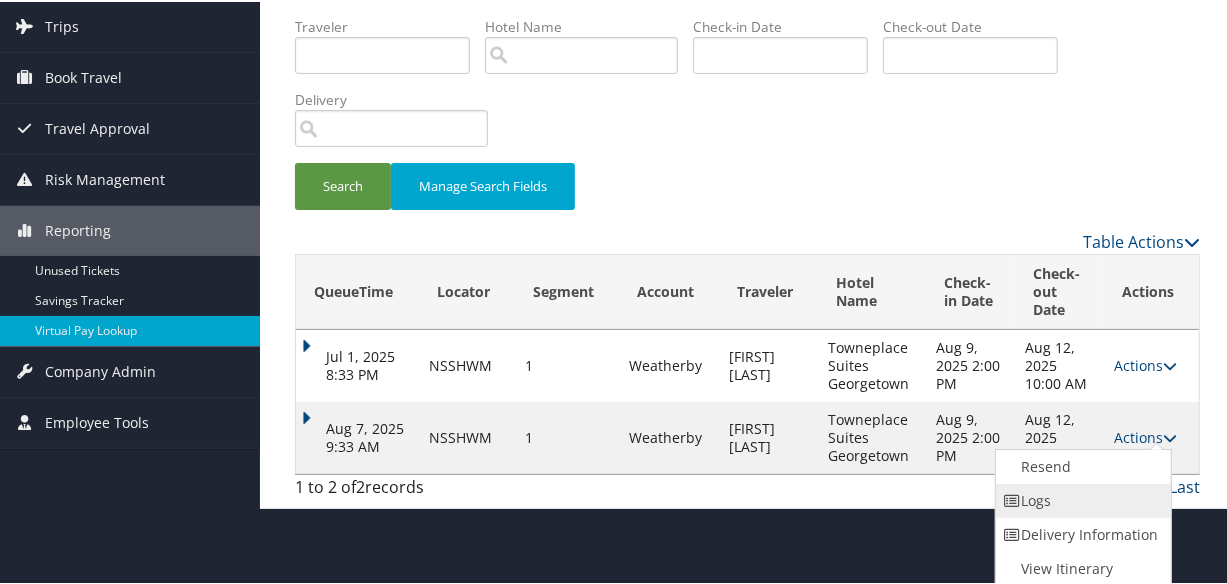 click on "Logs" at bounding box center (1081, 499) 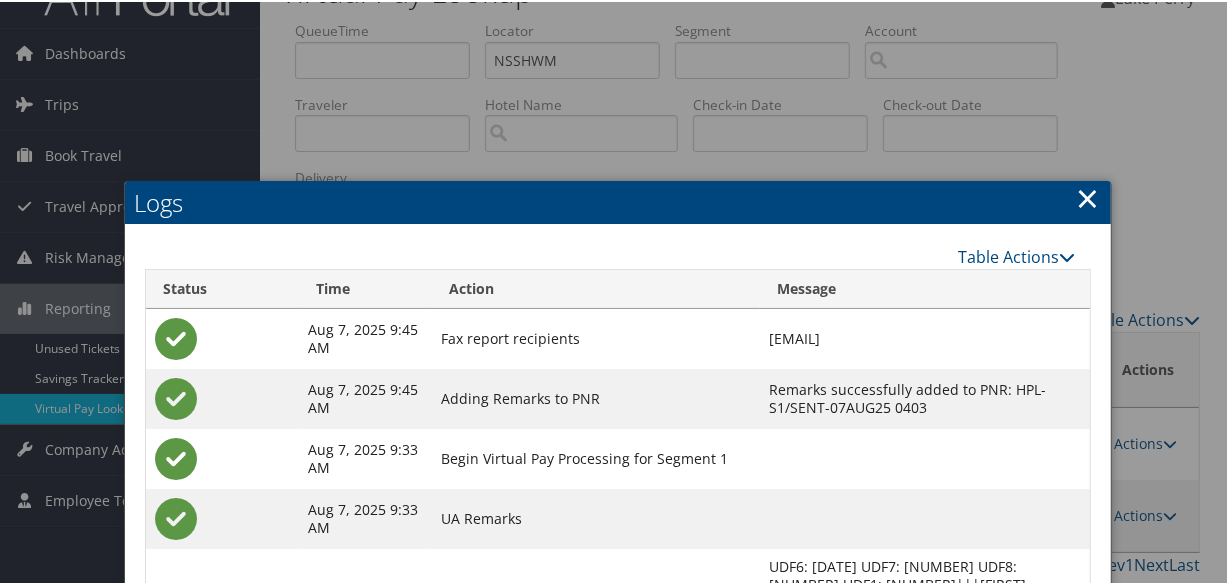 scroll, scrollTop: 350, scrollLeft: 0, axis: vertical 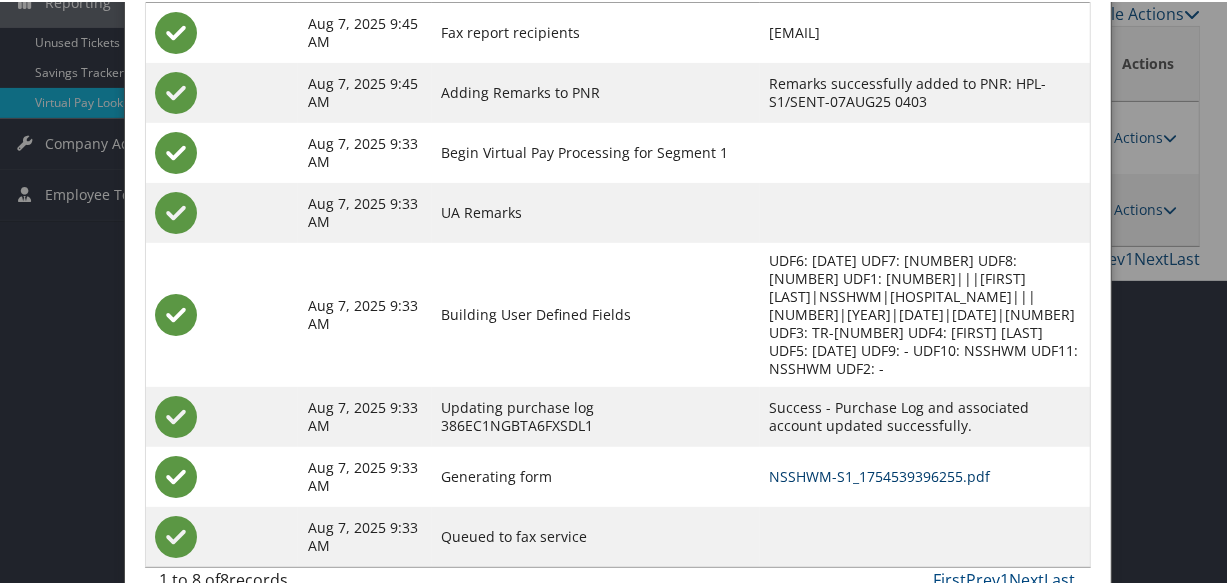 click on "NSSHWM-S1_1754539396255.pdf" at bounding box center (880, 474) 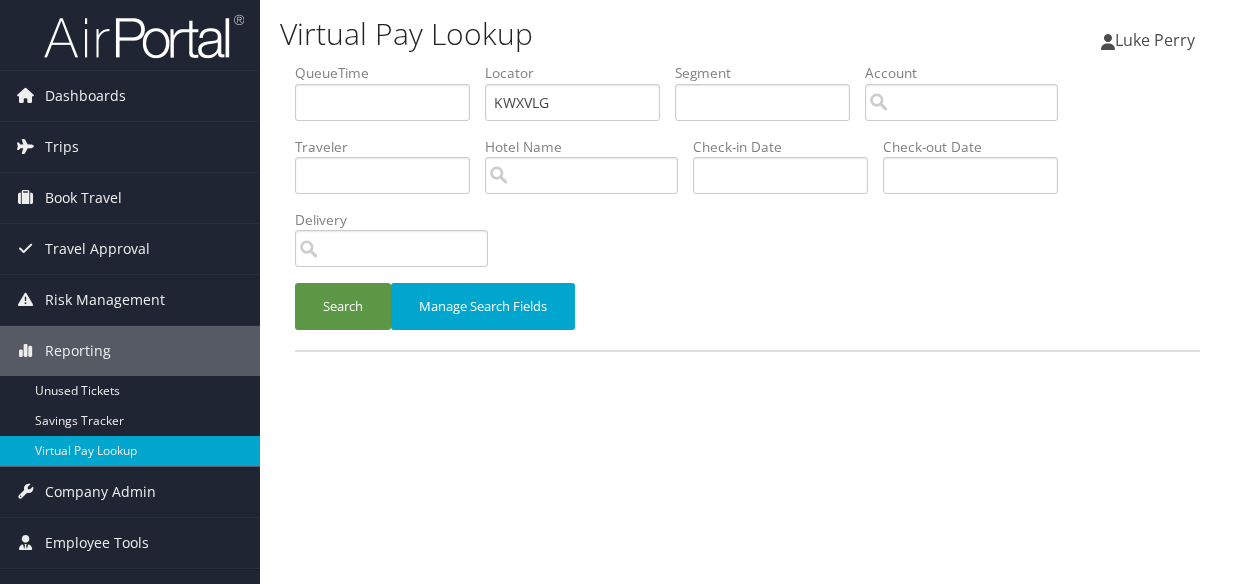click on "Search" at bounding box center [343, 306] 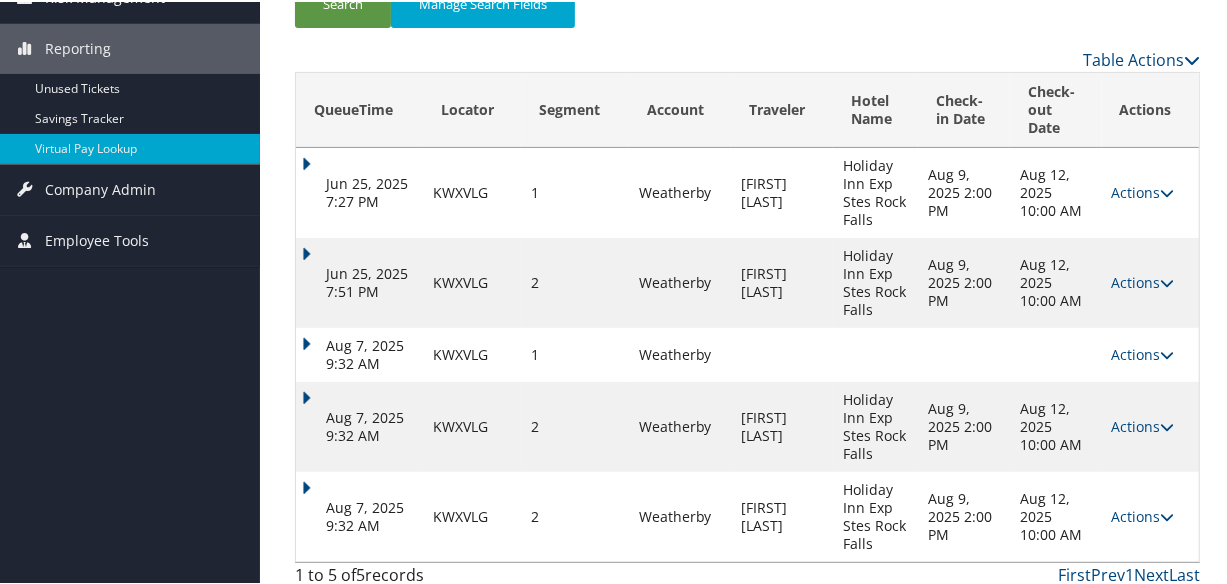 scroll, scrollTop: 314, scrollLeft: 0, axis: vertical 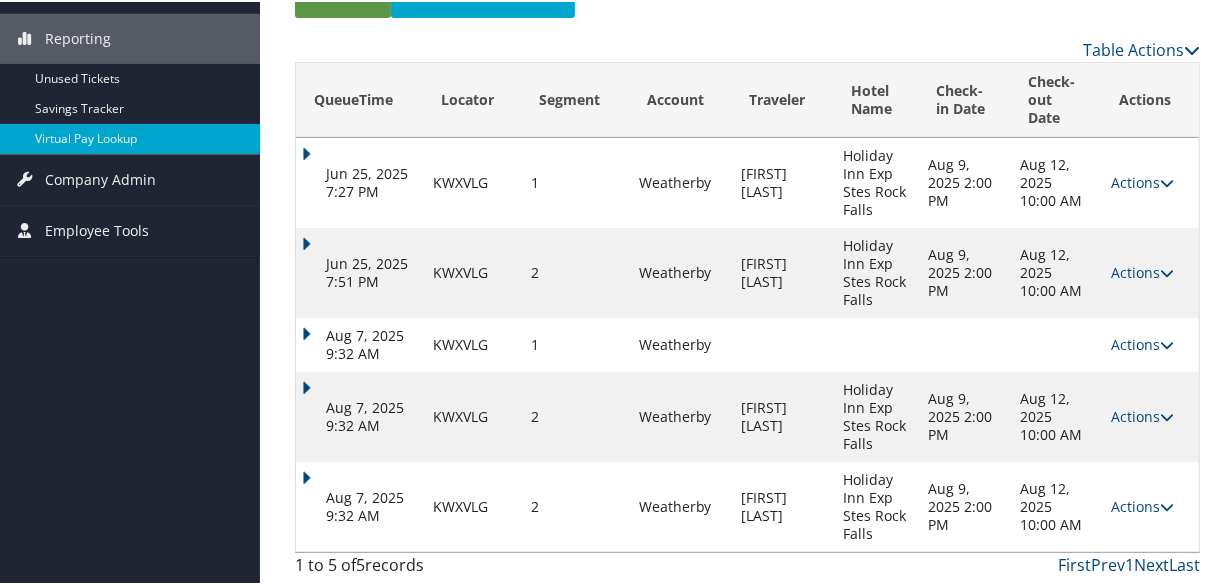 click on "[DATE] [TIME] KWXVLG 1 Weatherby [LAST] [FIRST] Holiday Inn Exp Stes Rock Falls [DATE] [TIME] [DATE] [TIME] Queued Actions   Resend  Logs  View Itinerary [DATE] [TIME] KWXVLG 2 Weatherby [LAST] [FIRST] Holiday Inn Exp Stes Rock Falls [DATE] [TIME] [DATE] [TIME] Queued Actions   Resend  Logs  View Itinerary [DATE] [TIME] KWXVLG 1 Weatherby Failed Actions   Resend  Logs  View Itinerary [DATE] [TIME] KWXVLG 2 Weatherby [LAST] [FIRST] Holiday Inn Exp Stes Rock Falls [DATE] [TIME] [DATE] [TIME] [PHONE] Failed Actions   Resend  Logs  Delivery Information  View Itinerary [DATE] [TIME] KWXVLG 2 Weatherby [LAST] [FIRST] Holiday Inn Exp Stes Rock Falls [DATE] [TIME] [DATE] [TIME] [PHONE] Failed Actions   Resend  Logs  Delivery Information  View Itinerary" at bounding box center [747, 343] 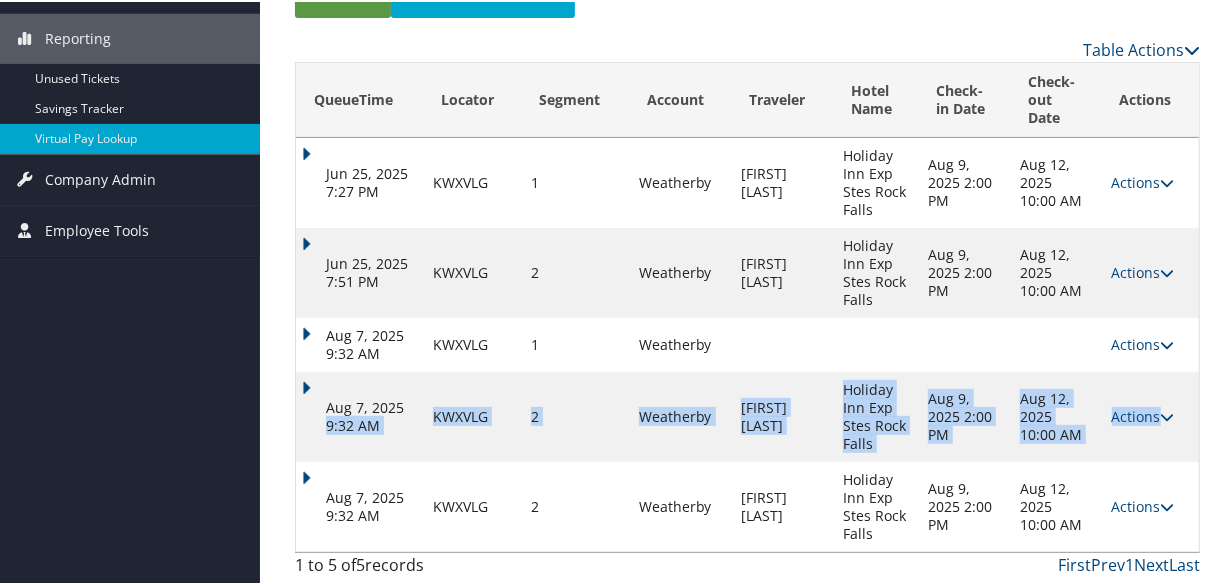 drag, startPoint x: 318, startPoint y: 458, endPoint x: 303, endPoint y: 469, distance: 18.601076 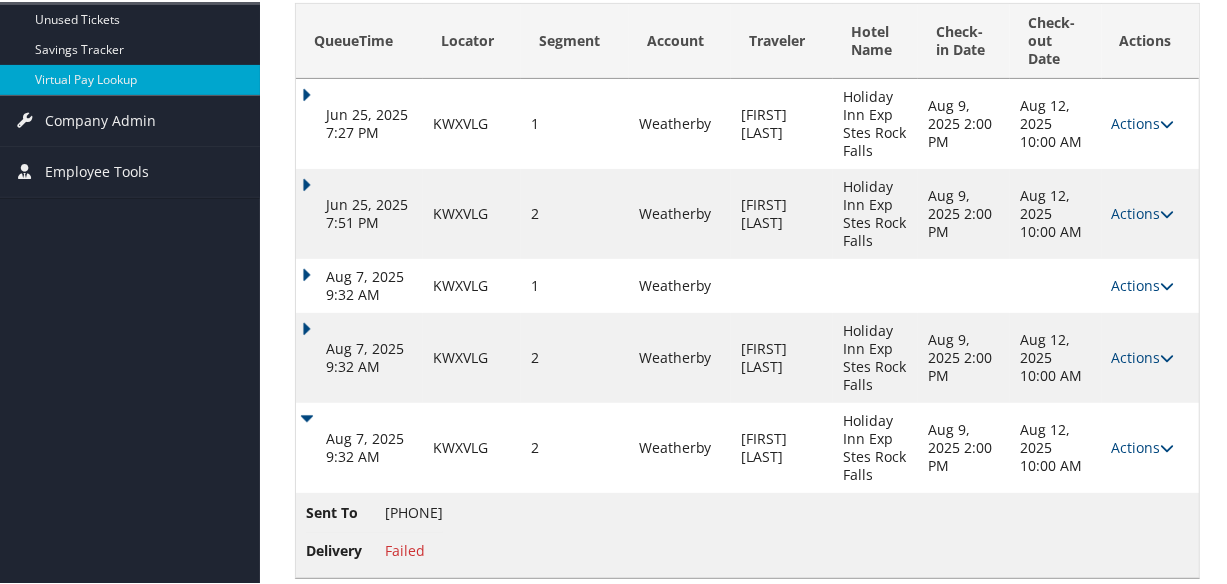 scroll, scrollTop: 399, scrollLeft: 0, axis: vertical 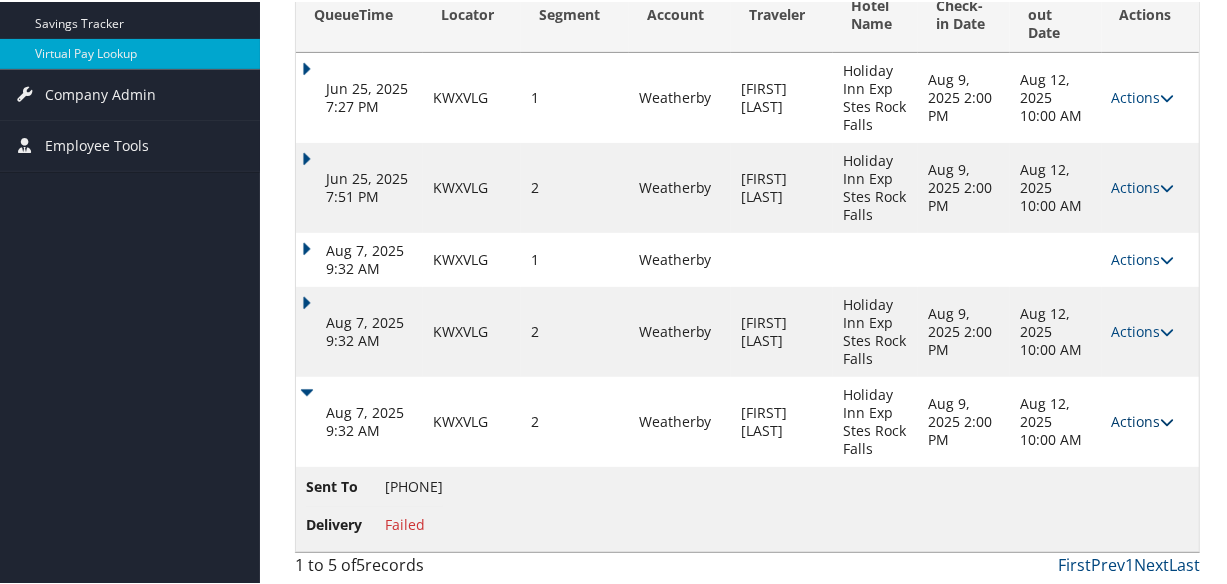 click on "Actions" at bounding box center [1143, 419] 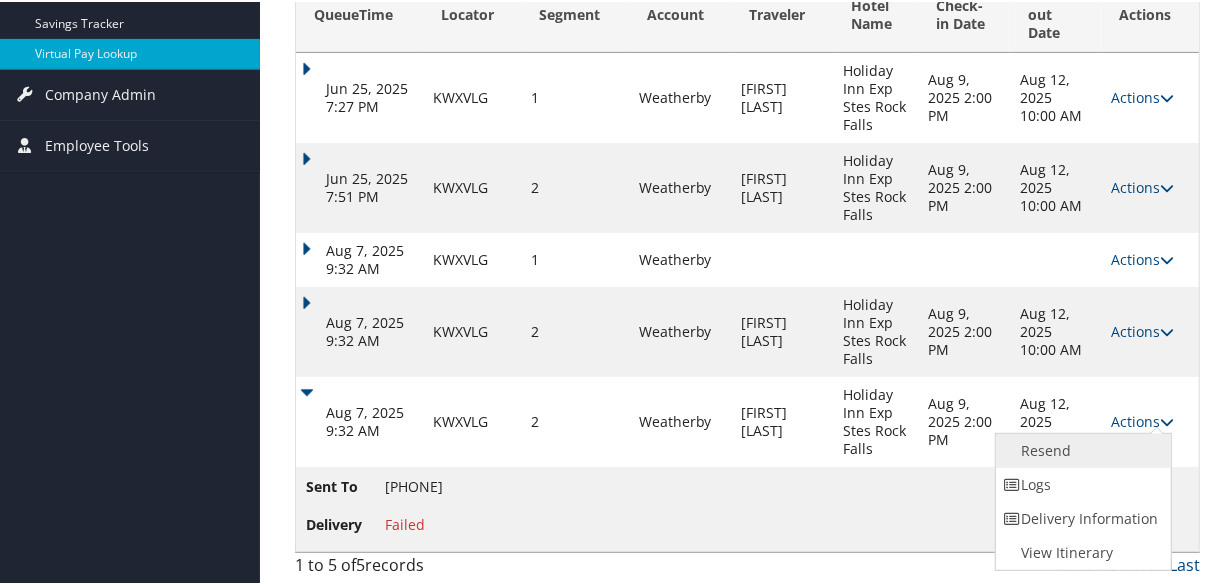 click on "Resend" at bounding box center [1081, 449] 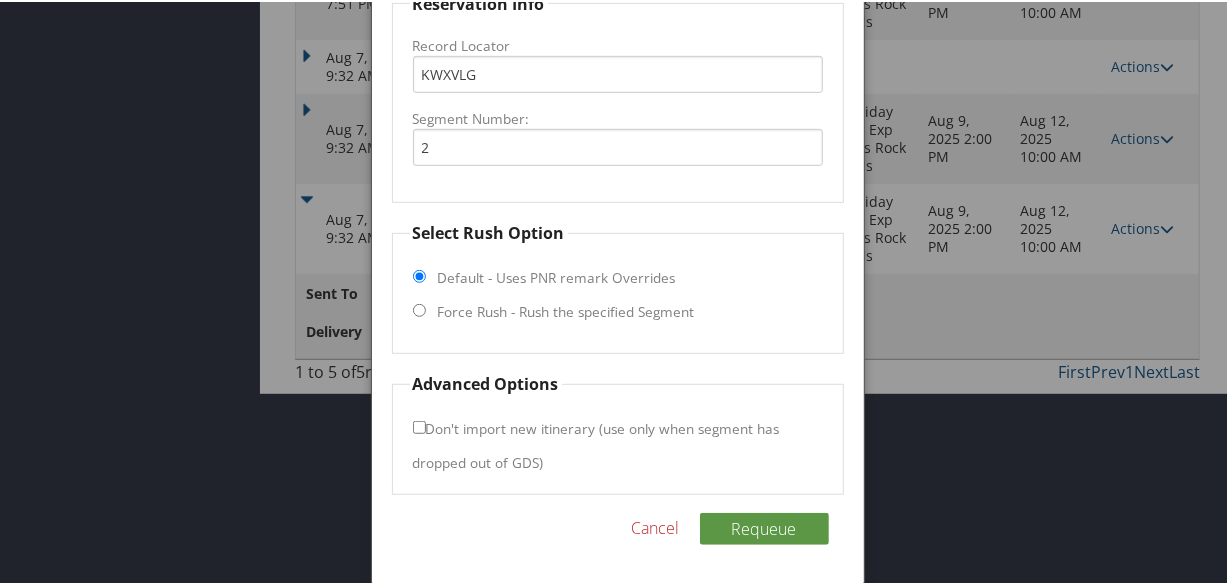 click on "Force Rush - Rush the specified Segment" at bounding box center [566, 310] 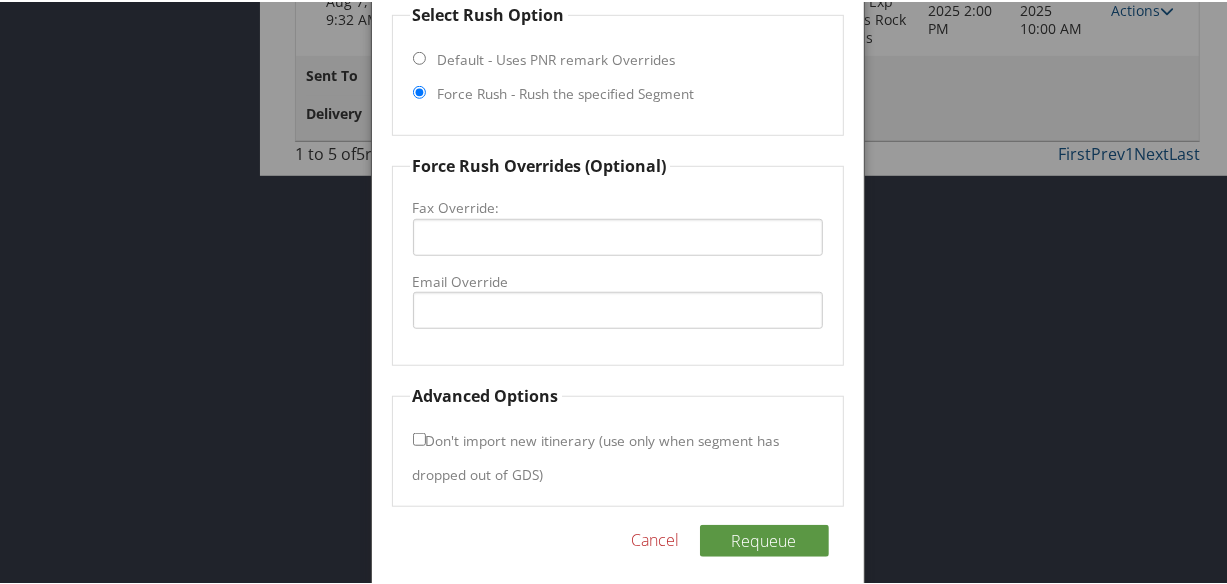 scroll, scrollTop: 822, scrollLeft: 0, axis: vertical 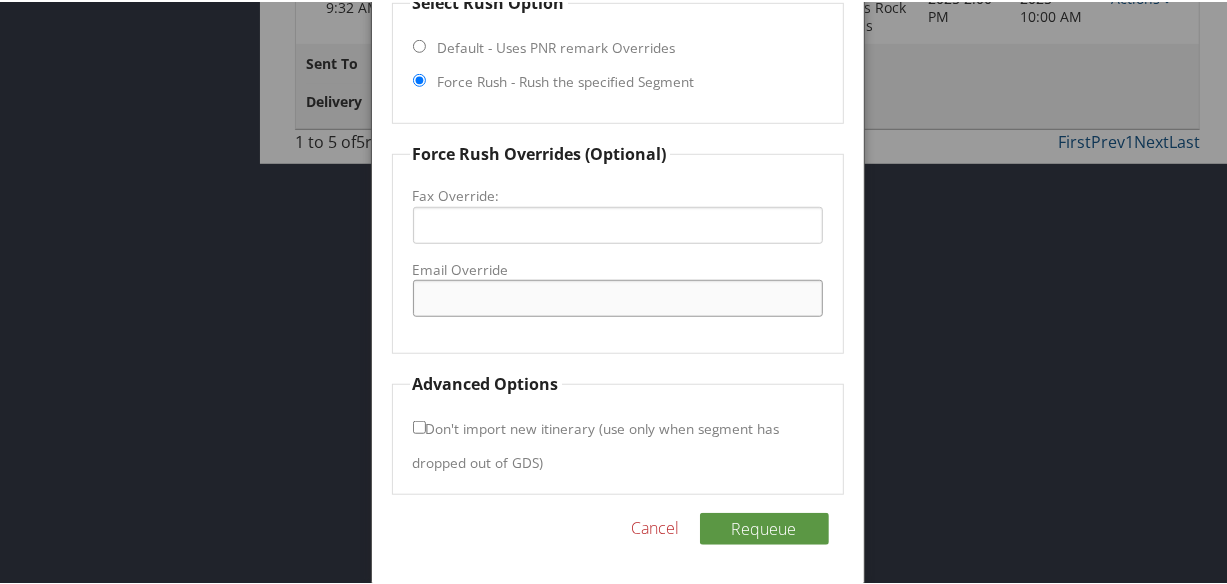 click on "Email Override" at bounding box center (618, 296) 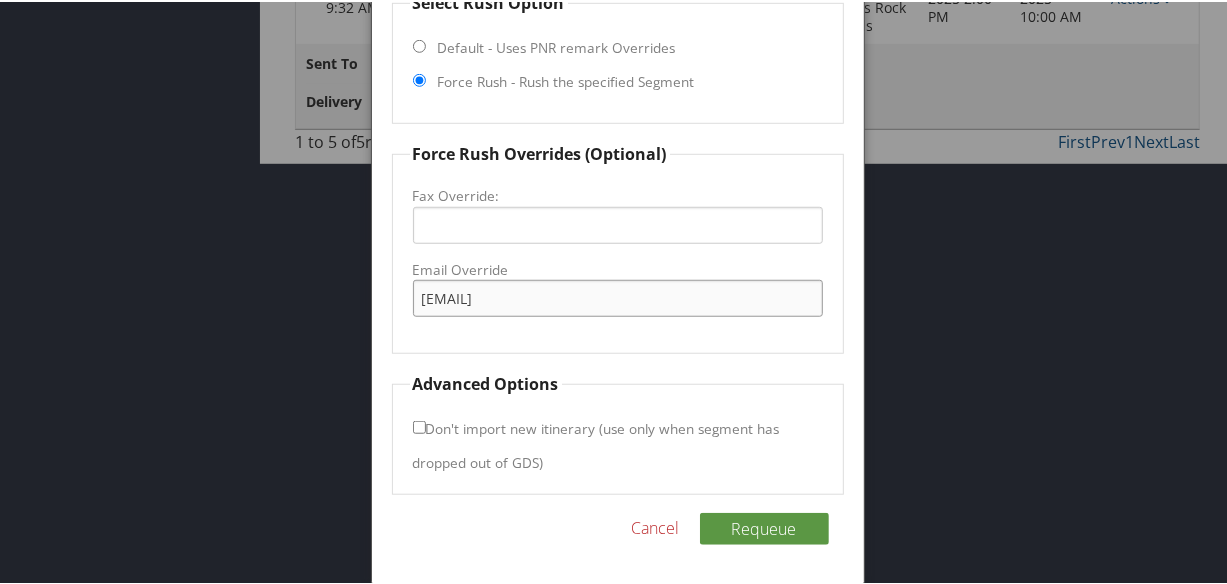 click on "hiexpressrockfalls@gmail.com" at bounding box center [618, 296] 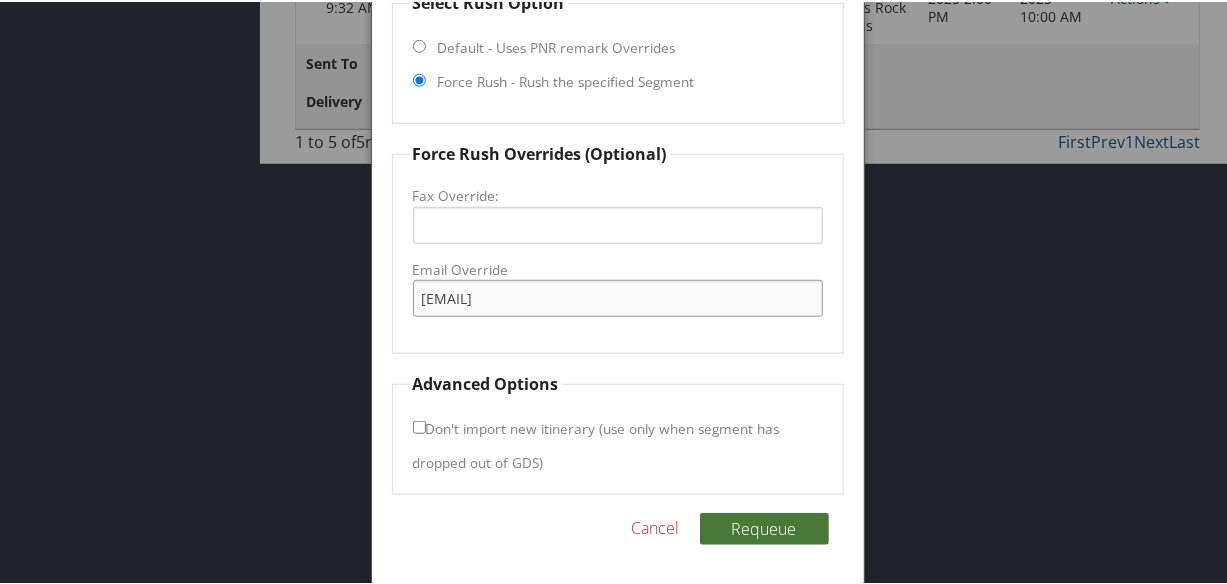 type on "hiexpressrockfallsfrontdesk@gmail.com" 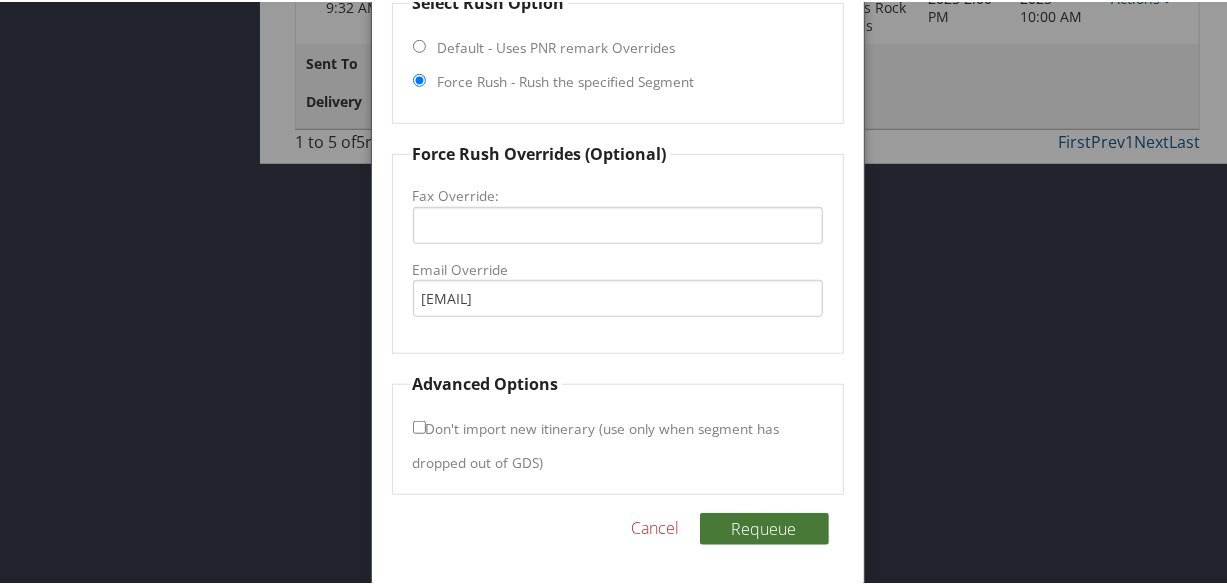 click on "Requeue" at bounding box center [764, 527] 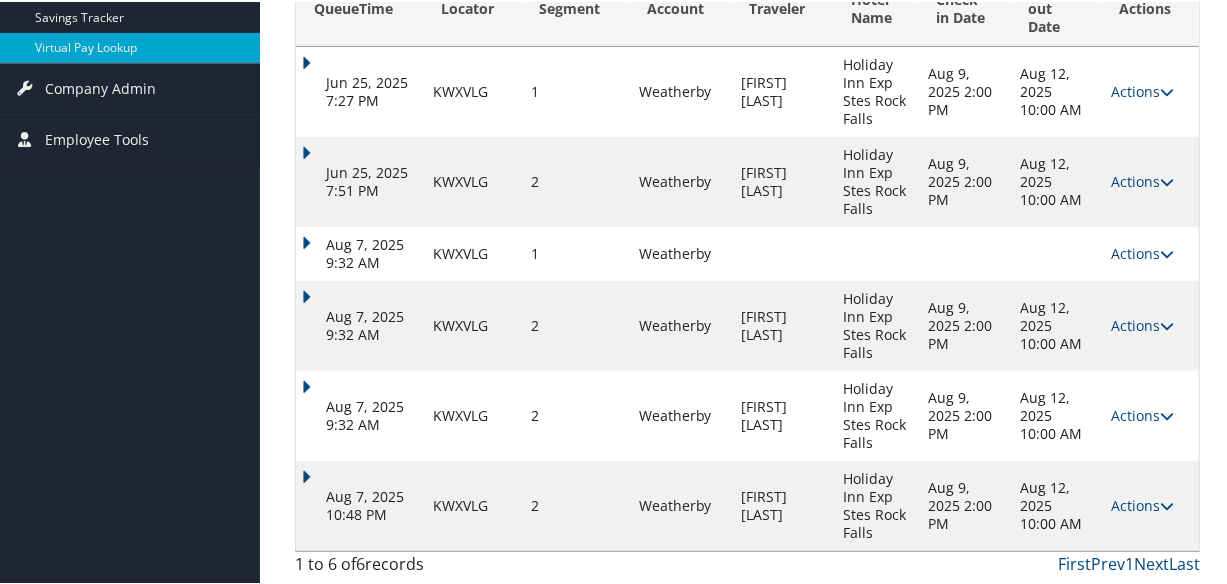 scroll, scrollTop: 404, scrollLeft: 0, axis: vertical 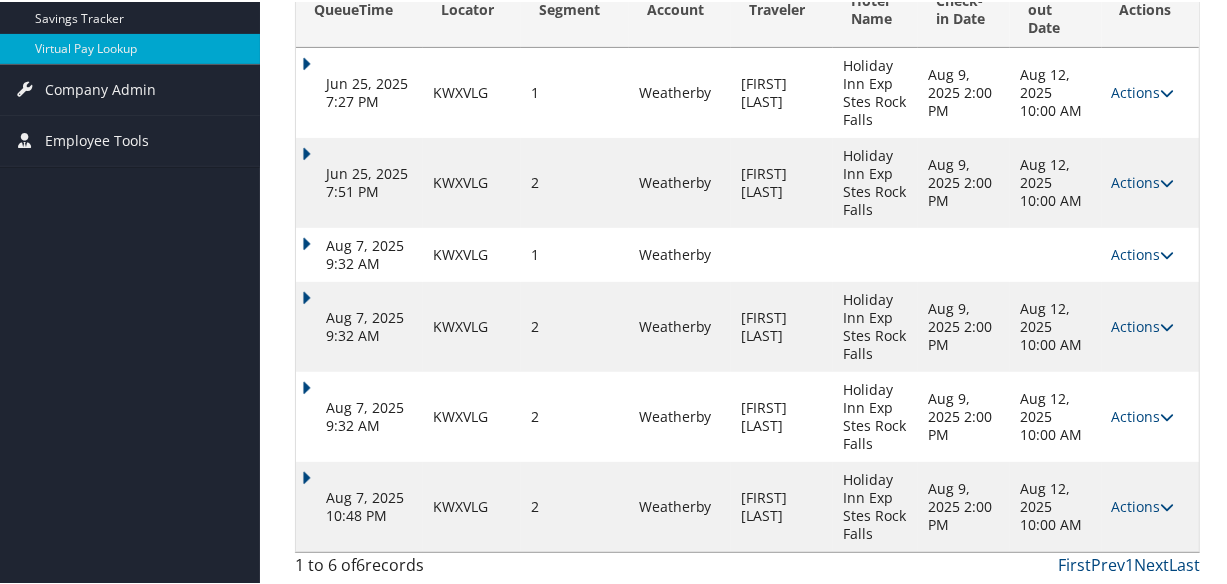 click on "Aug 7, 2025 10:48 PM" at bounding box center [359, 505] 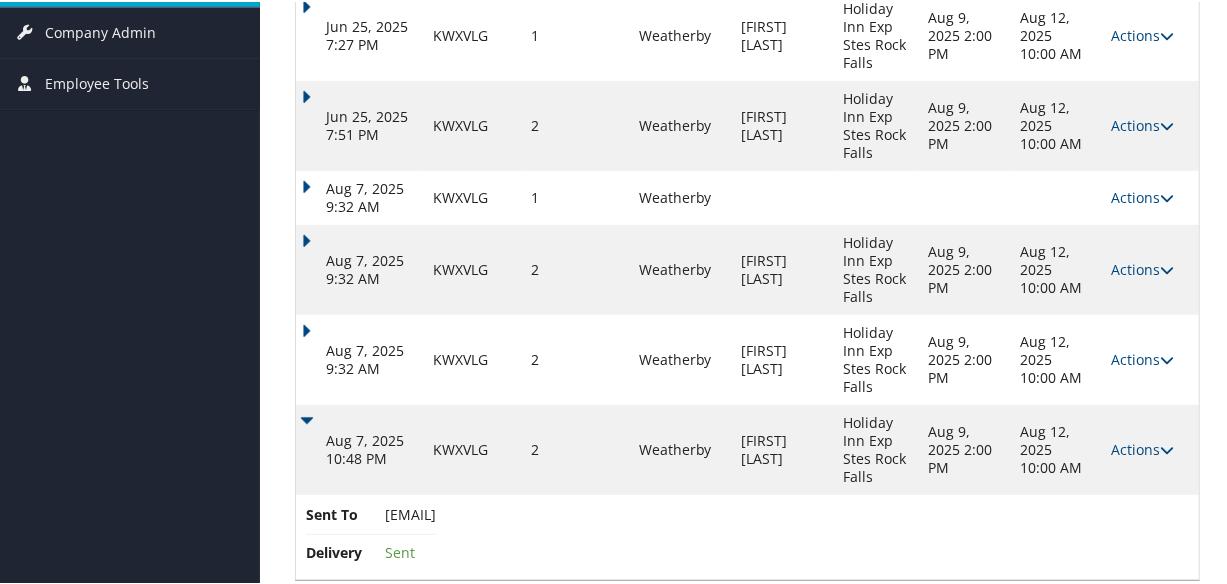 scroll, scrollTop: 489, scrollLeft: 0, axis: vertical 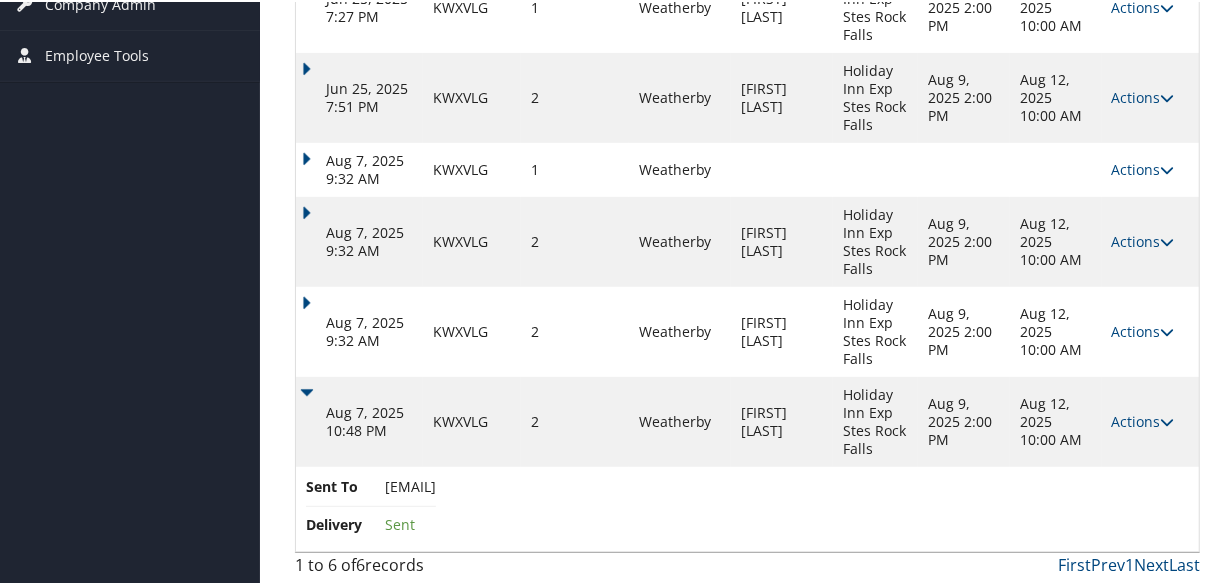drag, startPoint x: 370, startPoint y: 489, endPoint x: 641, endPoint y: 493, distance: 271.0295 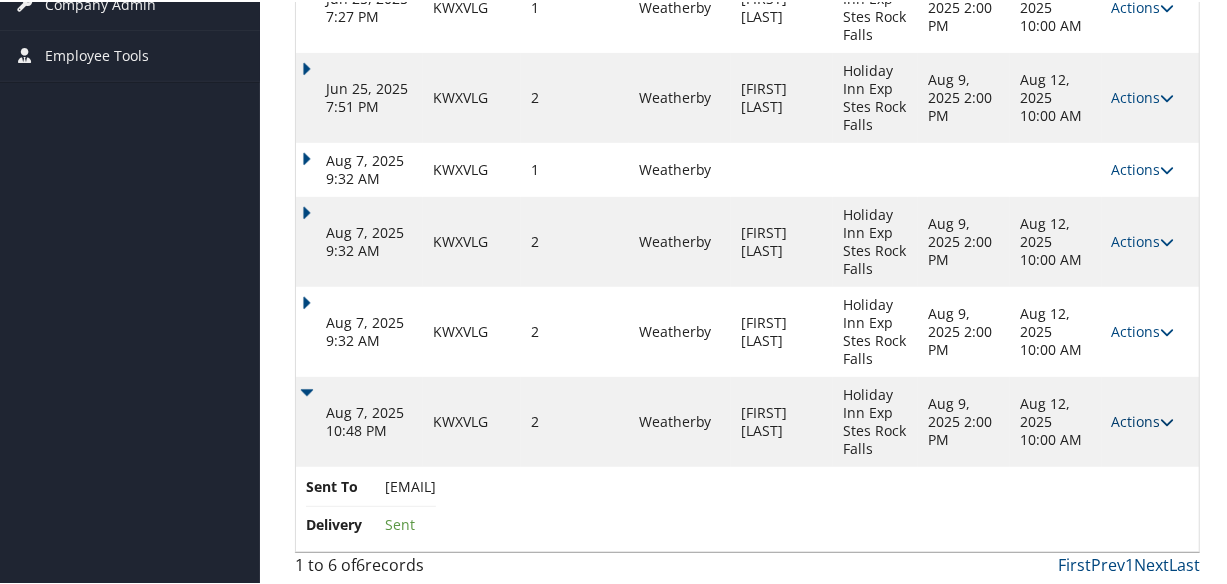 click on "Actions" at bounding box center (1143, 419) 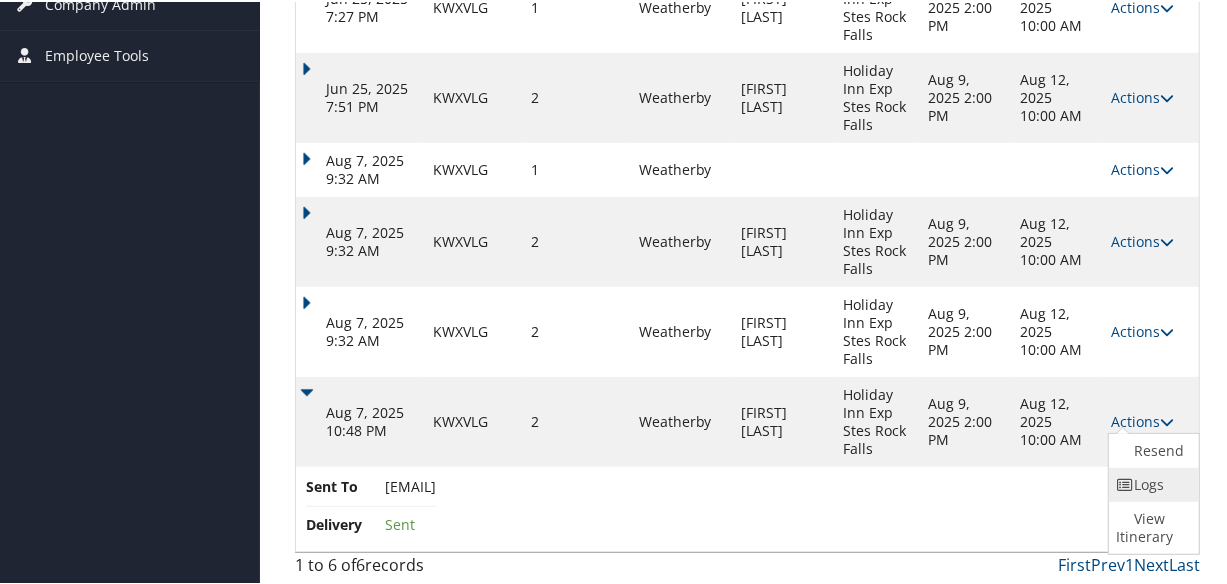 click at bounding box center [1126, 483] 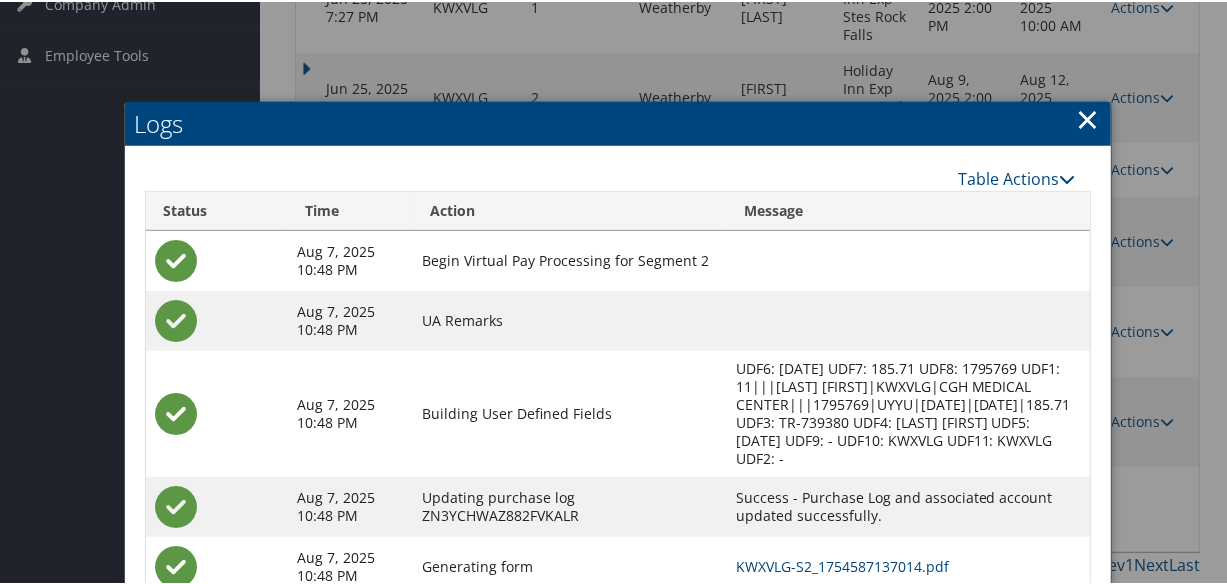 scroll, scrollTop: 657, scrollLeft: 0, axis: vertical 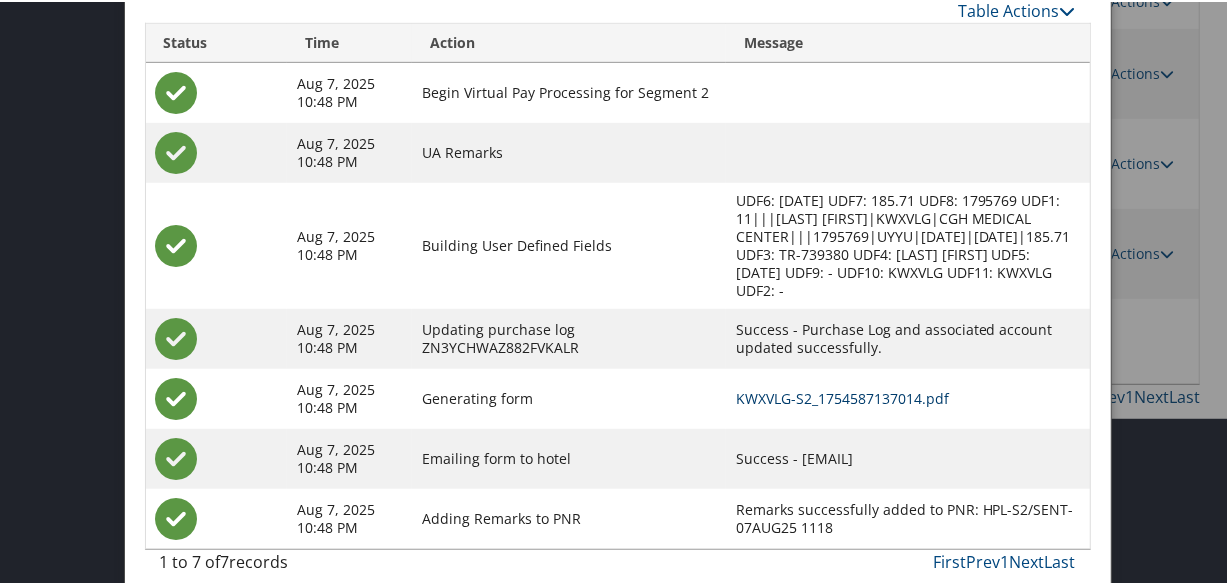 click on "KWXVLG-S2_1754587137014.pdf" at bounding box center (842, 396) 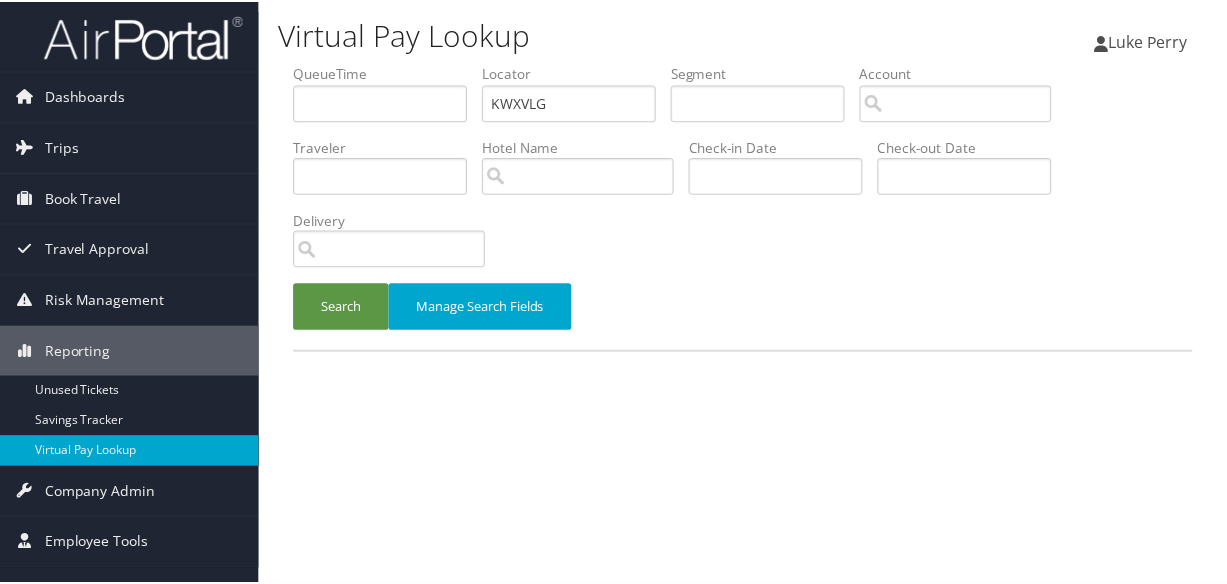 scroll, scrollTop: 0, scrollLeft: 0, axis: both 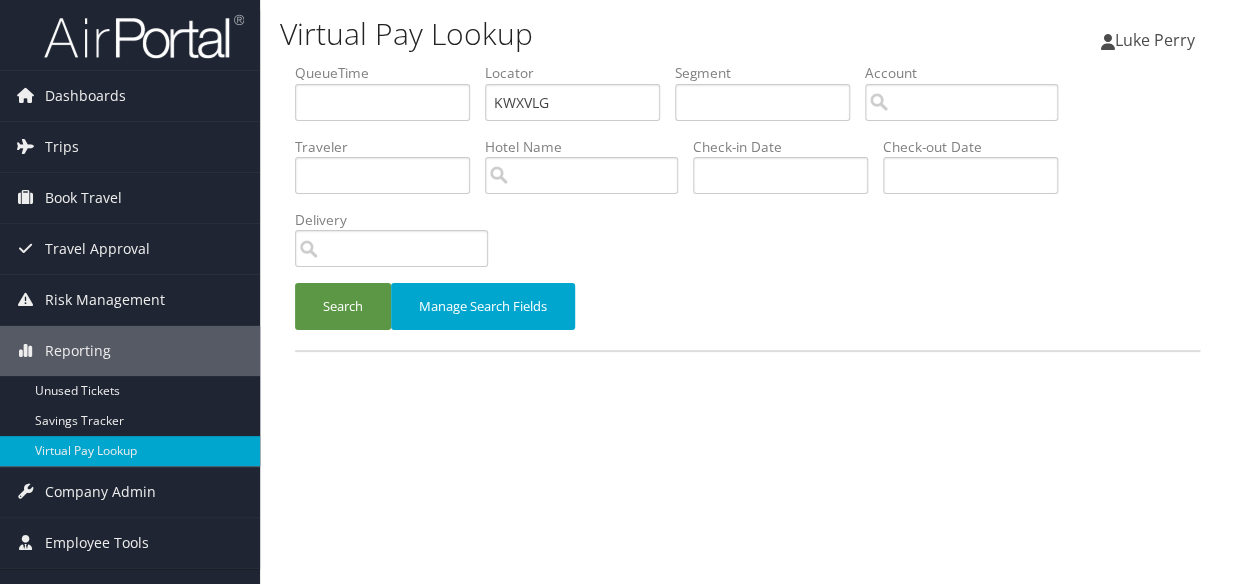 click on "QueueTime Locator KWXVLG Segment Account Traveler Hotel Name Check-in Date Check-out Date Delivery" at bounding box center (747, 63) 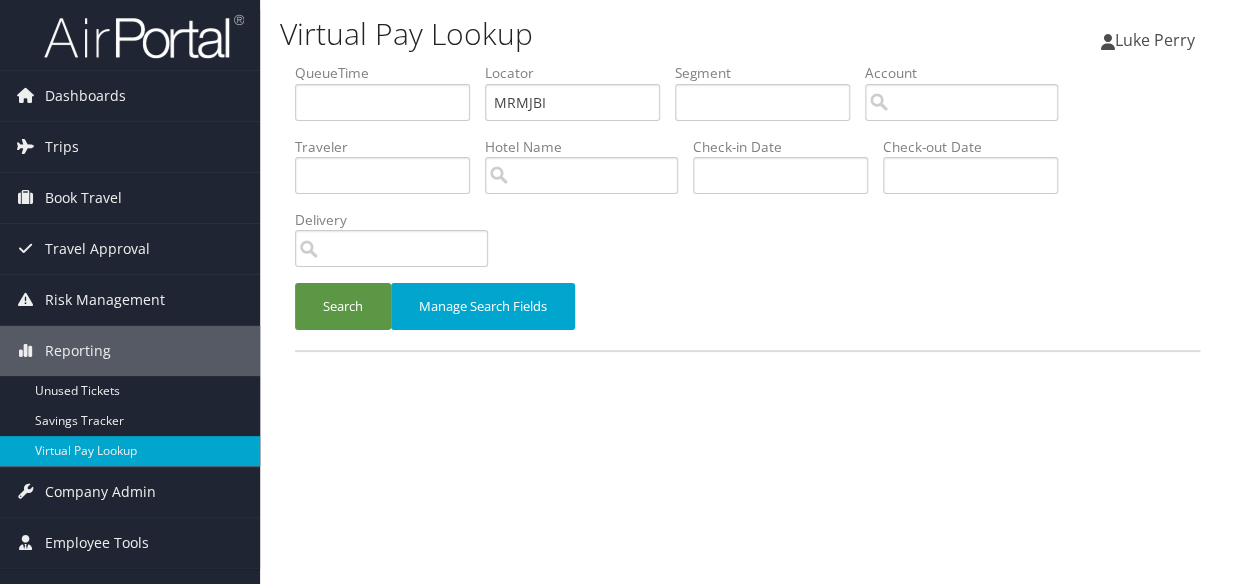 type on "MRMJBI" 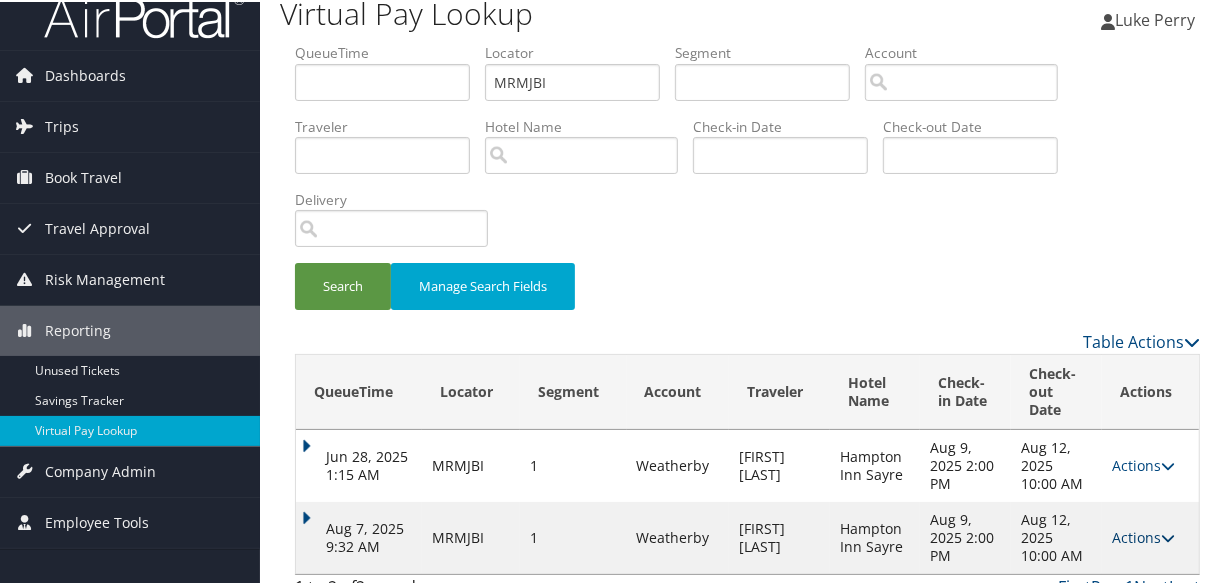 scroll, scrollTop: 44, scrollLeft: 0, axis: vertical 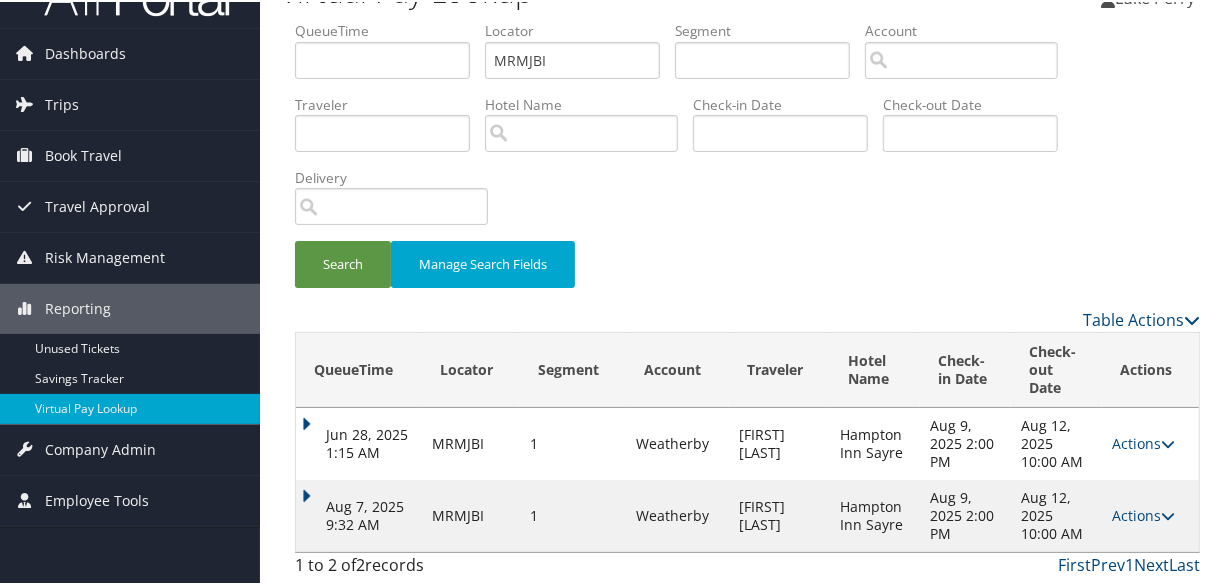 click on "Aug 7, 2025 9:32 AM" at bounding box center (359, 514) 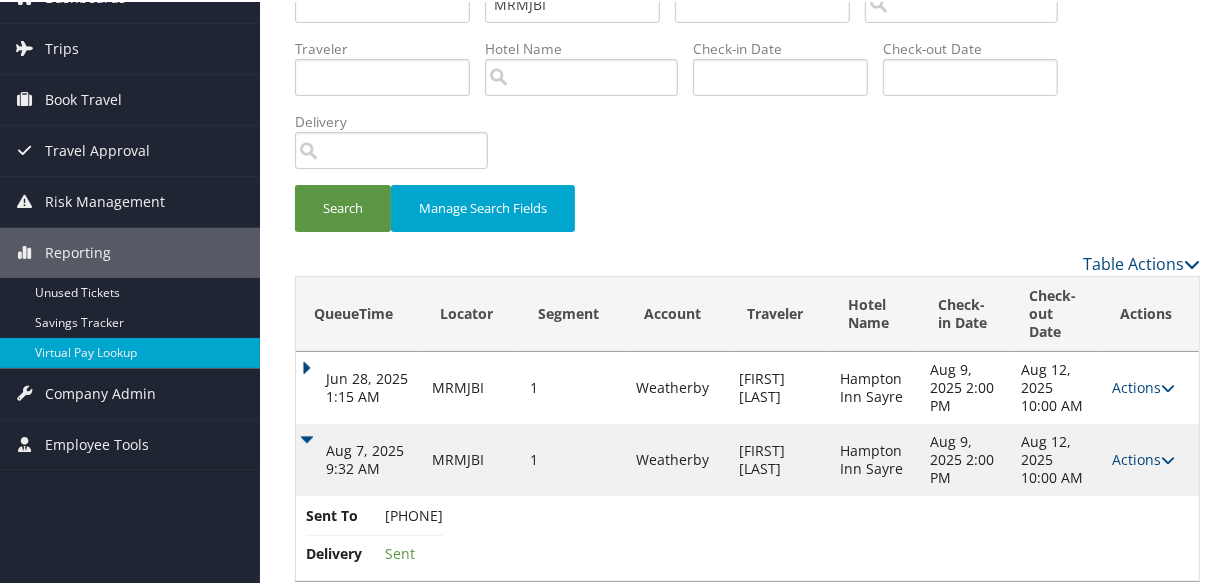 scroll, scrollTop: 129, scrollLeft: 0, axis: vertical 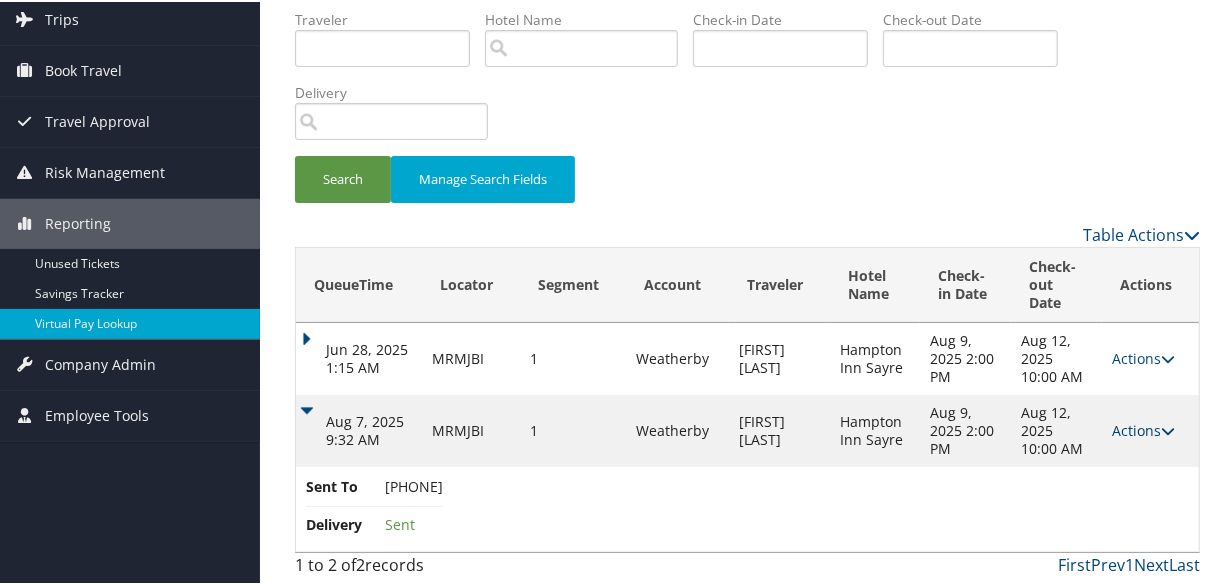 click on "Actions" at bounding box center [1143, 428] 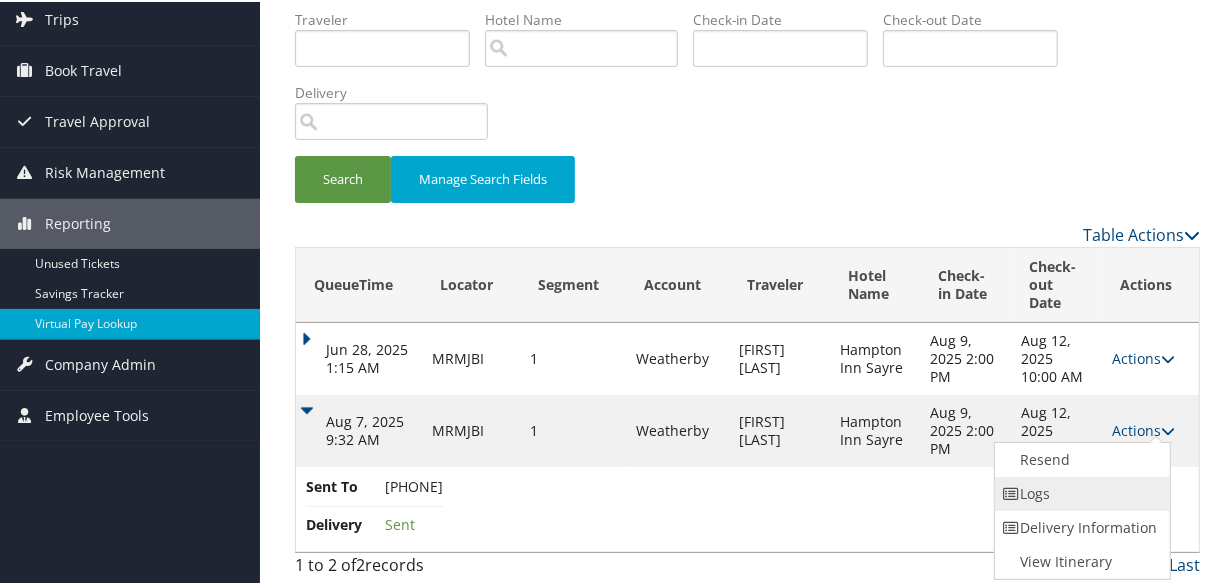 click on "Logs" at bounding box center (1080, 492) 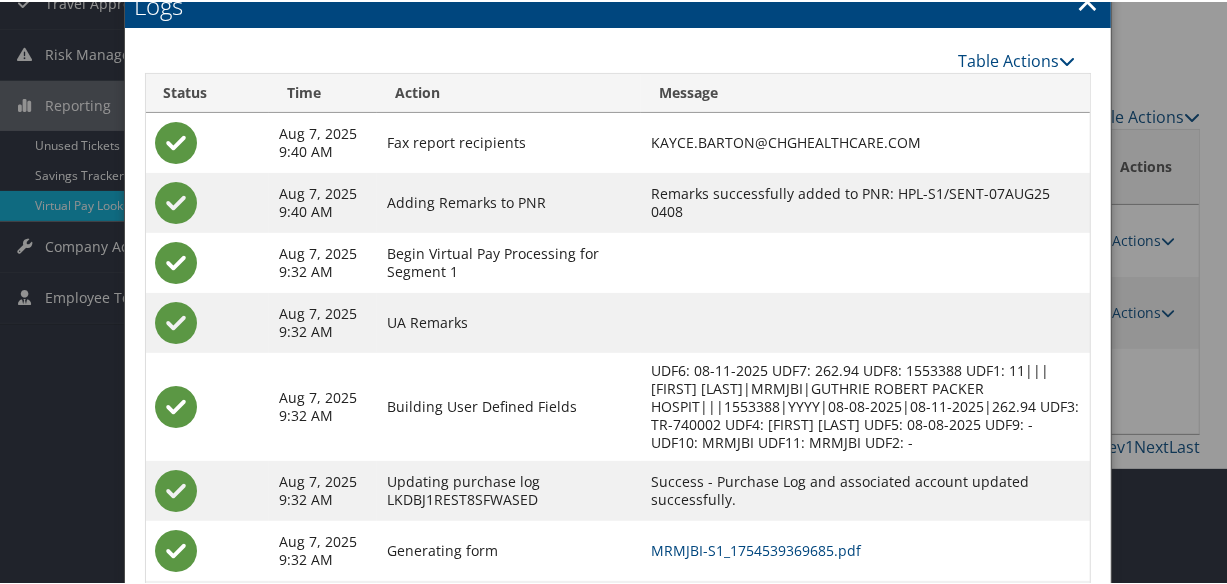 scroll, scrollTop: 357, scrollLeft: 0, axis: vertical 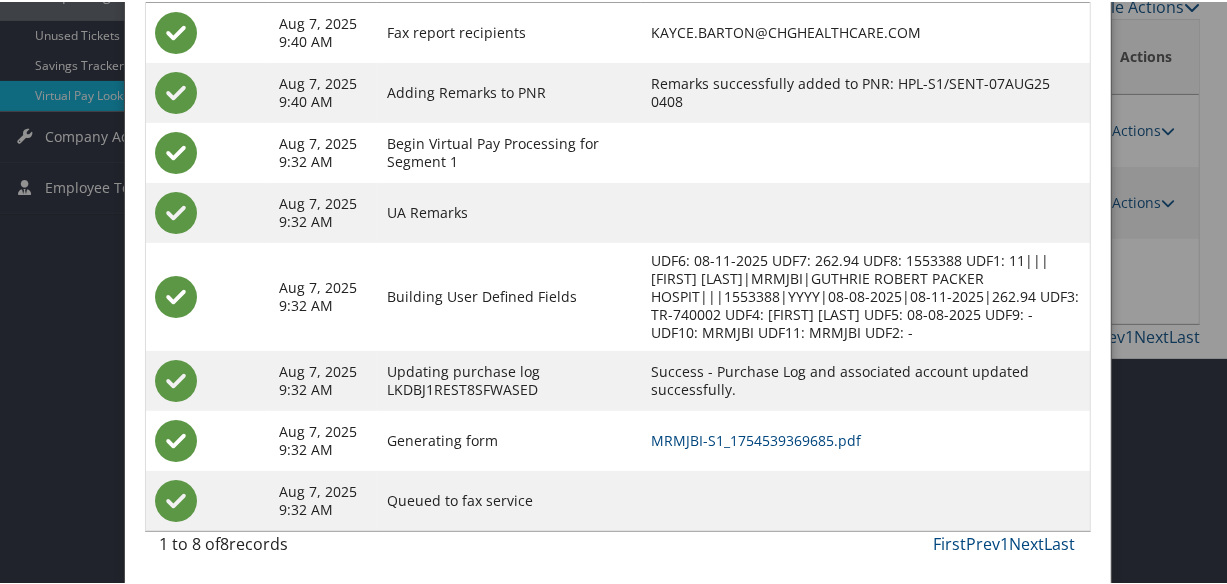 click on "MRMJBI-S1_1754539369685.pdf" at bounding box center (865, 439) 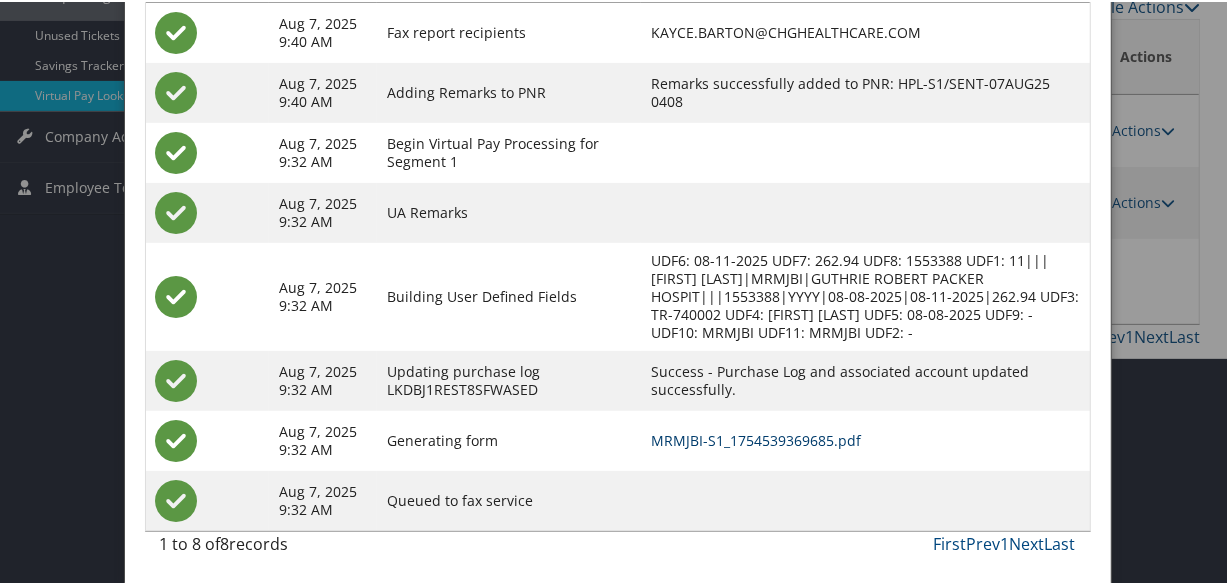 click on "MRMJBI-S1_1754539369685.pdf" at bounding box center (756, 438) 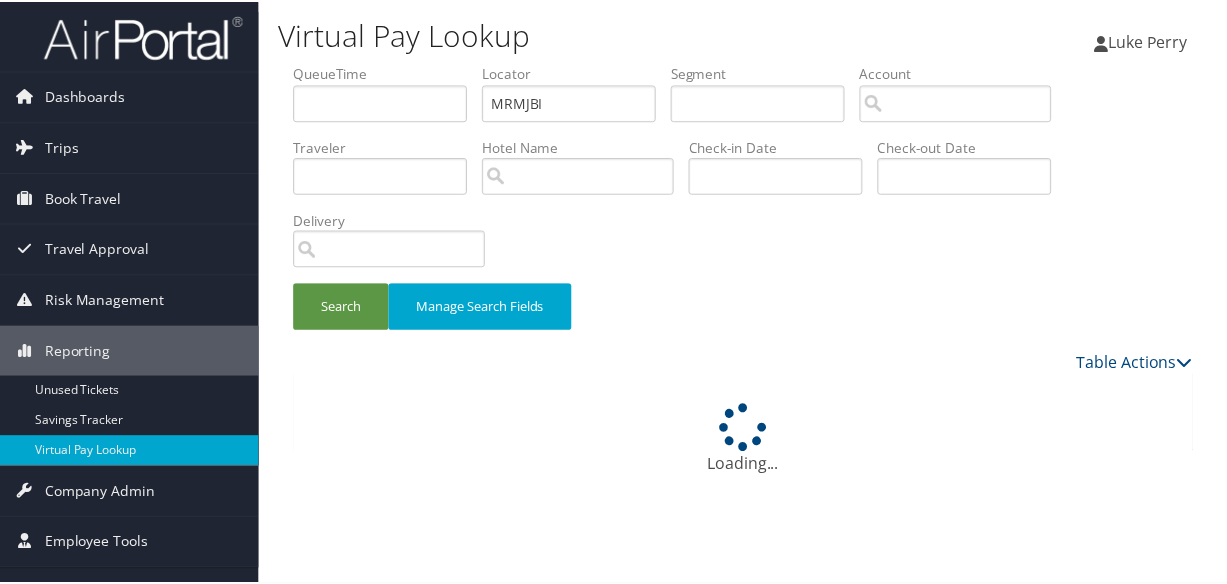 scroll, scrollTop: 0, scrollLeft: 0, axis: both 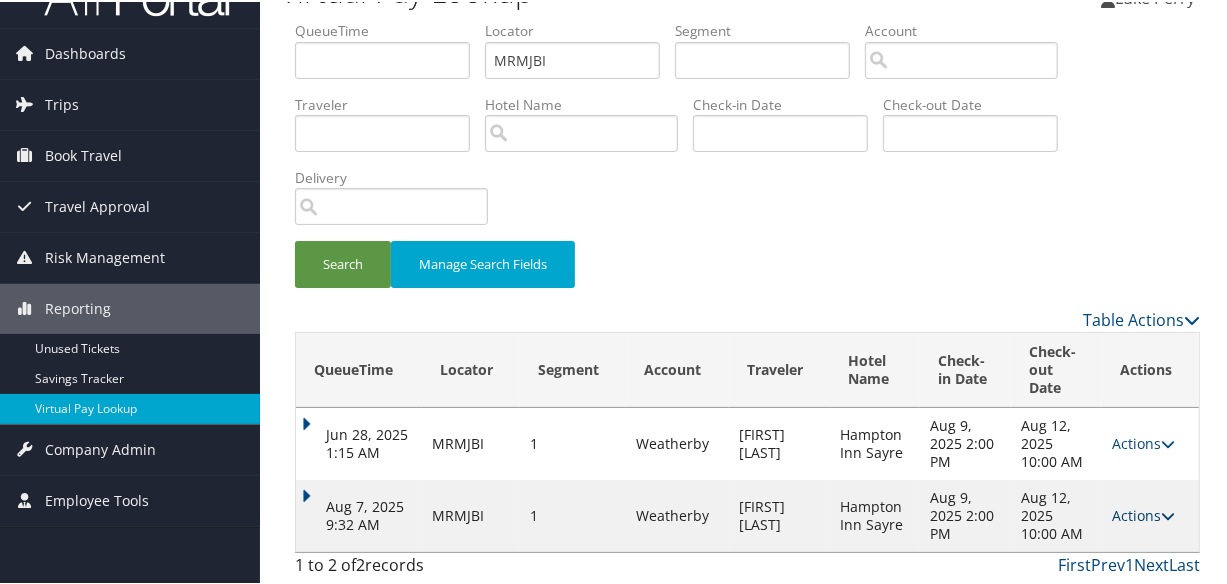 click on "Actions" at bounding box center (1143, 513) 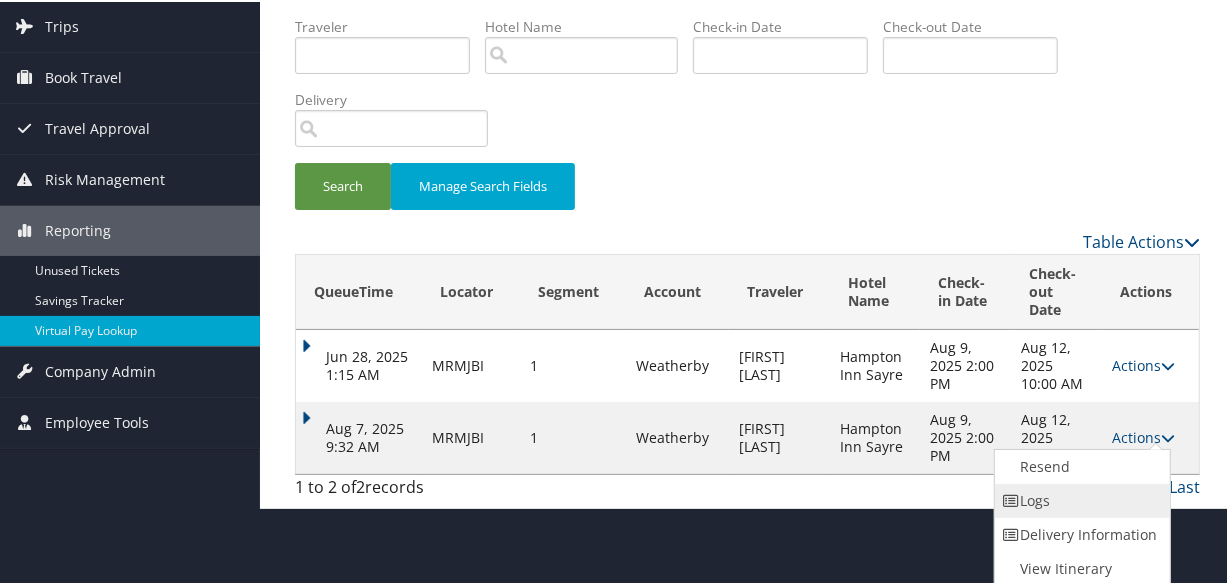 click on "Logs" at bounding box center (1080, 499) 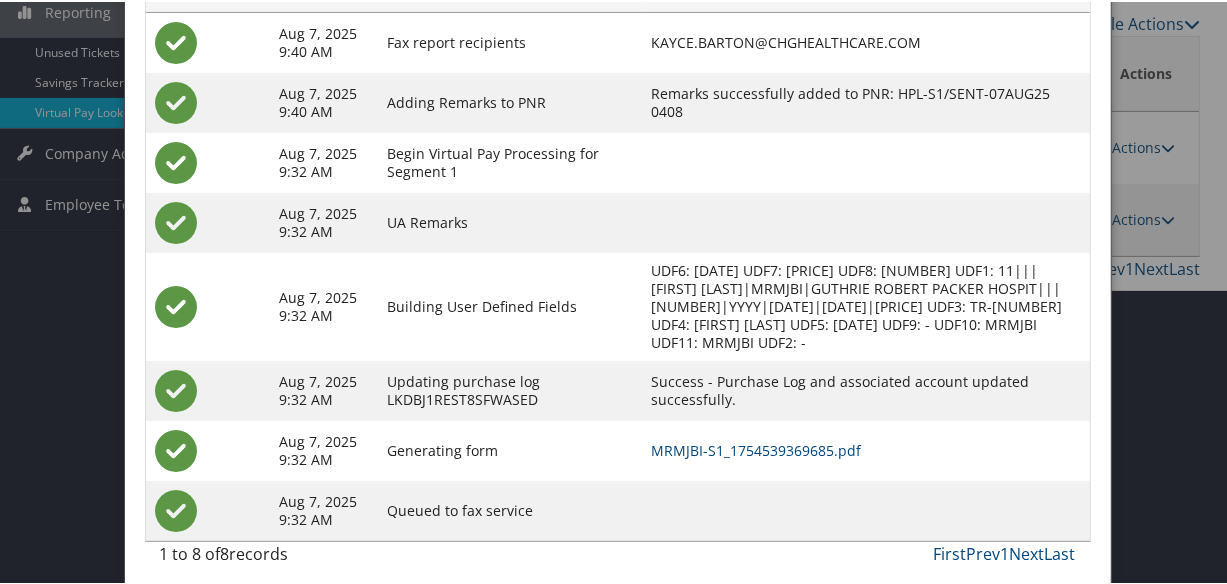 scroll, scrollTop: 350, scrollLeft: 0, axis: vertical 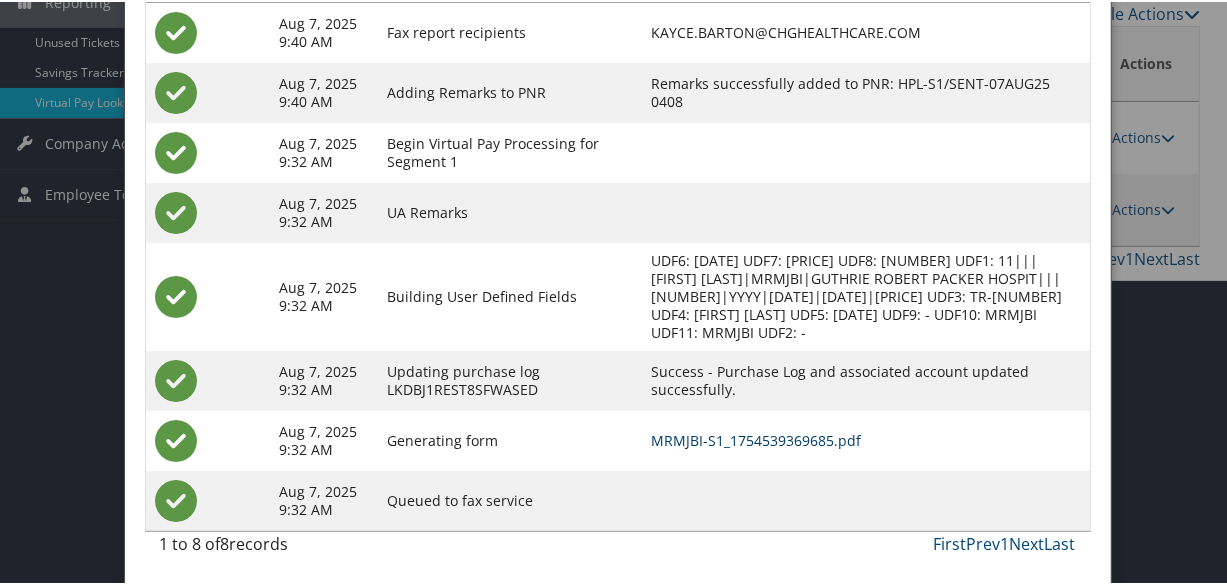 click on "MRMJBI-S1_1754539369685.pdf" at bounding box center [756, 438] 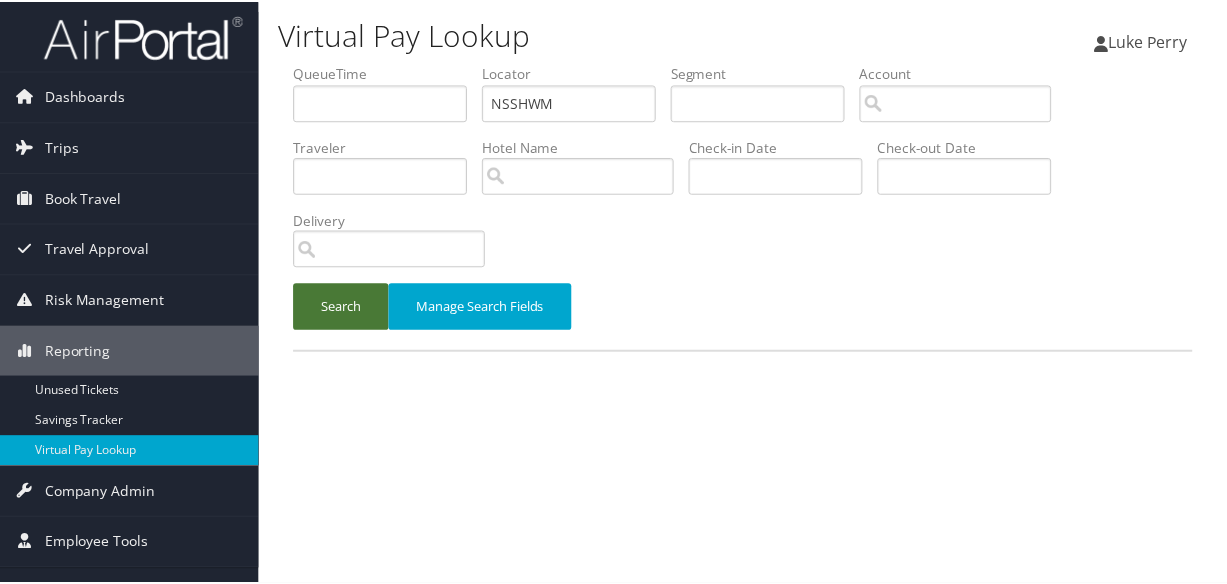 scroll, scrollTop: 0, scrollLeft: 0, axis: both 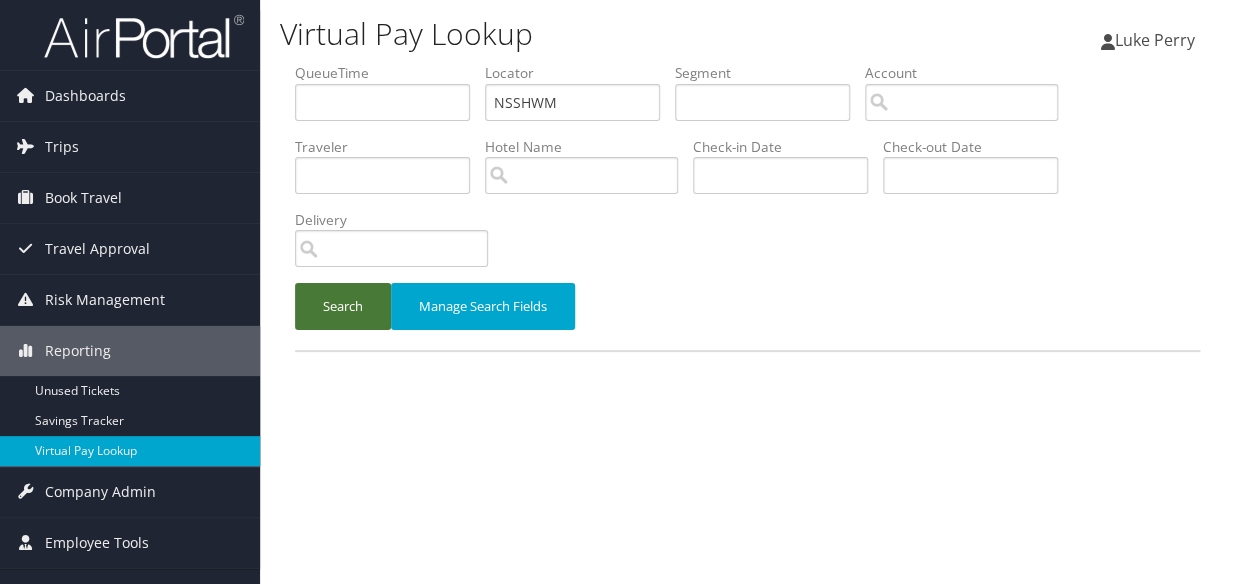 click on "Search" at bounding box center [343, 306] 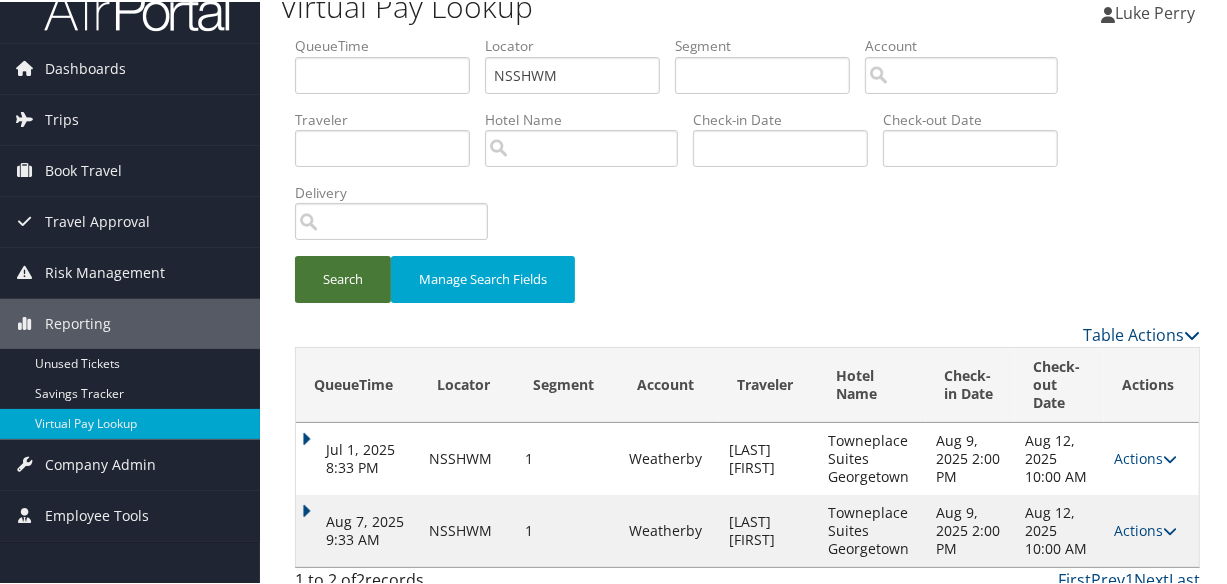 scroll, scrollTop: 44, scrollLeft: 0, axis: vertical 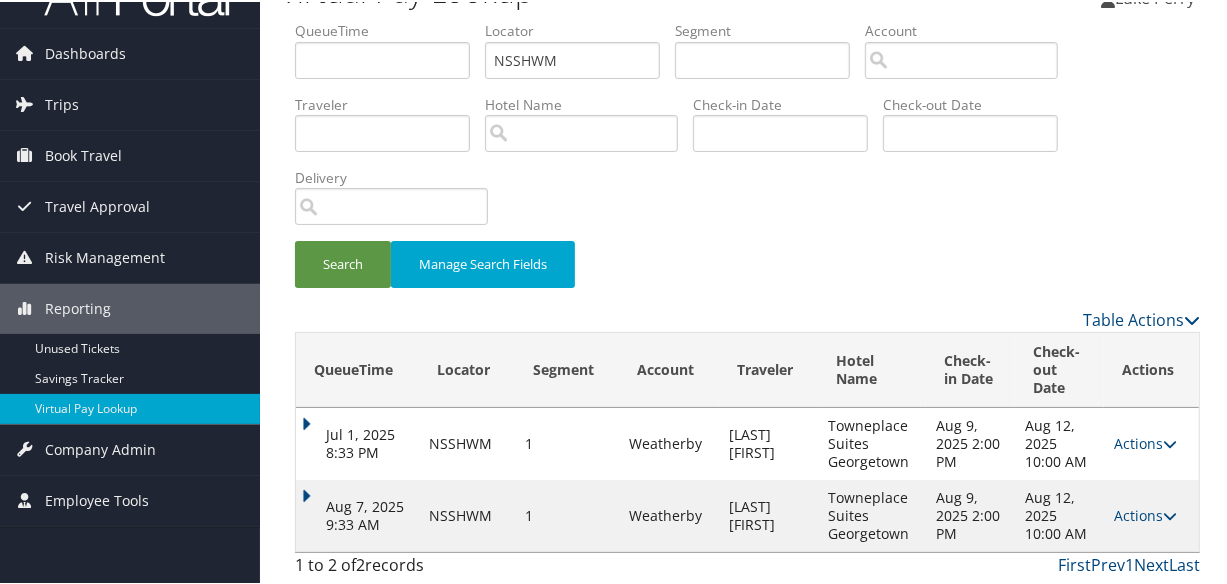 click on "QueueTime Locator NSSHWM Segment Account Traveler Hotel Name Check-in Date Check-out Date Delivery Search Manage Search Fields
Table Actions  Loading... QueueTime Locator Segment Account Traveler Hotel Name Check-in Date Check-out Date Sent To Delivery Actions Jul 1, 2025 8:33 PM NSSHWM 1 Weatherby SHELTON TOMMY Towneplace Suites Georgetown Aug 9, 2025 2:00 PM Aug 12, 2025 10:00 AM Queued Actions   Resend  Logs  View Itinerary Aug 7, 2025 9:33 AM NSSHWM 1 Weatherby SHELTON TOMMY Towneplace Suites Georgetown Aug 9, 2025 2:00 PM Aug 12, 2025 10:00 AM +1 (502) 316-7181 Sent Actions   Resend  Logs  Delivery Information  View Itinerary 1 to 2 of  2  records First Prev 1 Next Last
Advanced Search Cancel Save   ×" at bounding box center (747, 302) 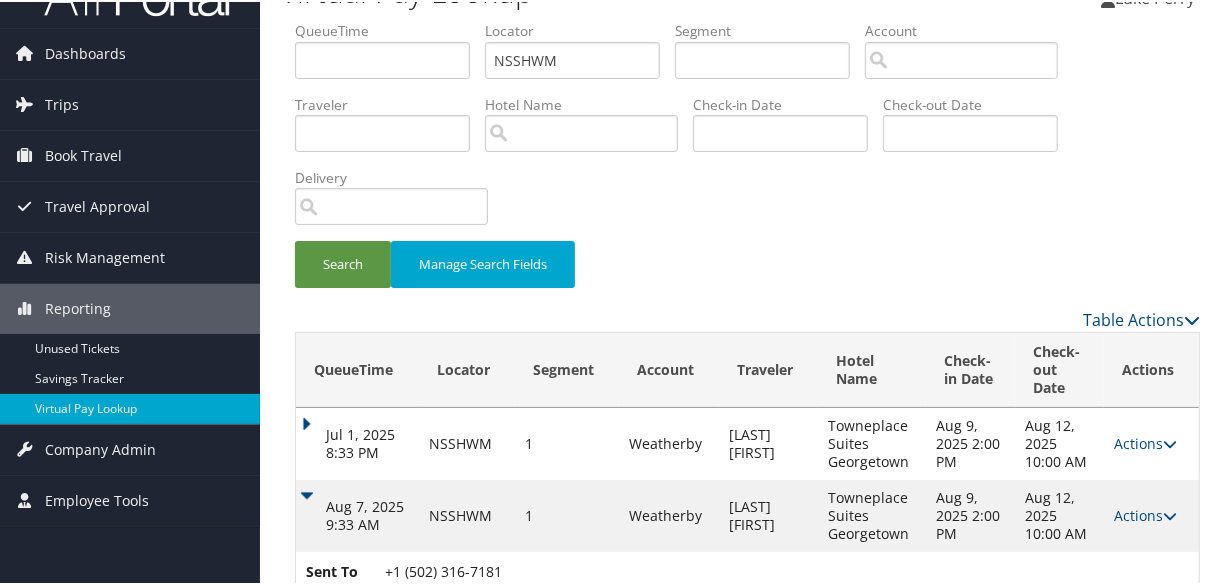 scroll, scrollTop: 129, scrollLeft: 0, axis: vertical 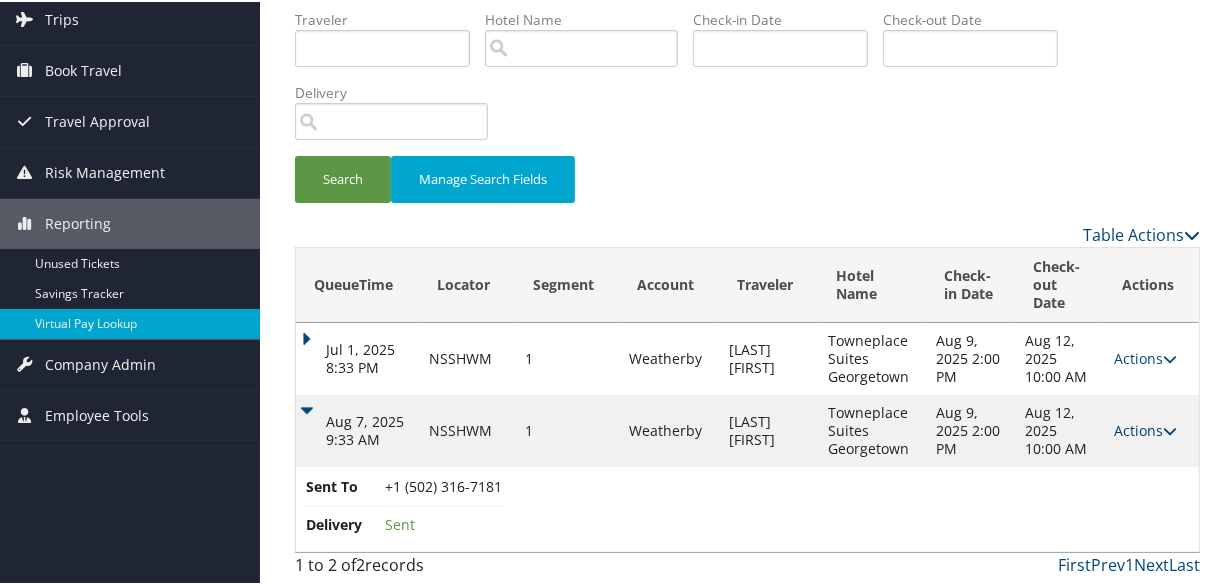 click on "Actions" at bounding box center (1145, 428) 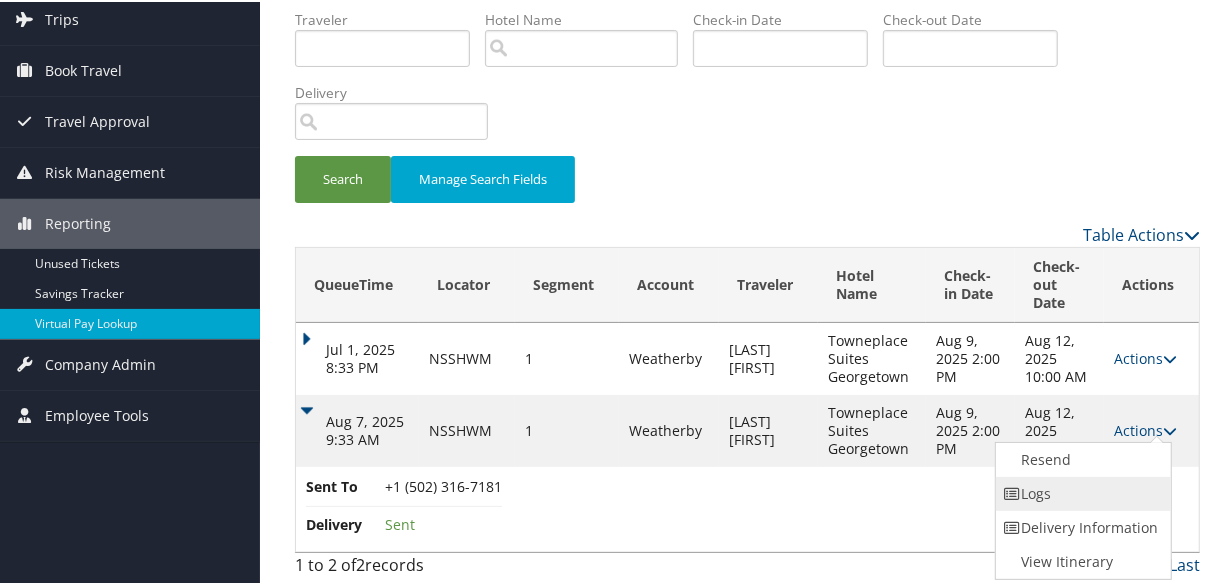 click on "Logs" at bounding box center [1081, 492] 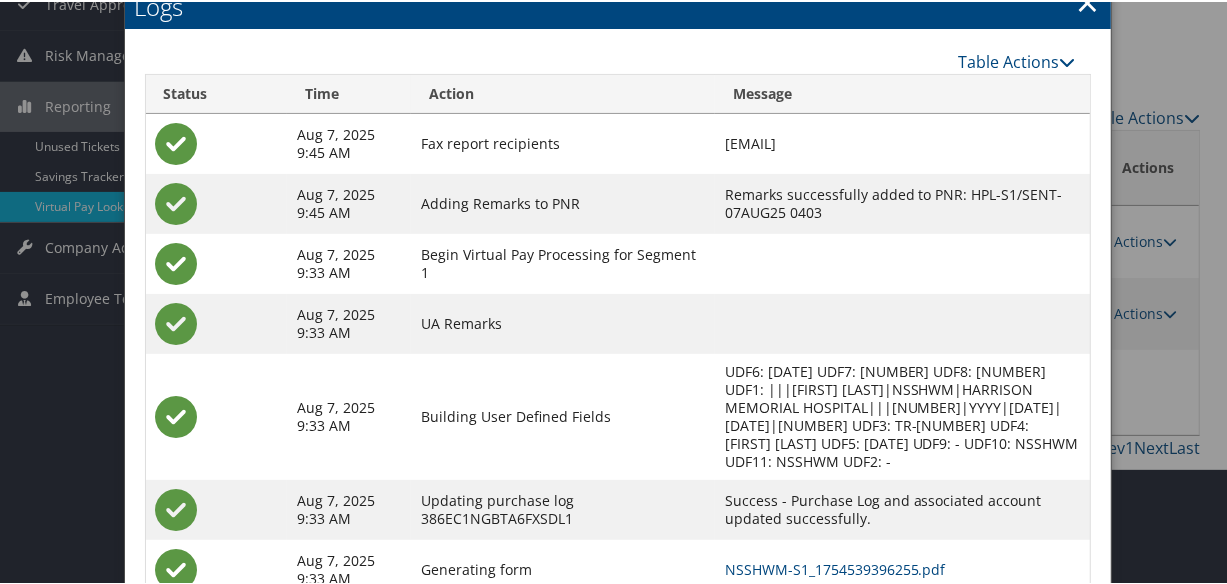 scroll, scrollTop: 357, scrollLeft: 0, axis: vertical 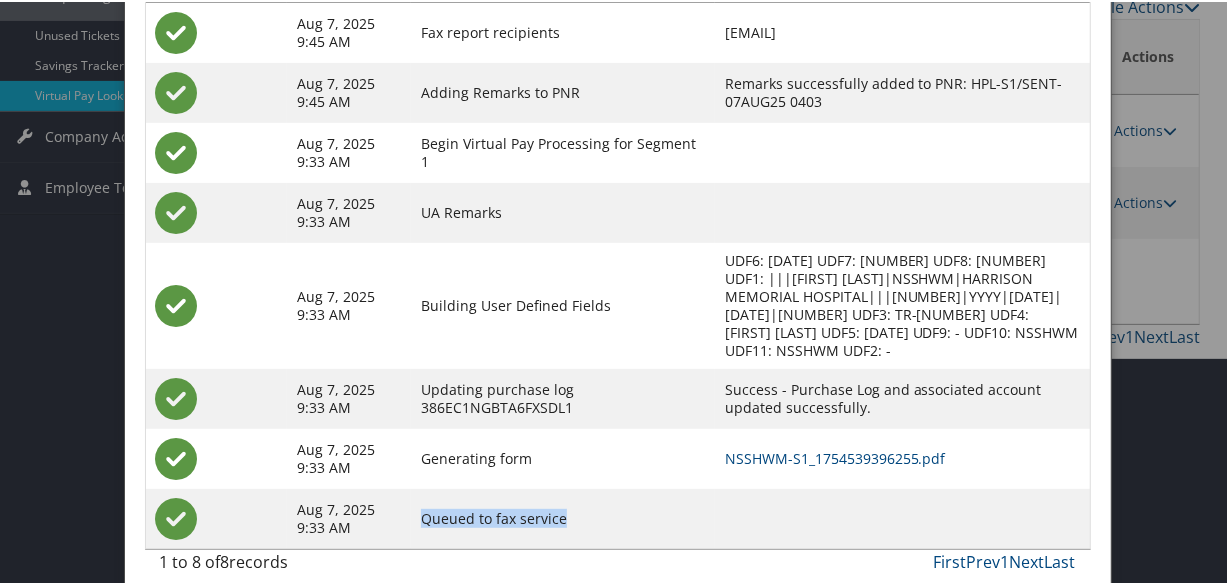 drag, startPoint x: 390, startPoint y: 503, endPoint x: 540, endPoint y: 509, distance: 150.11995 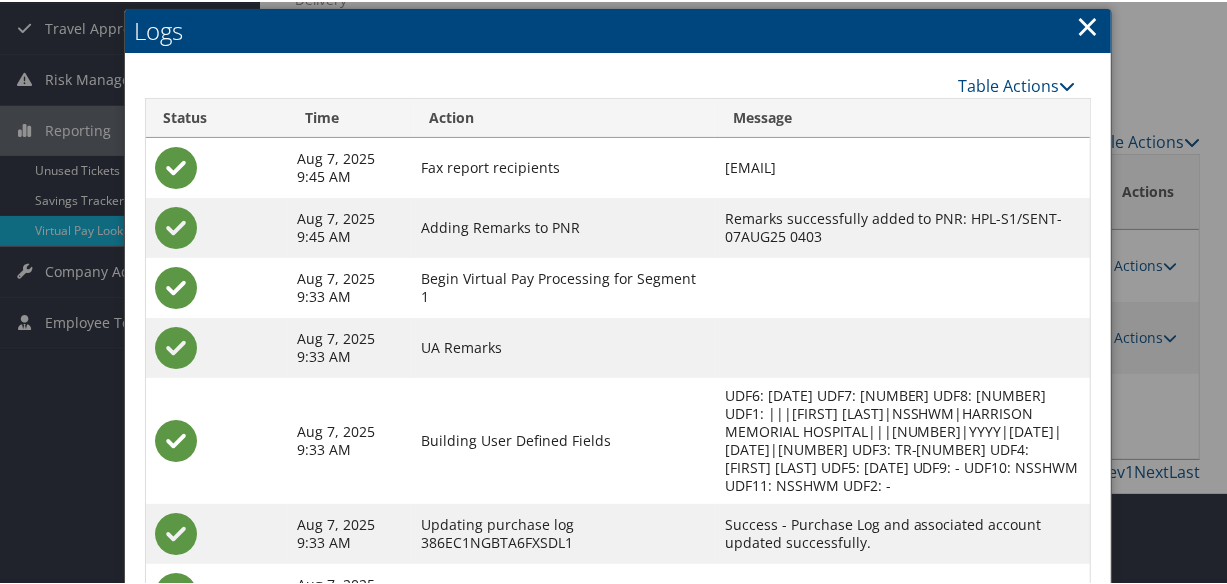 scroll, scrollTop: 0, scrollLeft: 0, axis: both 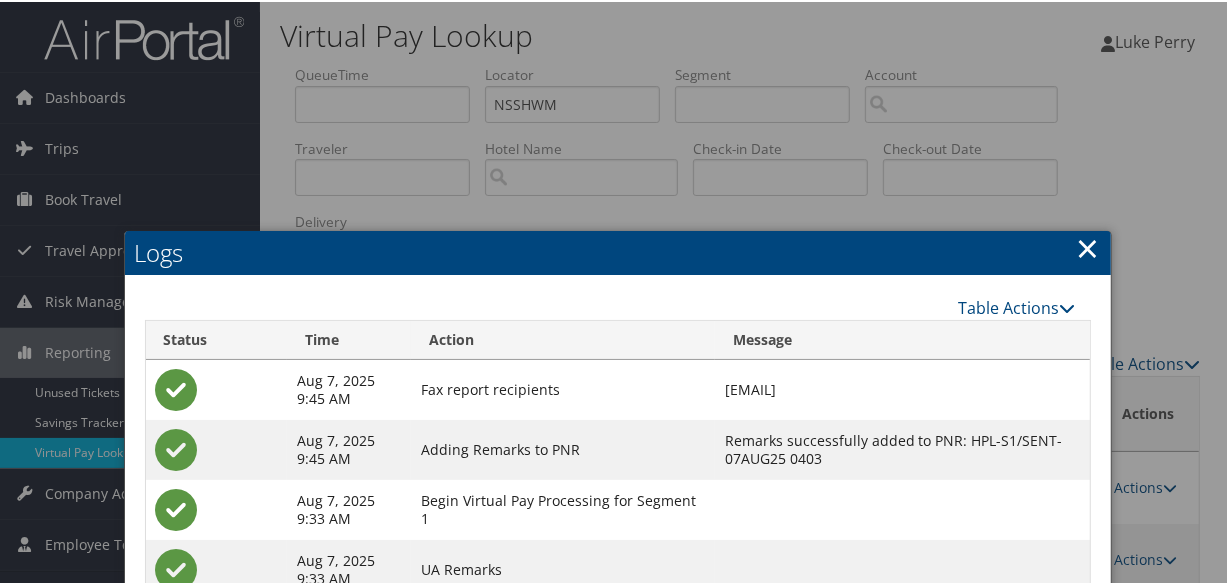 click on "×" at bounding box center [1088, 246] 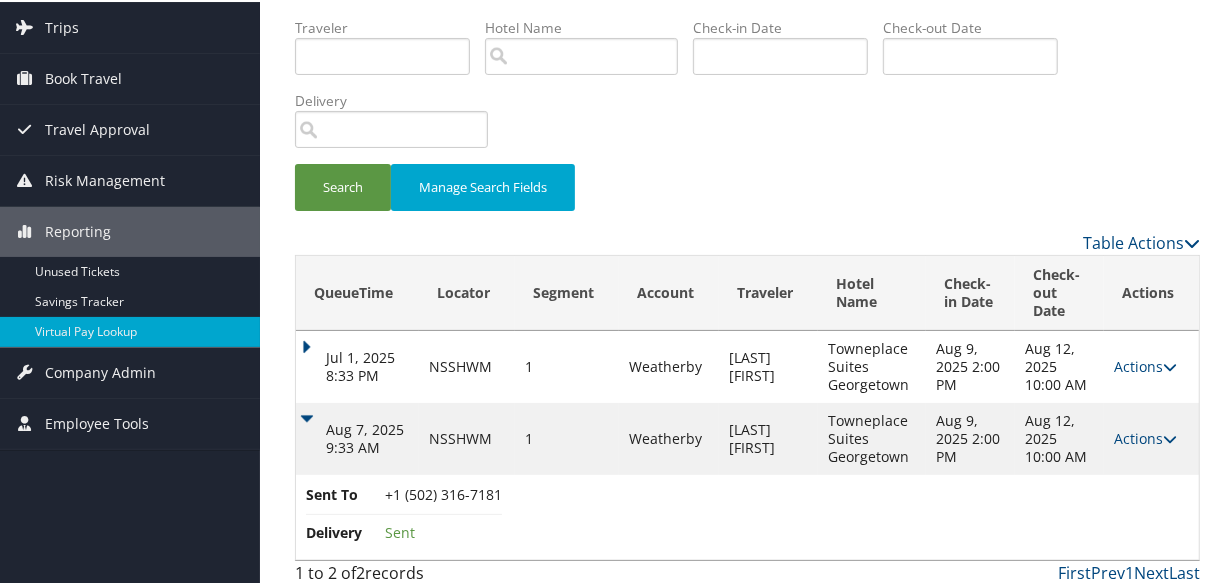 scroll, scrollTop: 129, scrollLeft: 0, axis: vertical 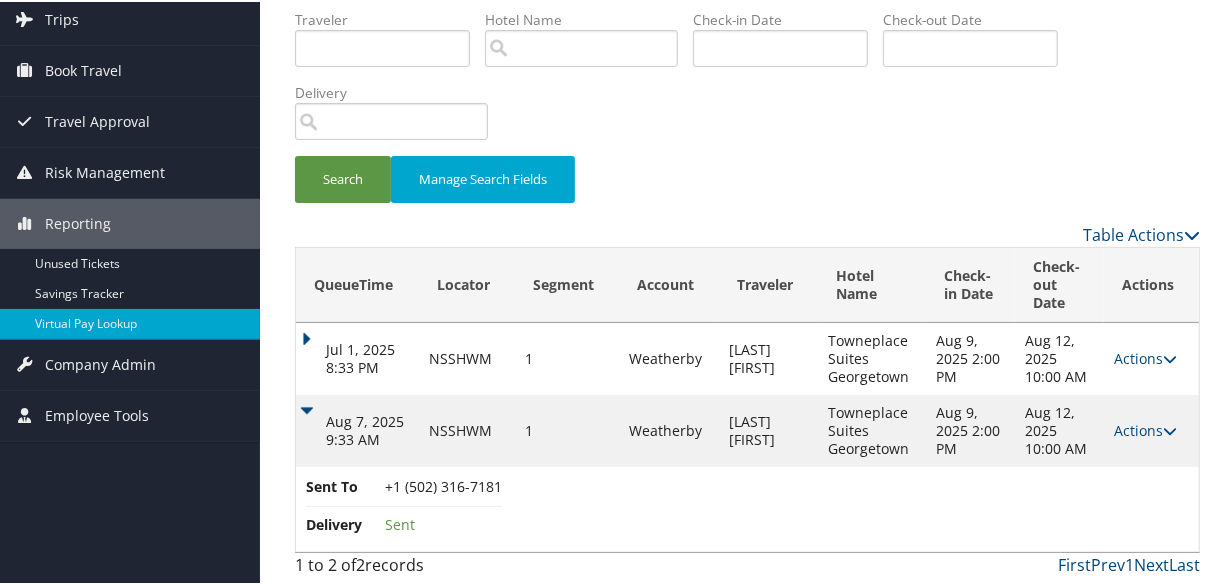 click on "Aug 7, 2025 9:33 AM" at bounding box center [357, 429] 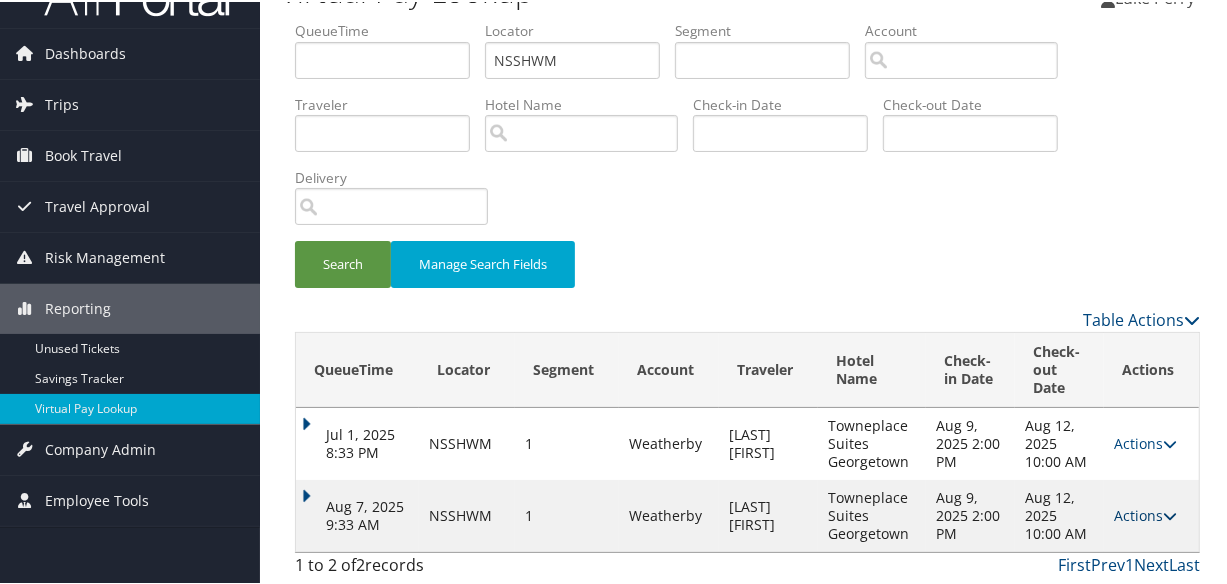 click on "Actions" at bounding box center [1145, 513] 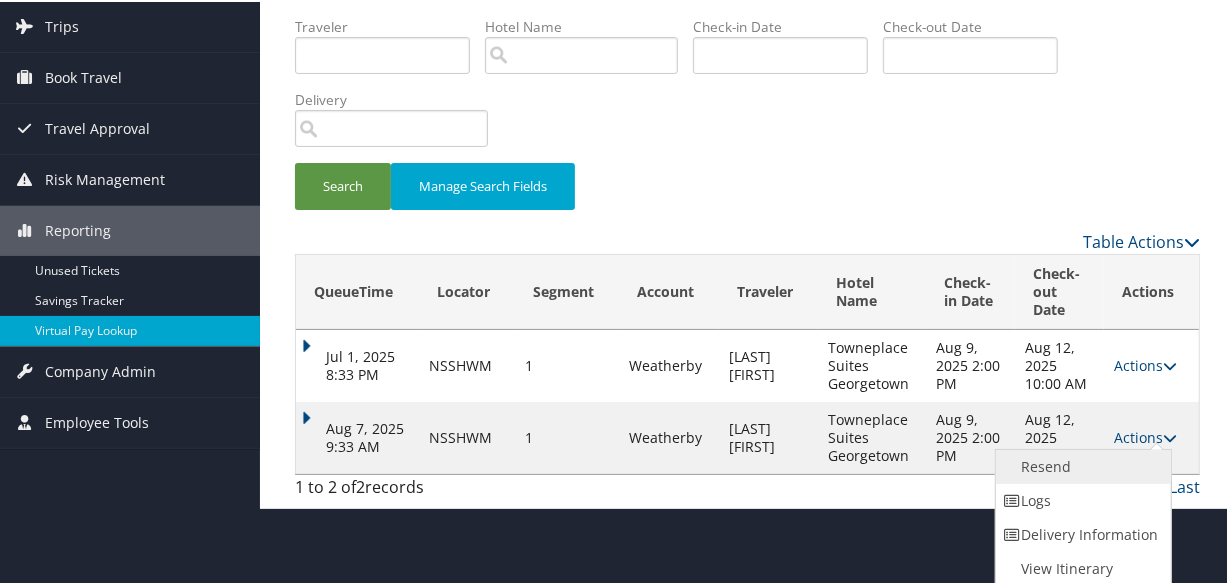 click on "Resend" at bounding box center (1081, 465) 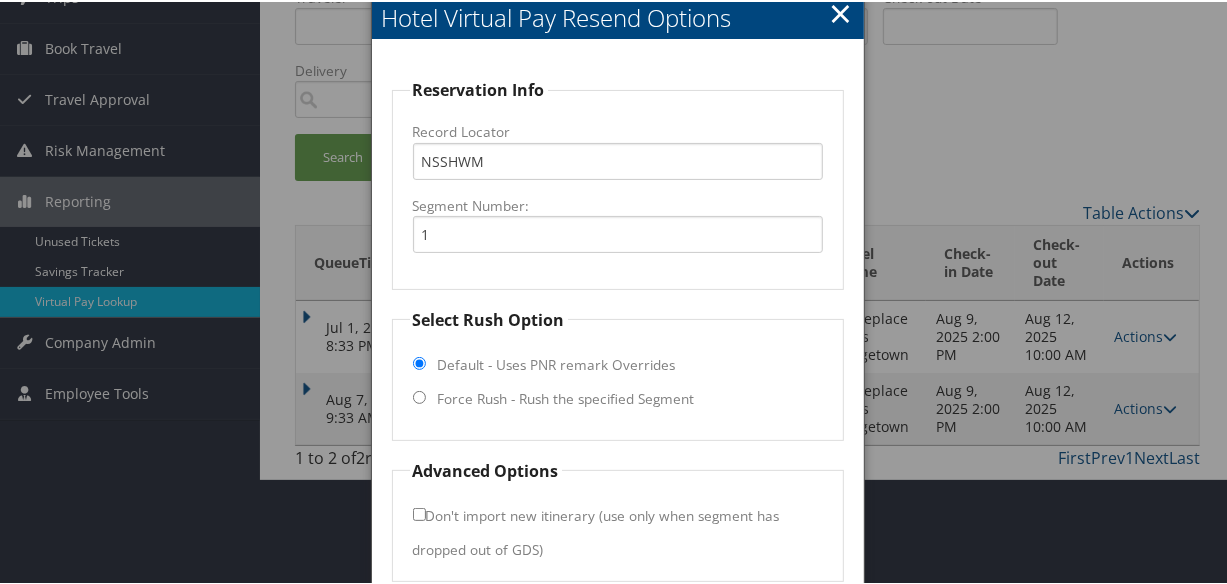 scroll, scrollTop: 238, scrollLeft: 0, axis: vertical 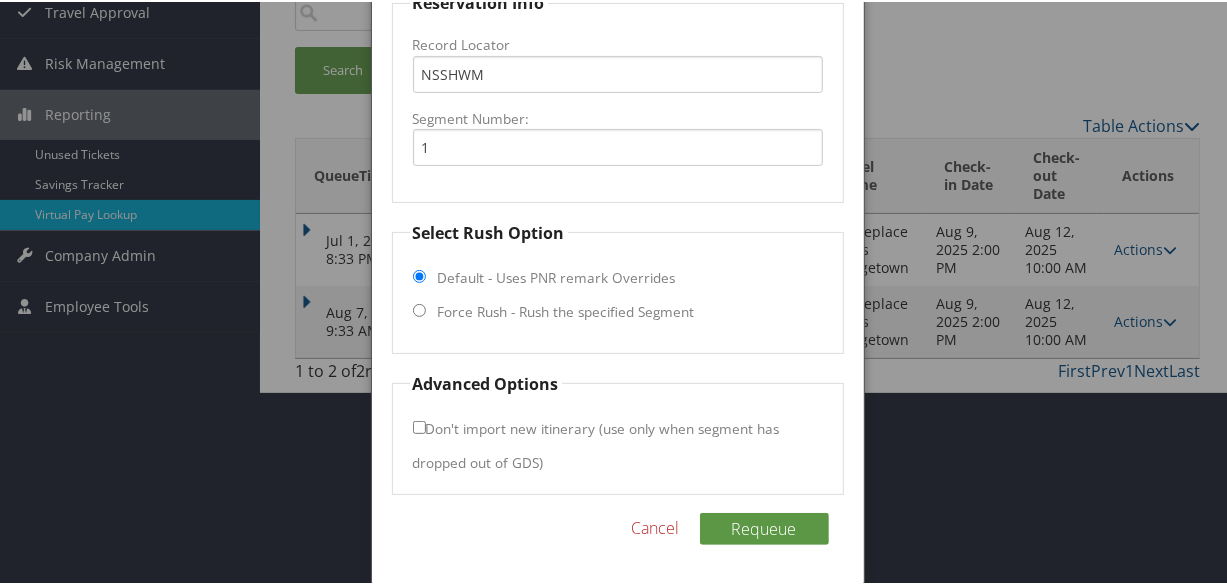 click on "Default - Uses PNR remark Overrides" at bounding box center (557, 276) 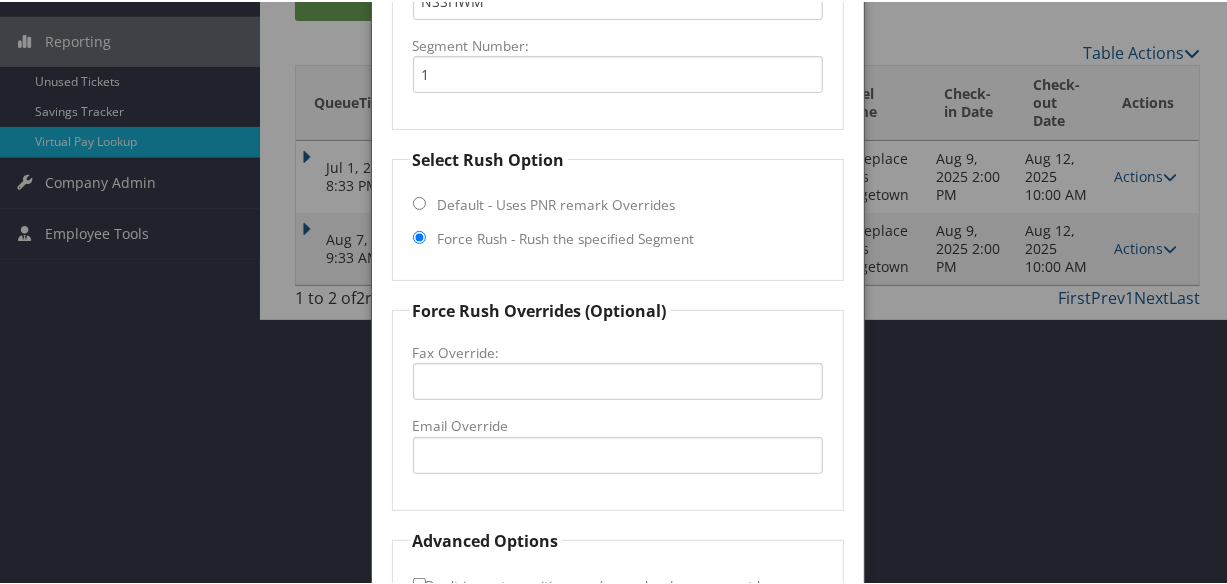 scroll, scrollTop: 468, scrollLeft: 0, axis: vertical 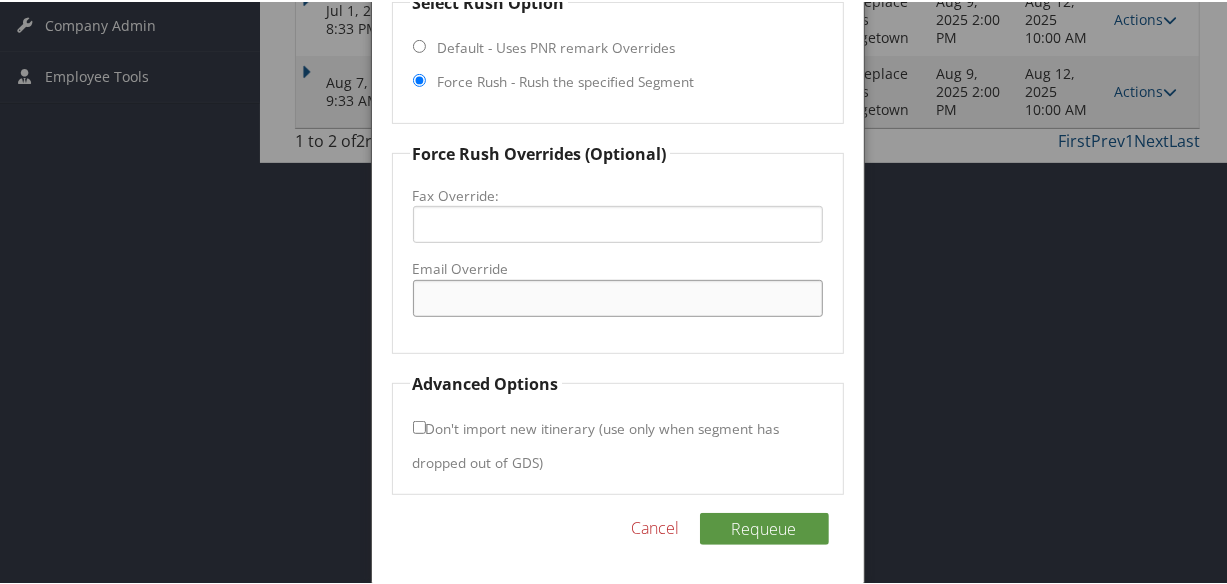 click on "Email Override" at bounding box center (618, 296) 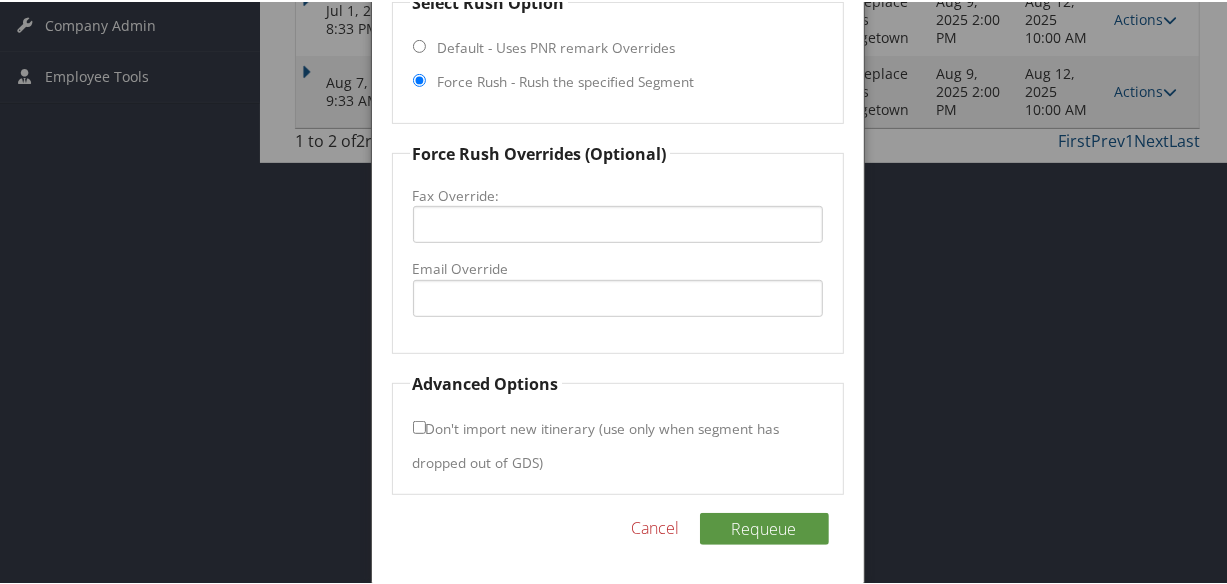 click on "Cancel" at bounding box center [656, 526] 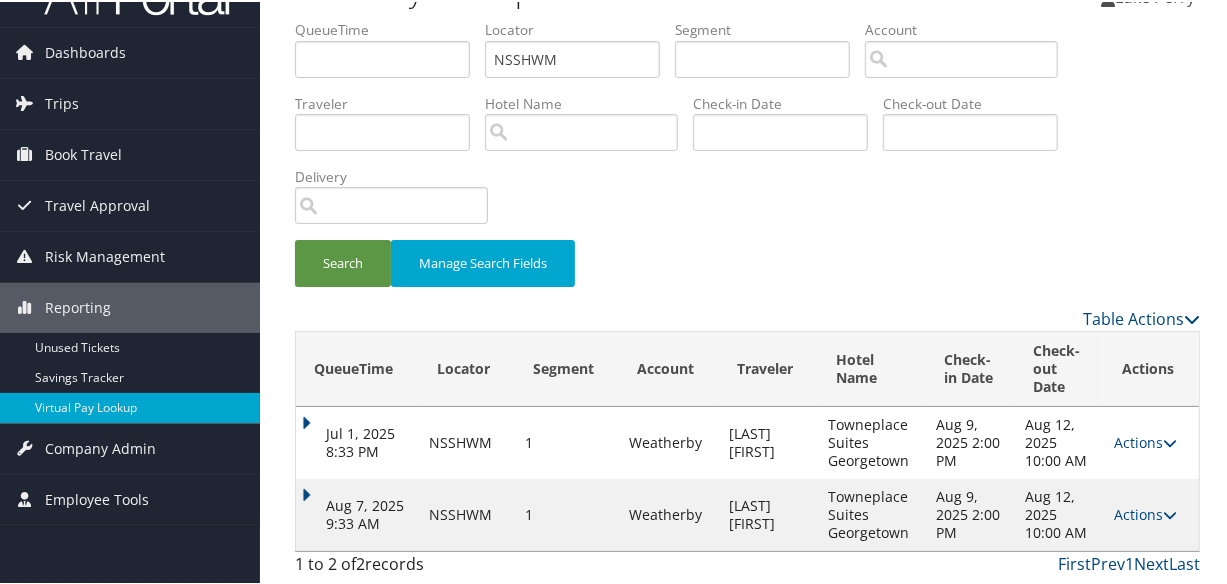 scroll, scrollTop: 44, scrollLeft: 0, axis: vertical 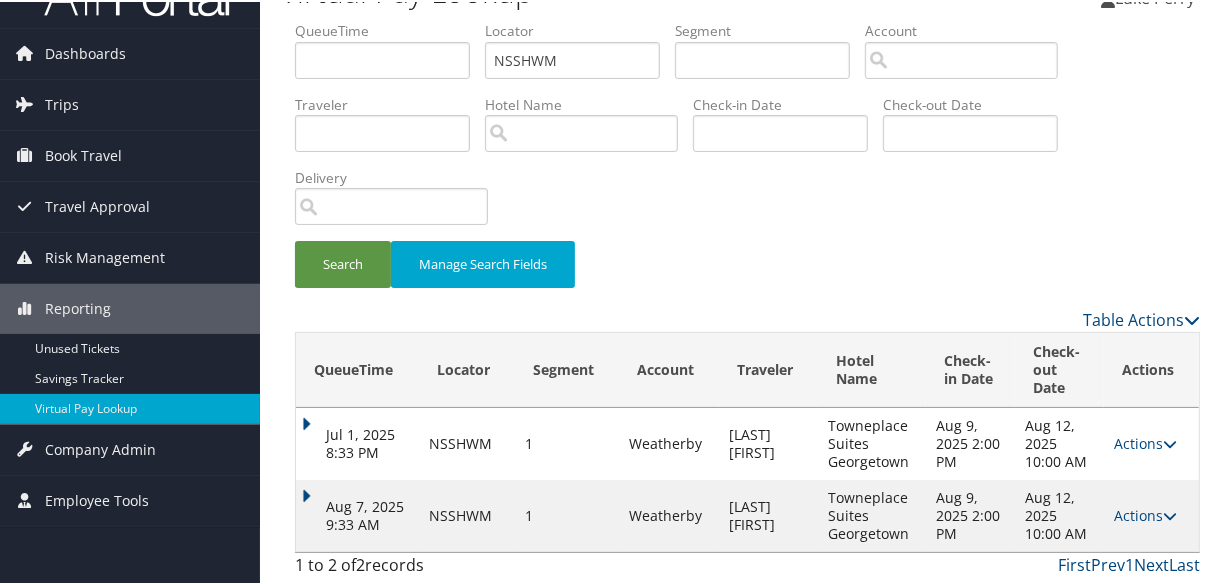 click on "Aug 7, 2025 9:33 AM" at bounding box center [357, 514] 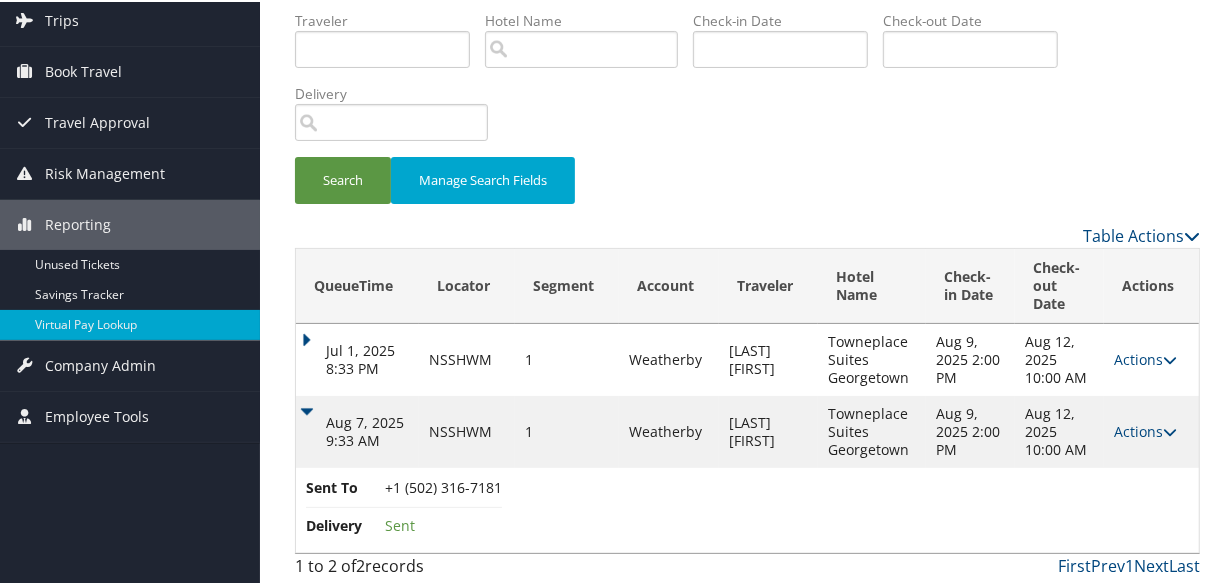 scroll, scrollTop: 129, scrollLeft: 0, axis: vertical 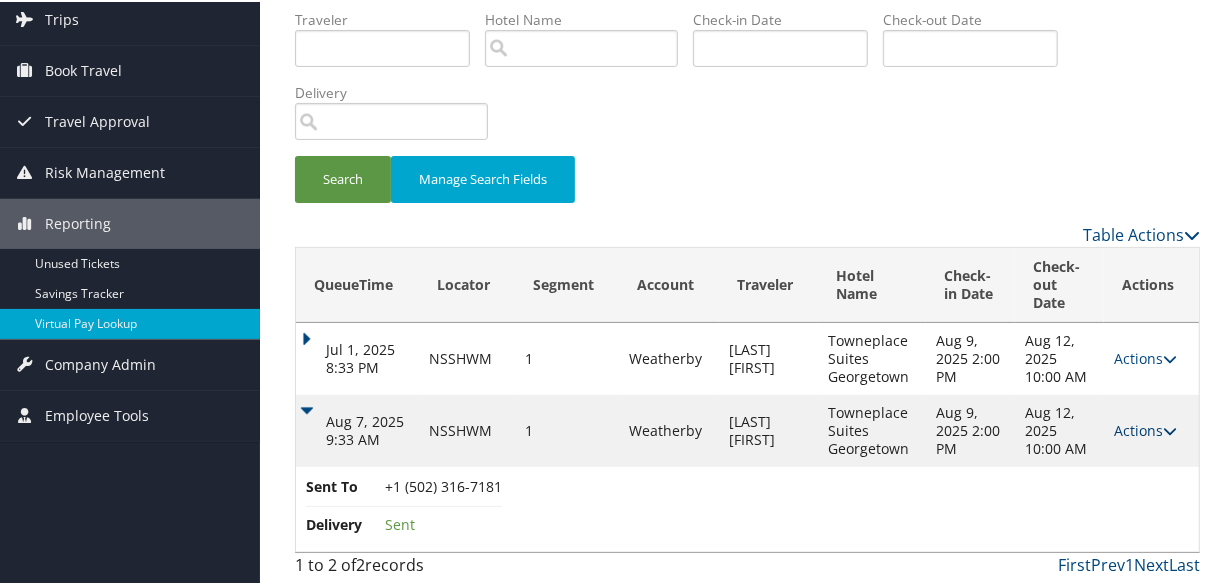 click on "Actions" at bounding box center (1145, 428) 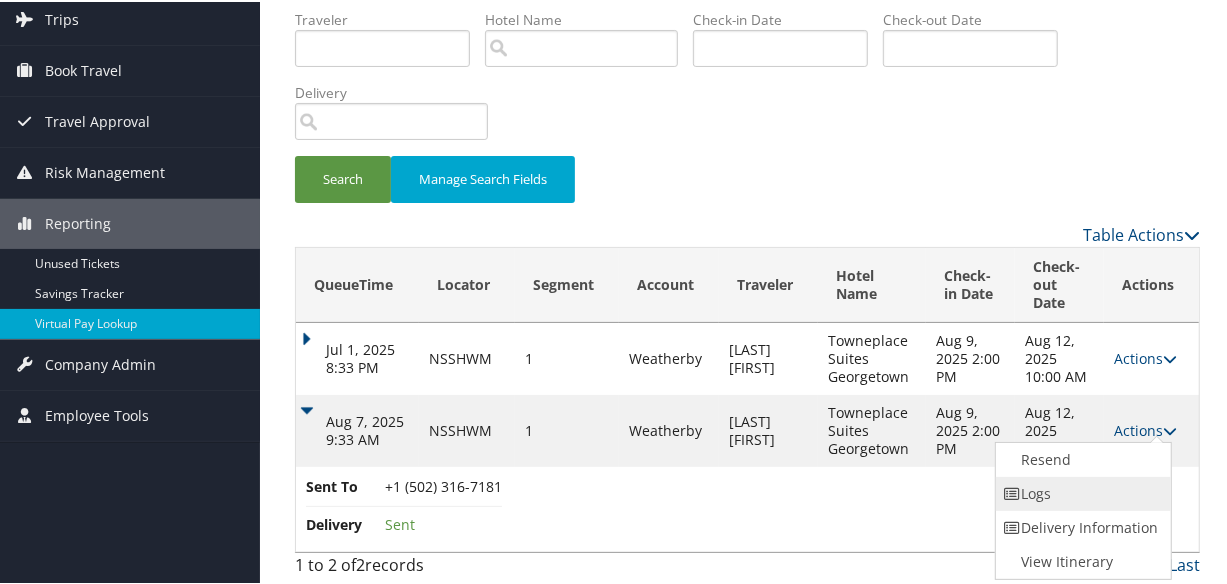 click on "Logs" at bounding box center (1081, 492) 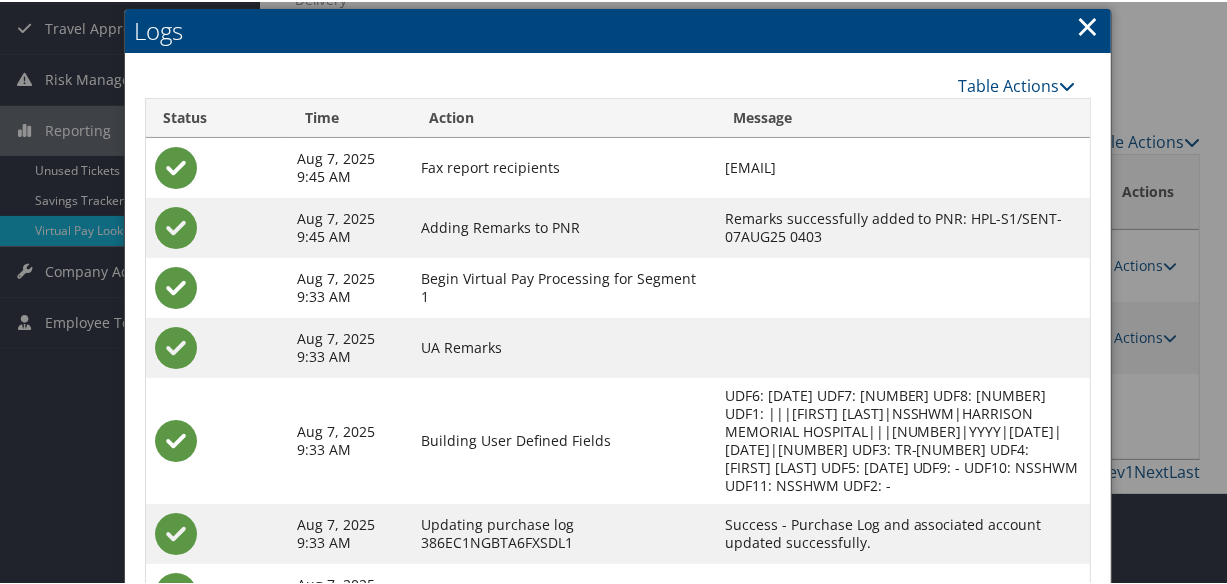 scroll, scrollTop: 357, scrollLeft: 0, axis: vertical 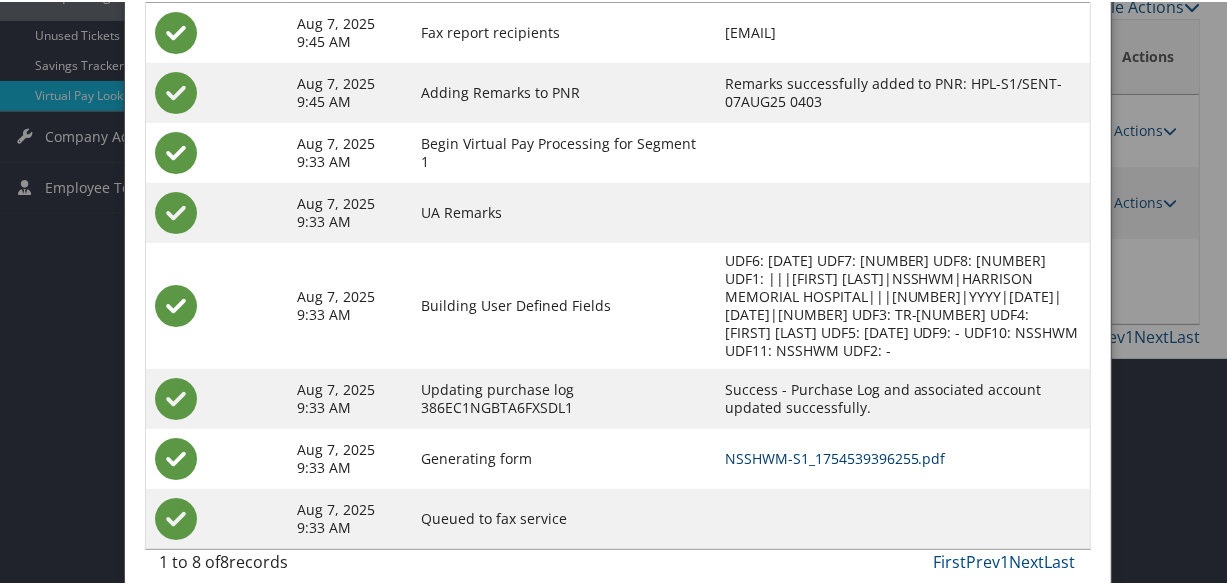 click on "NSSHWM-S1_1754539396255.pdf" at bounding box center [835, 456] 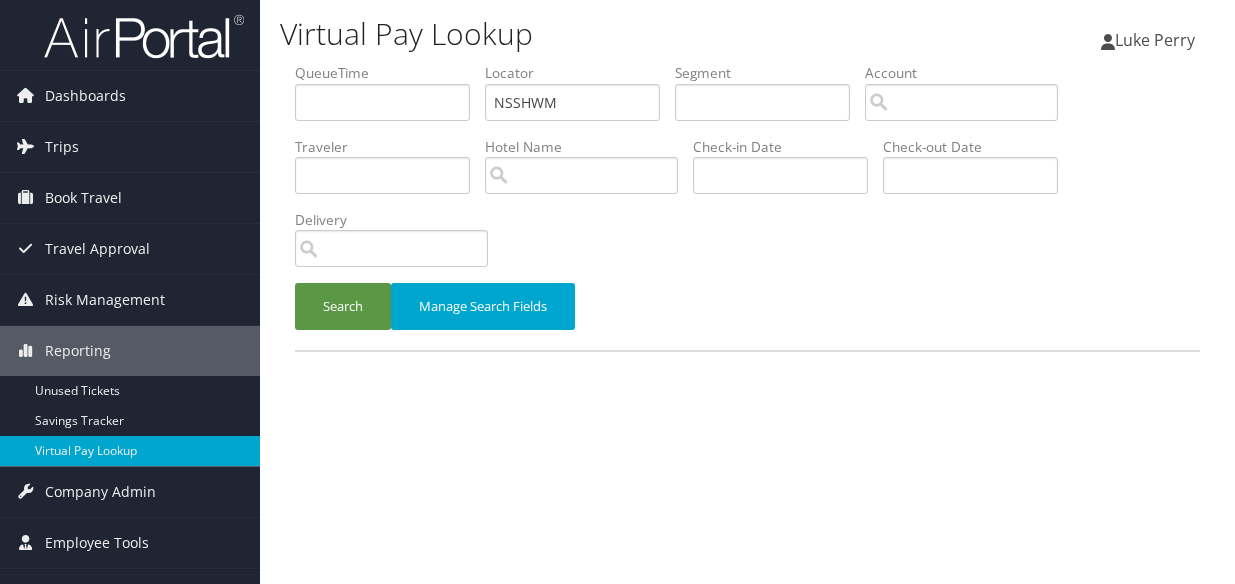 click on "Manage Search Fields" at bounding box center [483, 306] 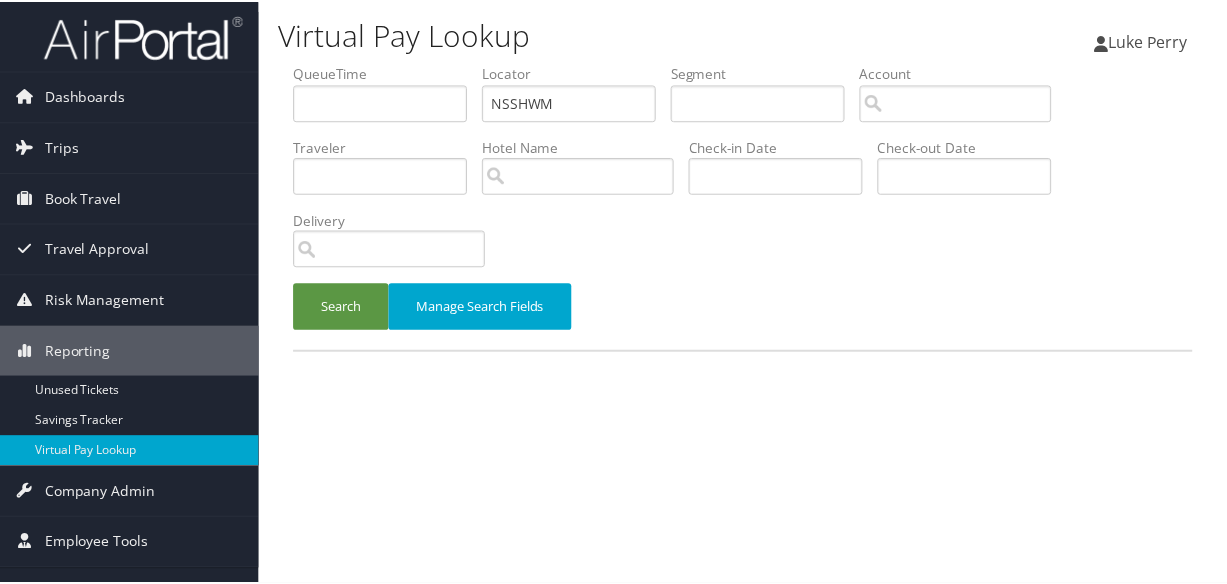 scroll, scrollTop: 0, scrollLeft: 0, axis: both 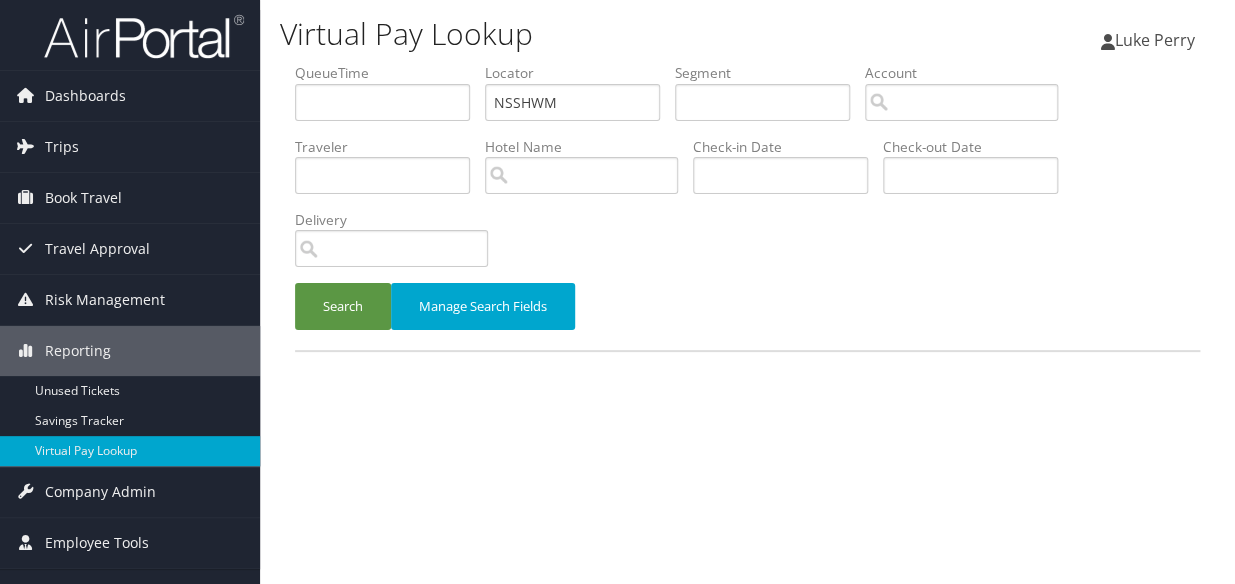click on "Menu
Dashboards ► AirPortal 360™ (Manager) My Travel Dashboard   Trips ► Airtinerary® Lookup Current/Future Trips Past Trips Trips Missing Hotels Hotel Check-ins   Book Travel ► Approval Request (Beta)   Travel Approval ► Pending Trip Approvals Approved Trips Canceled Trips Approvals (Beta)   Risk Management ► SecurityLogic® Map Assistance Requests Travel Alerts Notifications   Reporting ► Unused Tickets Savings Tracker Virtual Pay Lookup   Company Admin ► Company Information Configure Approval Types (Beta) People Users (Beta) Vendor Contracts Travel Policy Service Fees  Reporting Fields (Beta) Report Settings Virtual Pay Settings   Employee Tools ► Help Desk
Dashboards AirPortal 360™ (Manager) My Travel Dashboard" at bounding box center [617, 292] 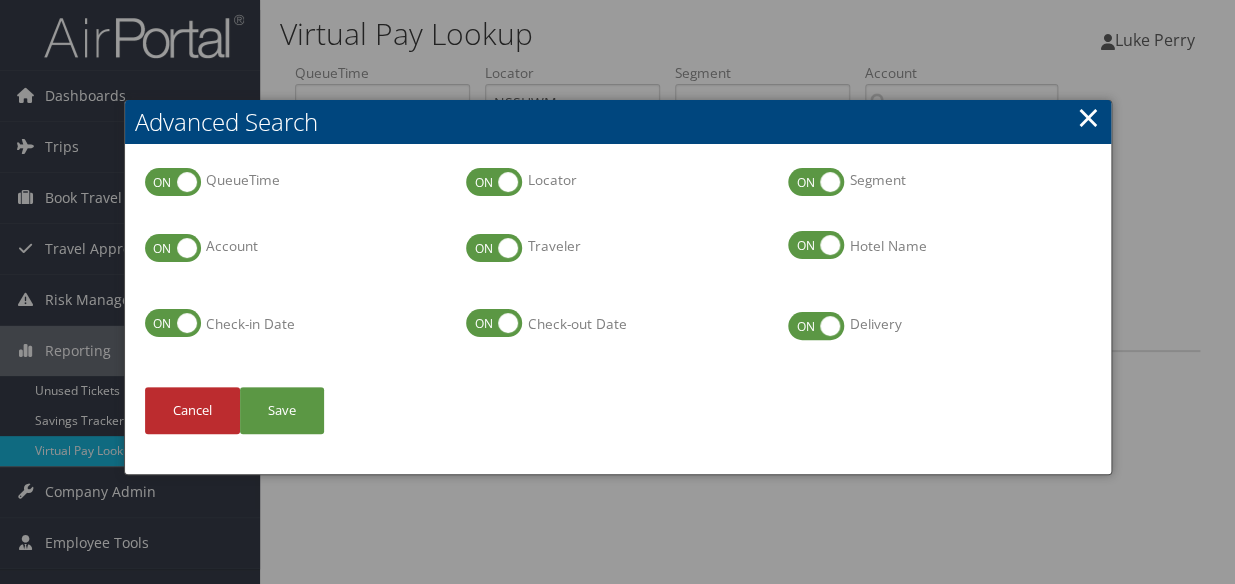click on "×" at bounding box center [1088, 117] 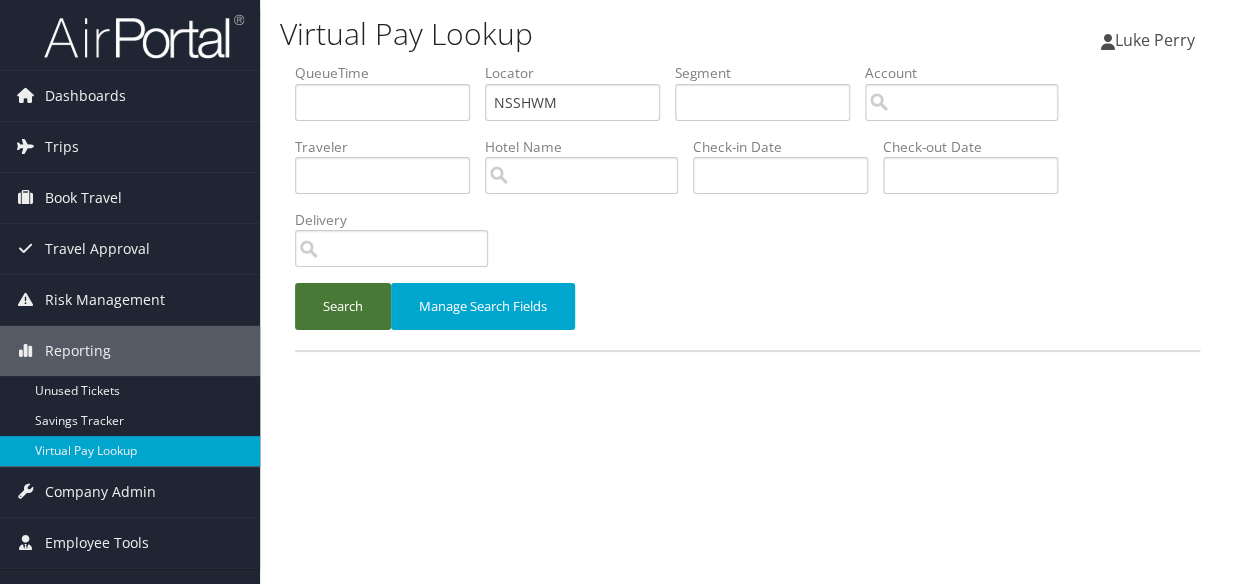 click on "Search" at bounding box center [343, 306] 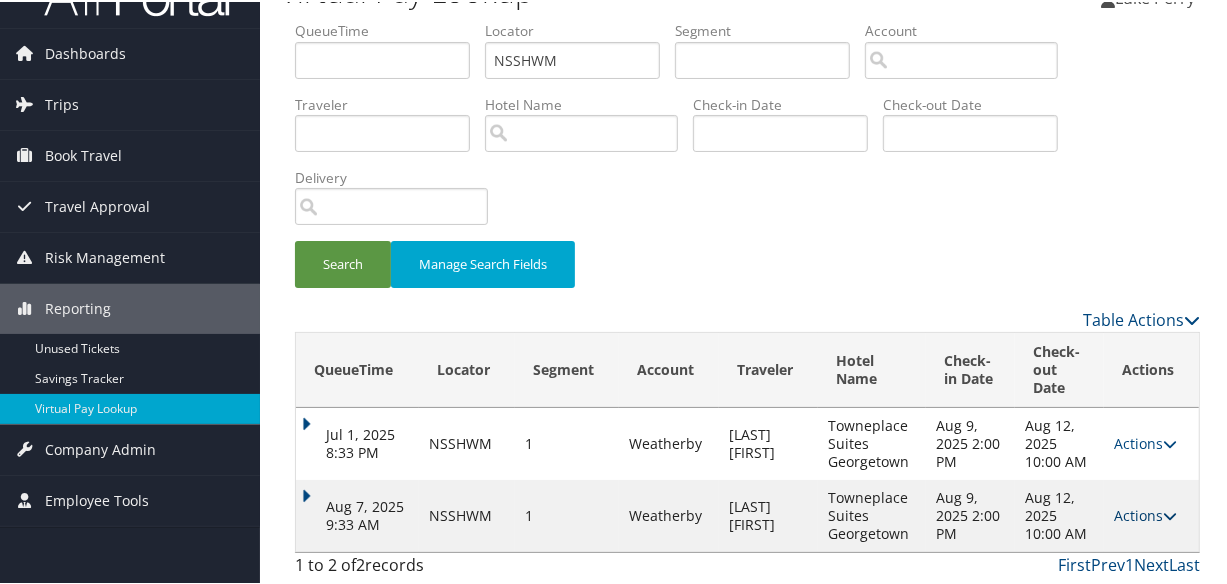 click on "Actions" at bounding box center (1145, 513) 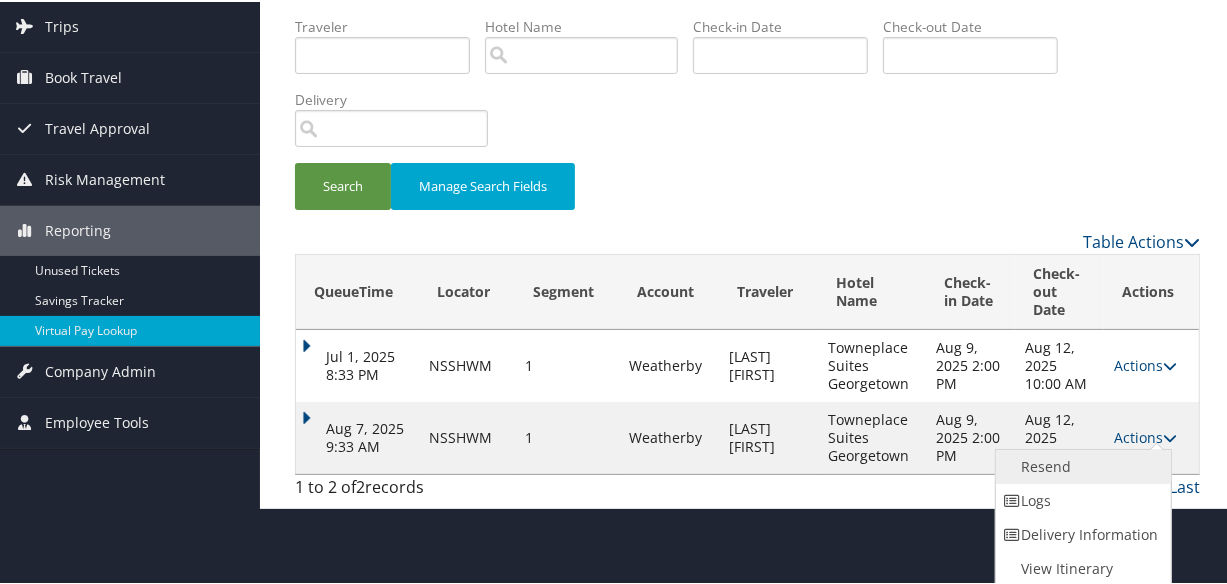 click on "Resend" at bounding box center [1081, 465] 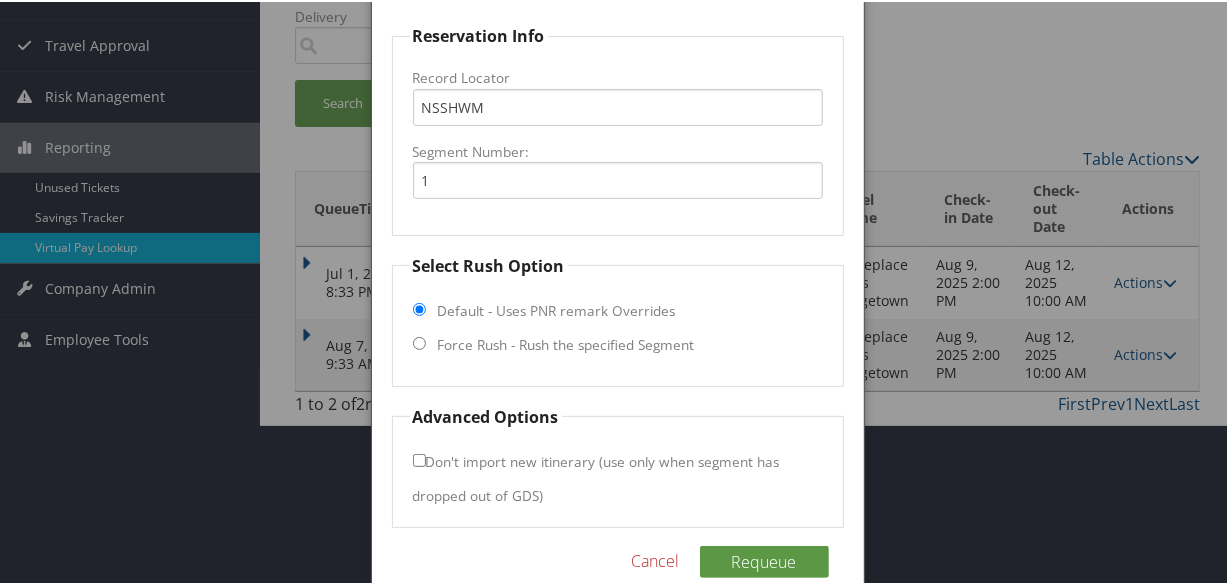 click on "Force Rush - Rush the specified Segment" at bounding box center (566, 343) 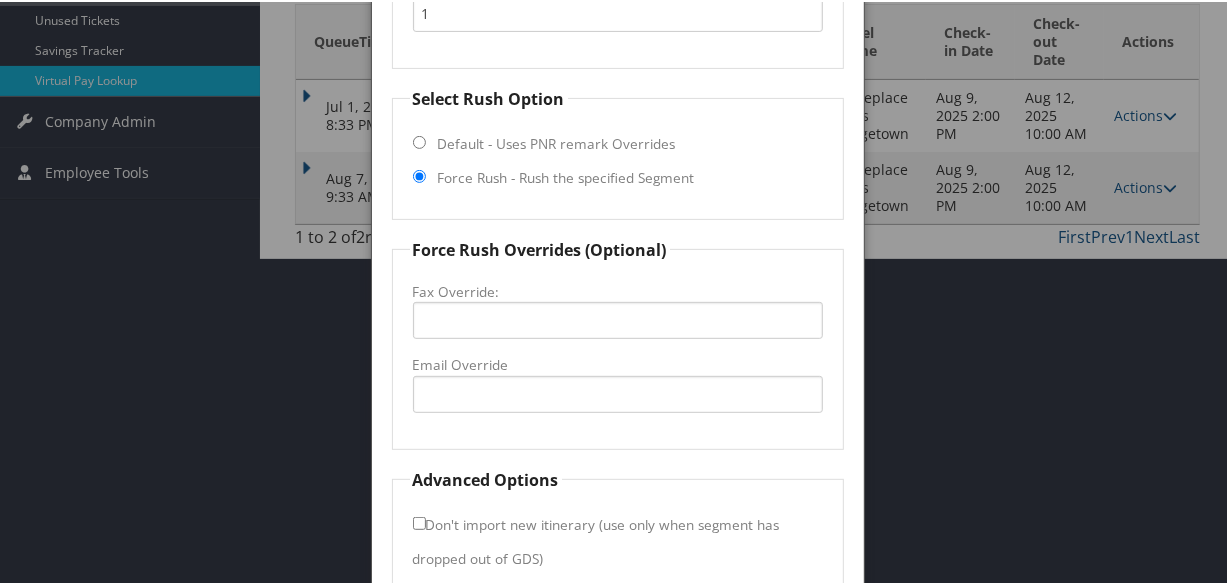 scroll, scrollTop: 468, scrollLeft: 0, axis: vertical 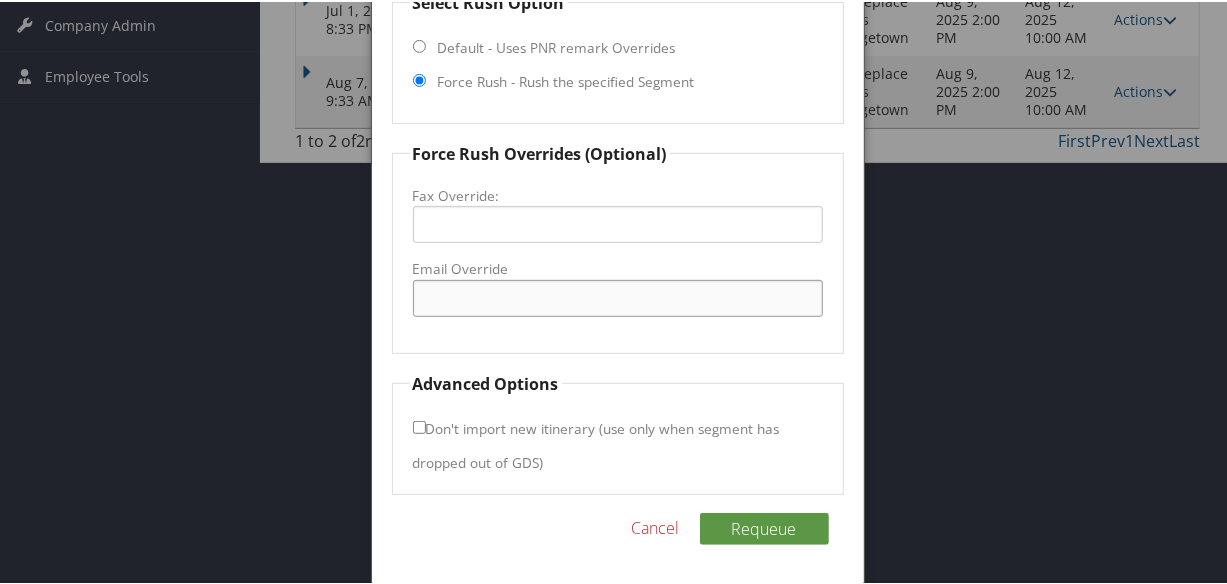 click on "Email Override" at bounding box center (618, 296) 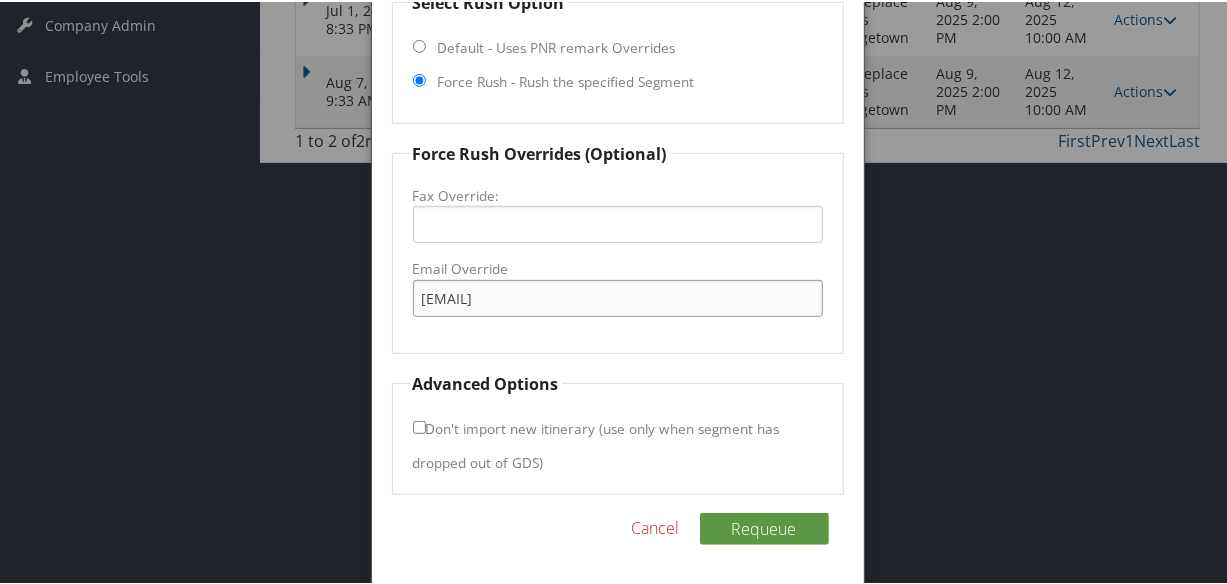 click on "[EMAIL]" at bounding box center [618, 296] 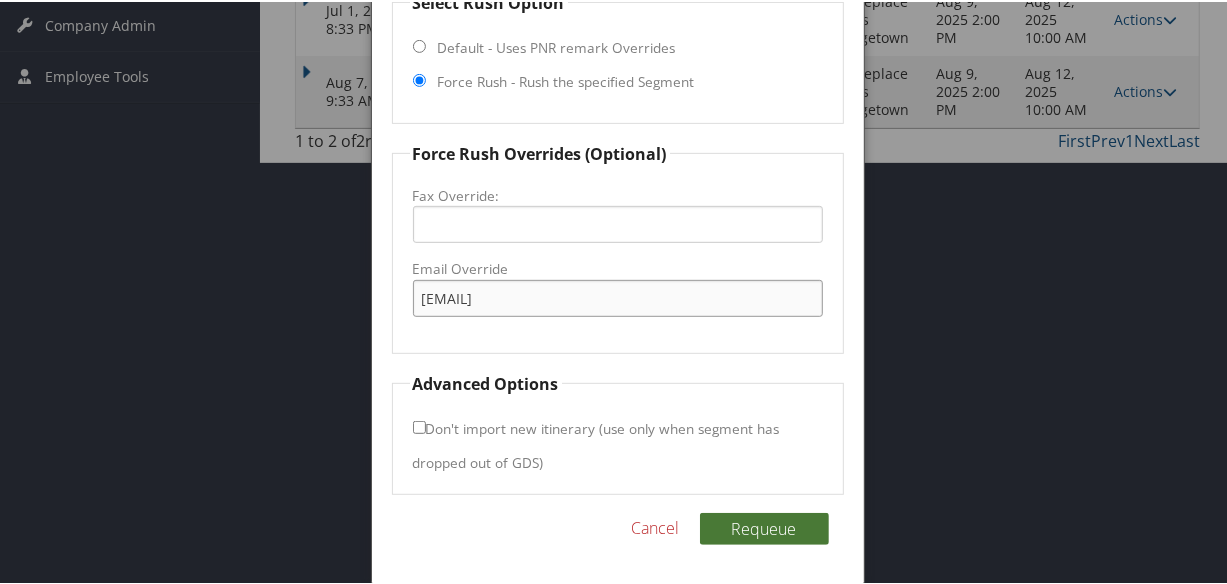 type on "[EMAIL]" 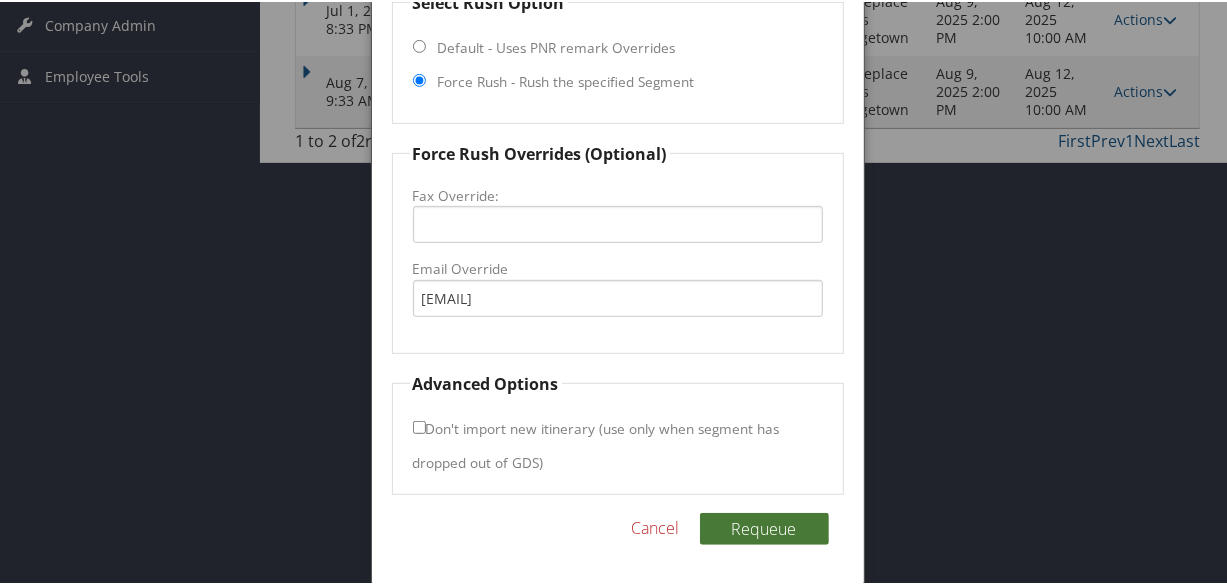 click on "Requeue" at bounding box center (764, 527) 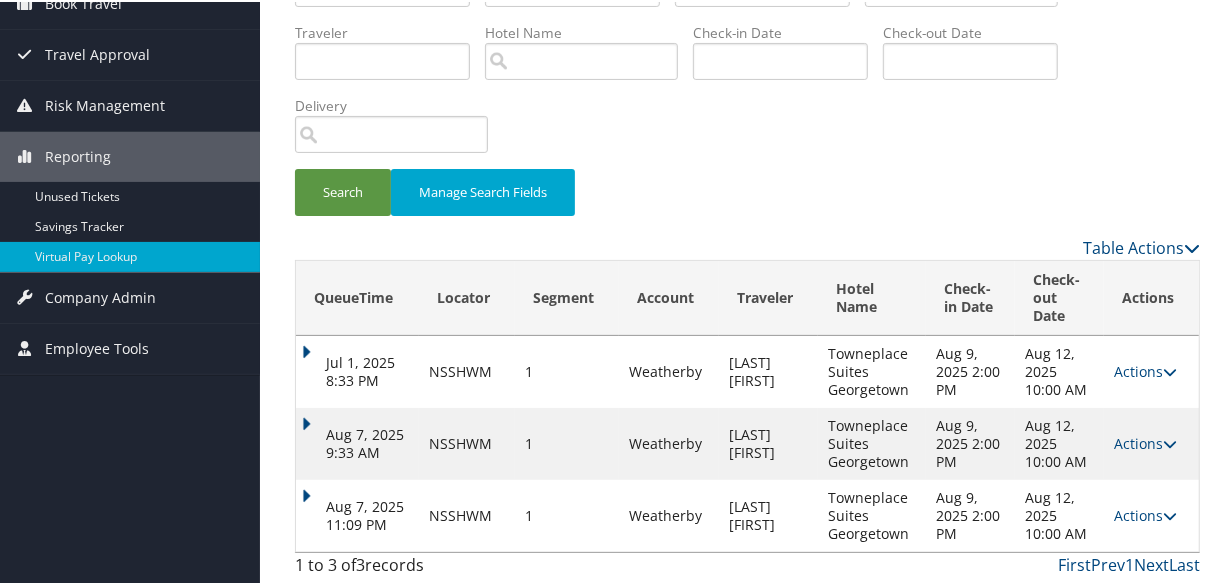 scroll, scrollTop: 116, scrollLeft: 0, axis: vertical 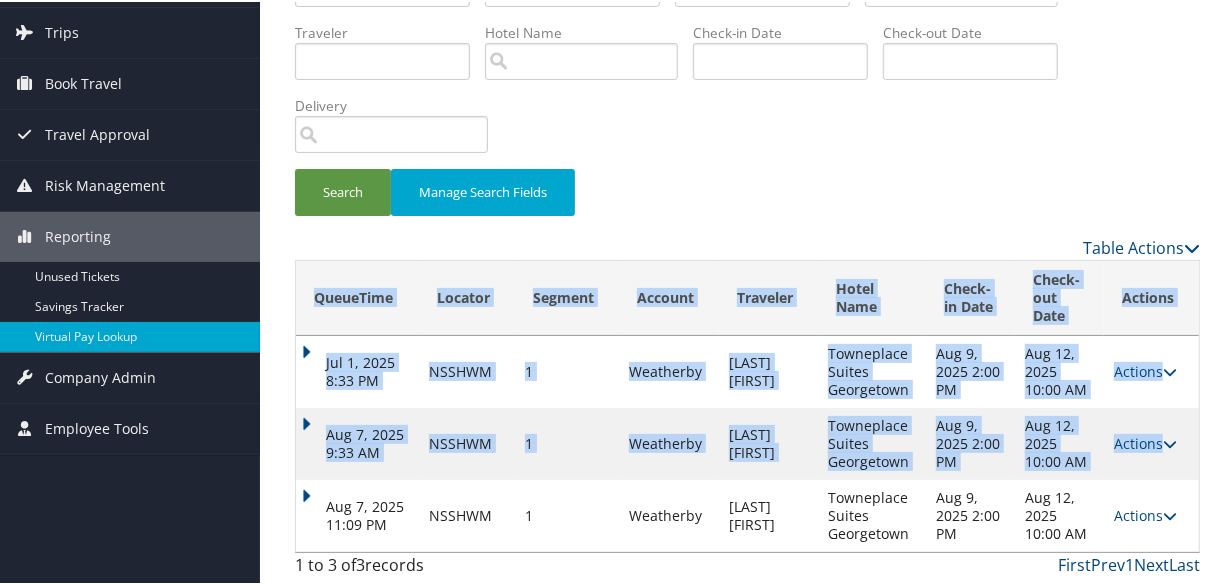 click on "QueueTime Locator NSSHWM Segment Account Traveler Hotel Name Check-in Date Check-out Date Delivery Search Manage Search Fields
Table Actions  Loading... QueueTime Locator Segment Account Traveler Hotel Name Check-in Date Check-out Date Sent To Delivery Actions Jul 1, 2025 8:33 PM NSSHWM 1 Weatherby SHELTON TOMMY Towneplace Suites Georgetown Aug 9, 2025 2:00 PM Aug 12, 2025 10:00 AM Queued Actions   Resend  Logs  View Itinerary Aug 7, 2025 9:33 AM NSSHWM 1 Weatherby SHELTON TOMMY Towneplace Suites Georgetown Aug 9, 2025 2:00 PM Aug 12, 2025 10:00 AM +1 (502) 316-7181 Sent Actions   Resend  Logs  Delivery Information  View Itinerary Aug 7, 2025 11:09 PM NSSHWM 1 Weatherby SHELTON TOMMY Towneplace Suites Georgetown Aug 9, 2025 2:00 PM Aug 12, 2025 10:00 AM lextg@rainmakerhospitality.com Sent Actions   Resend  Logs  View Itinerary 1 to 3 of  3  records First Prev 1 Next Last
Advanced Search Cancel Save   ×" at bounding box center (747, 266) 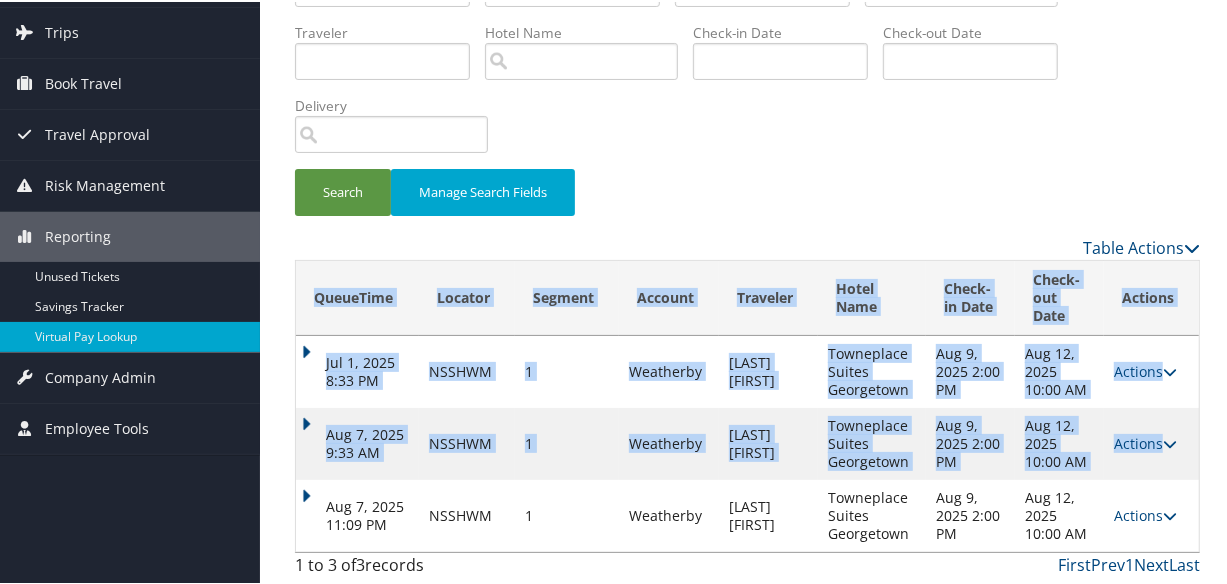 click on "Aug 7, 2025 11:09 PM" at bounding box center (357, 514) 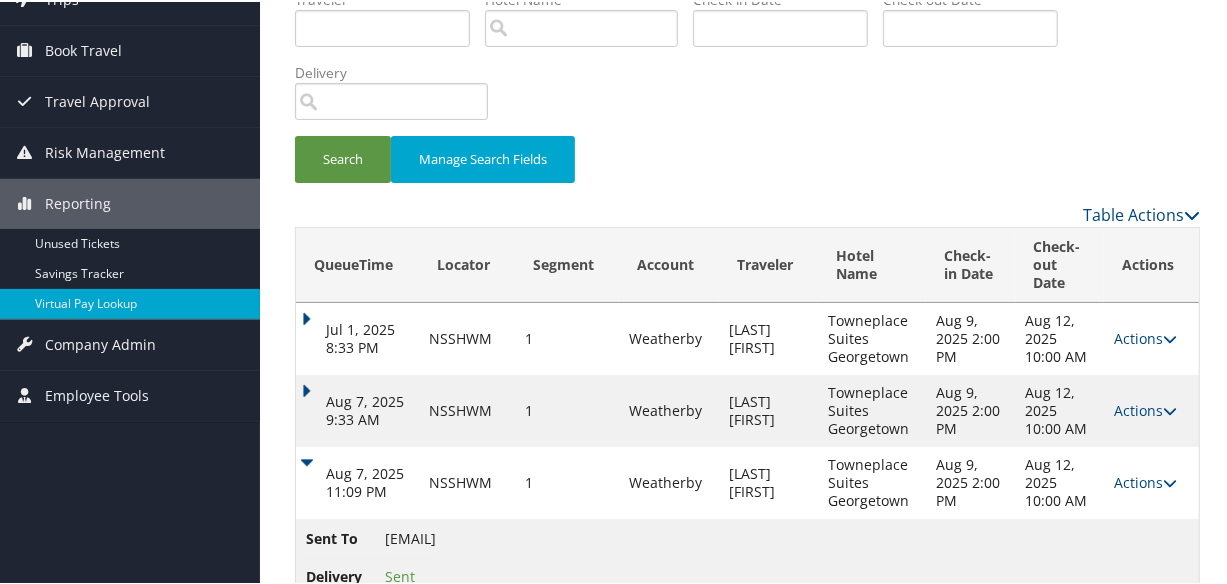 scroll, scrollTop: 200, scrollLeft: 0, axis: vertical 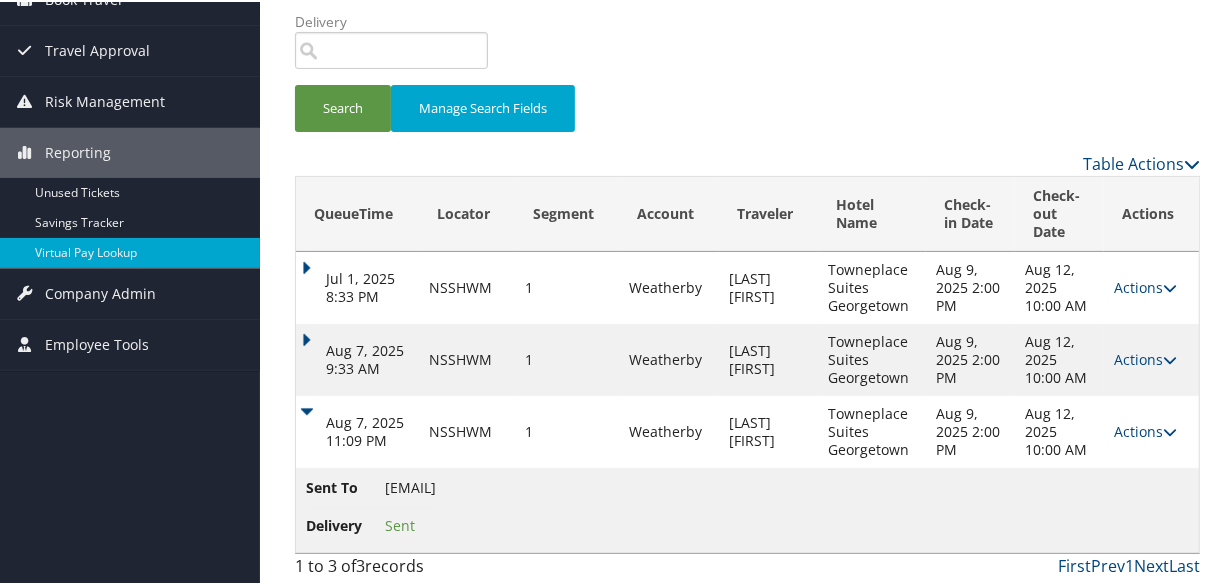 drag, startPoint x: 385, startPoint y: 487, endPoint x: 590, endPoint y: 489, distance: 205.00975 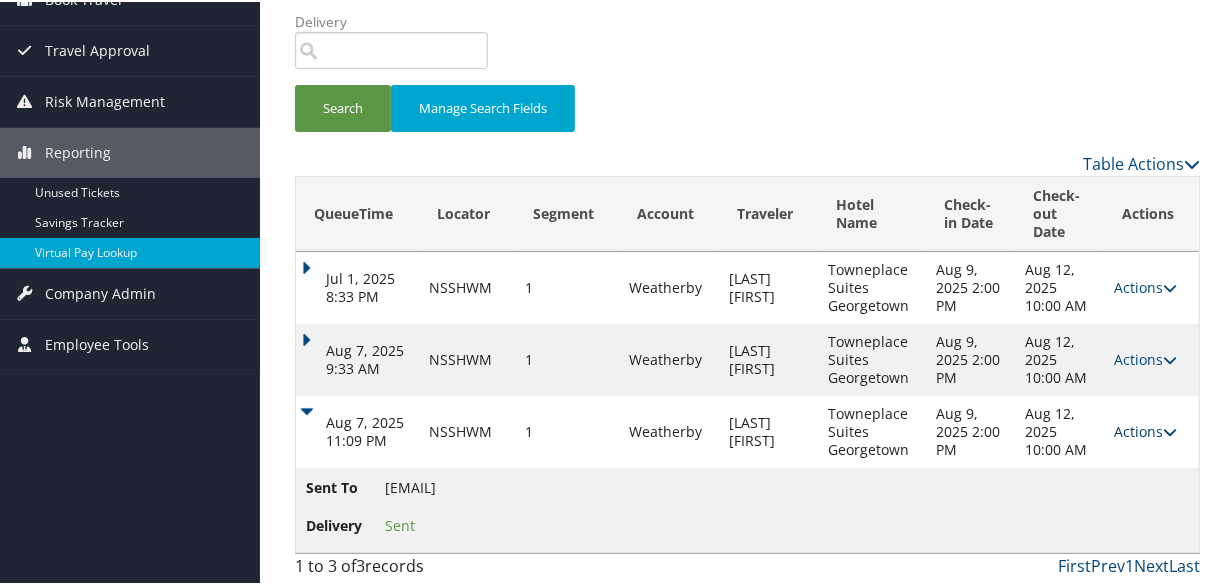 click on "Actions" at bounding box center (1145, 429) 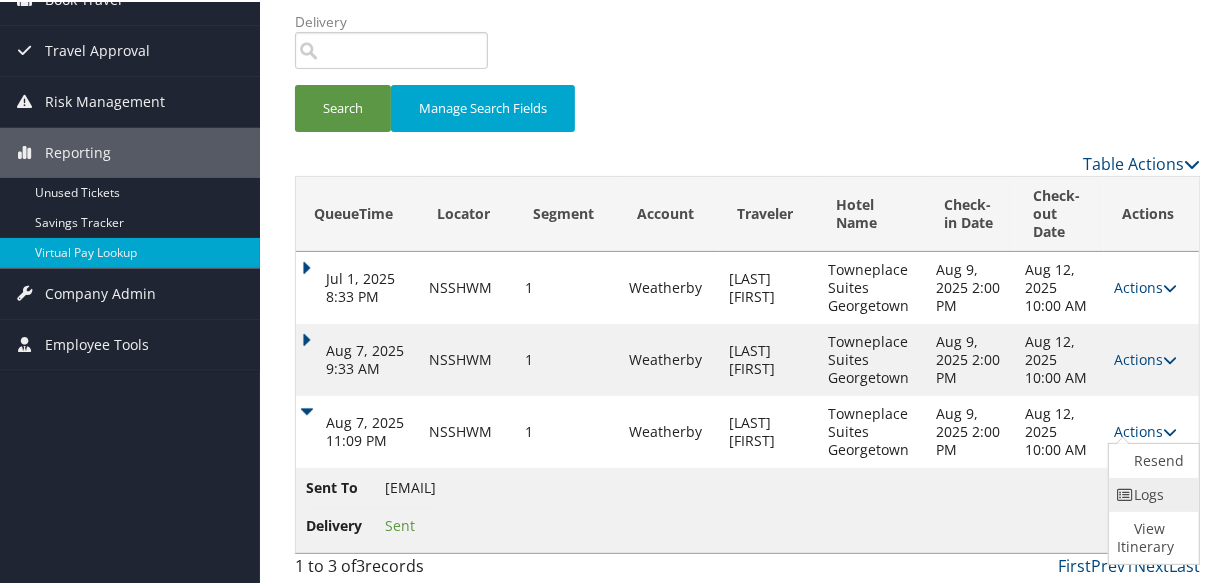 click at bounding box center [1126, 493] 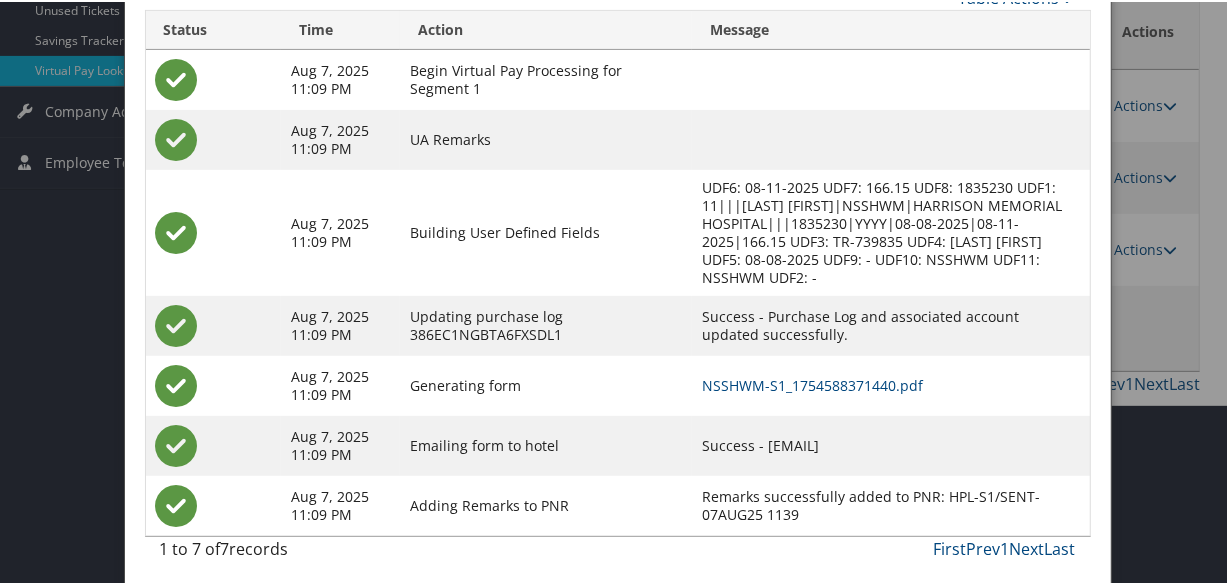 scroll, scrollTop: 387, scrollLeft: 0, axis: vertical 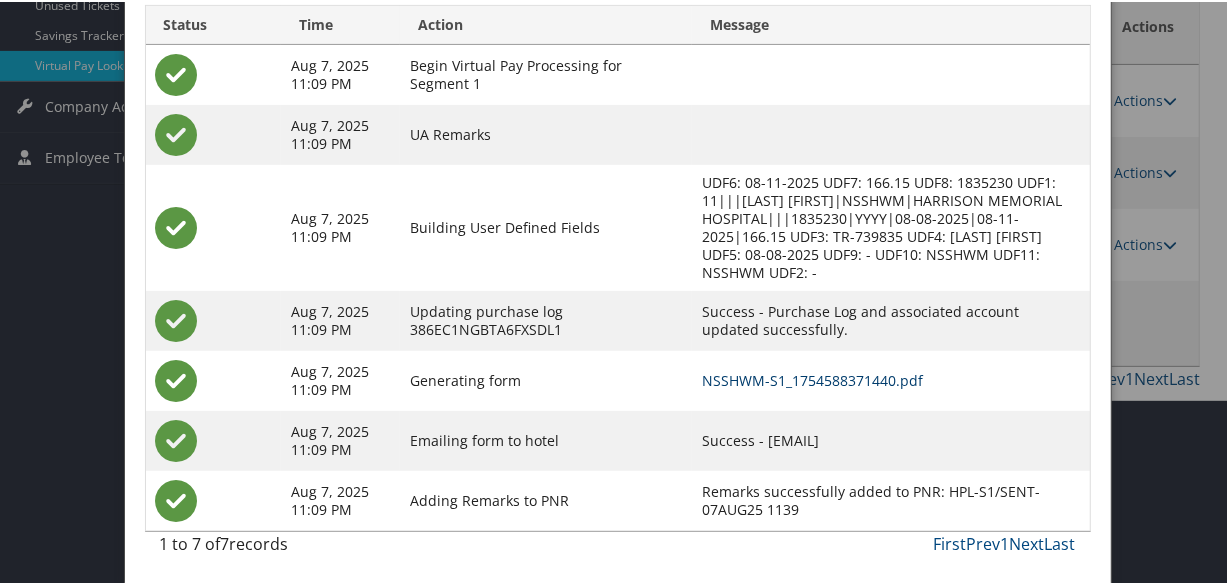click on "NSSHWM-S1_1754588371440.pdf" at bounding box center (812, 378) 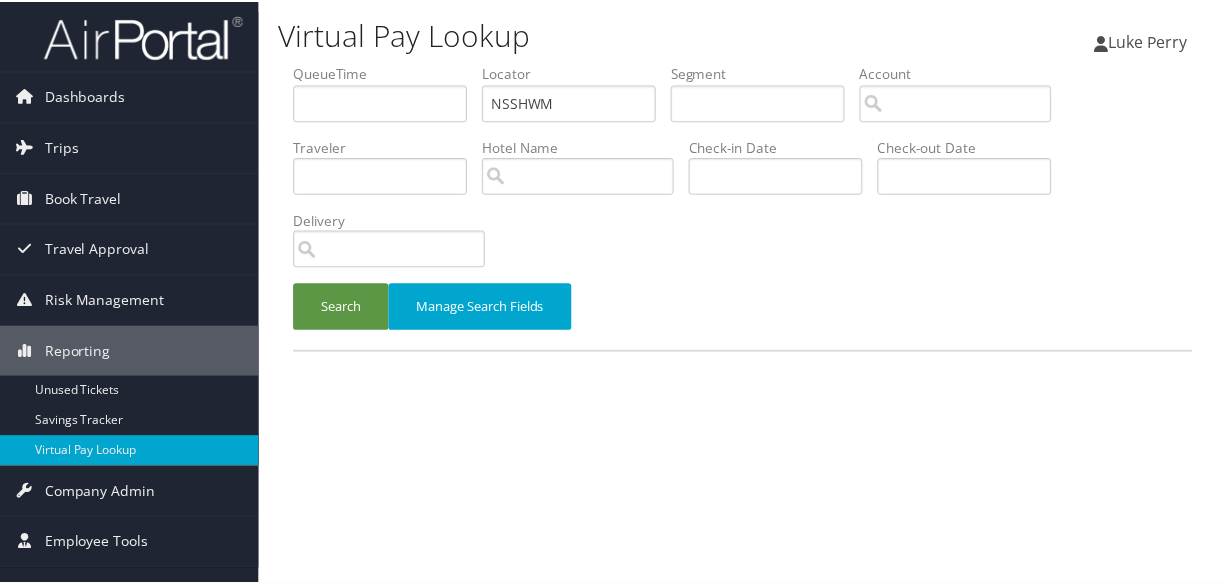 scroll, scrollTop: 0, scrollLeft: 0, axis: both 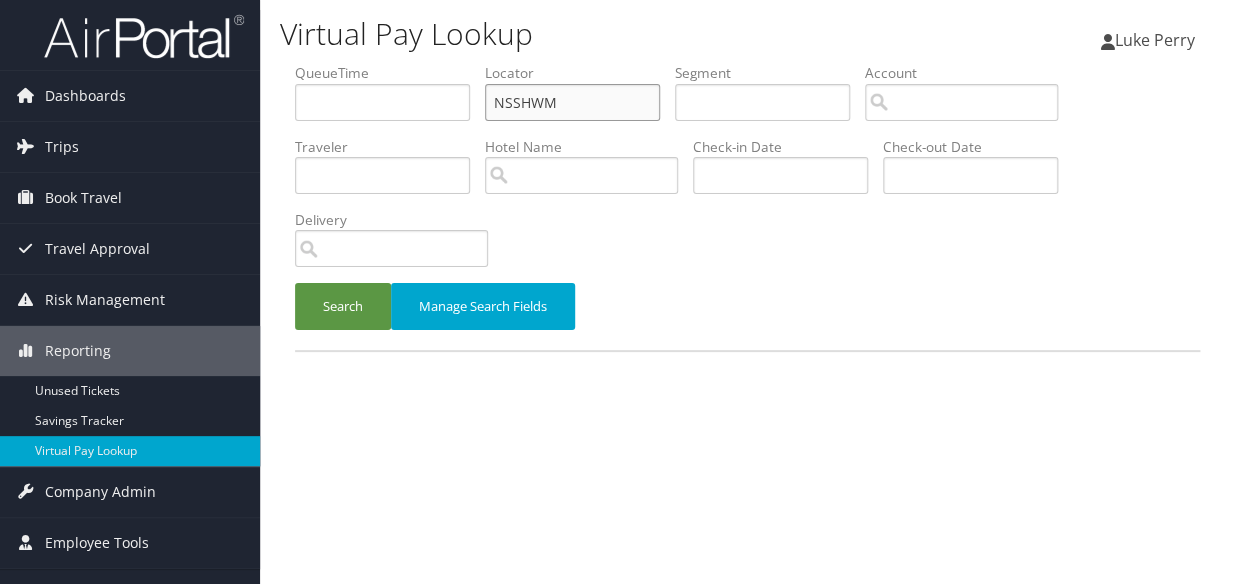 drag, startPoint x: 556, startPoint y: 94, endPoint x: 406, endPoint y: 148, distance: 159.42397 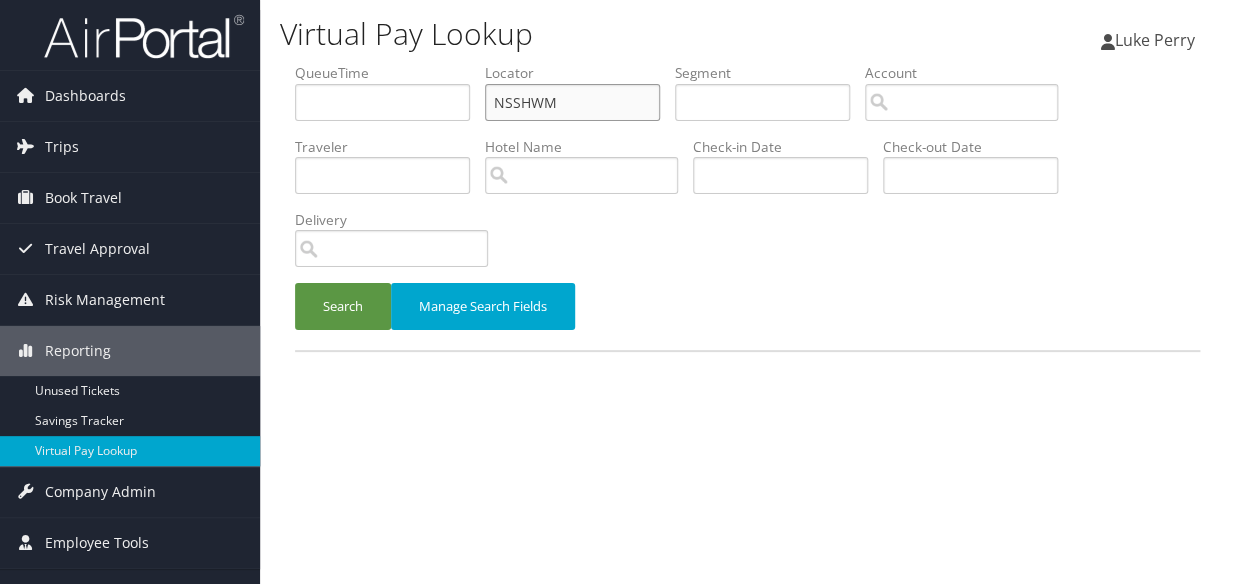 click on "QueueTime Locator NSSHWM Segment Account Traveler Hotel Name Check-in Date Check-out Date Delivery" at bounding box center (747, 63) 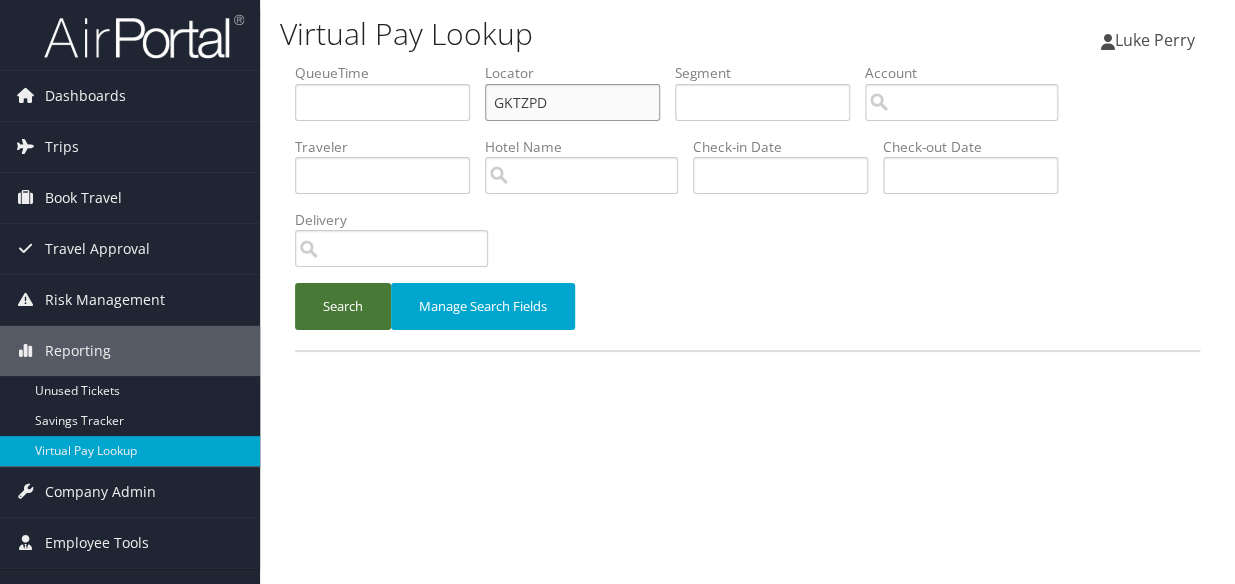 type on "GKTZPD" 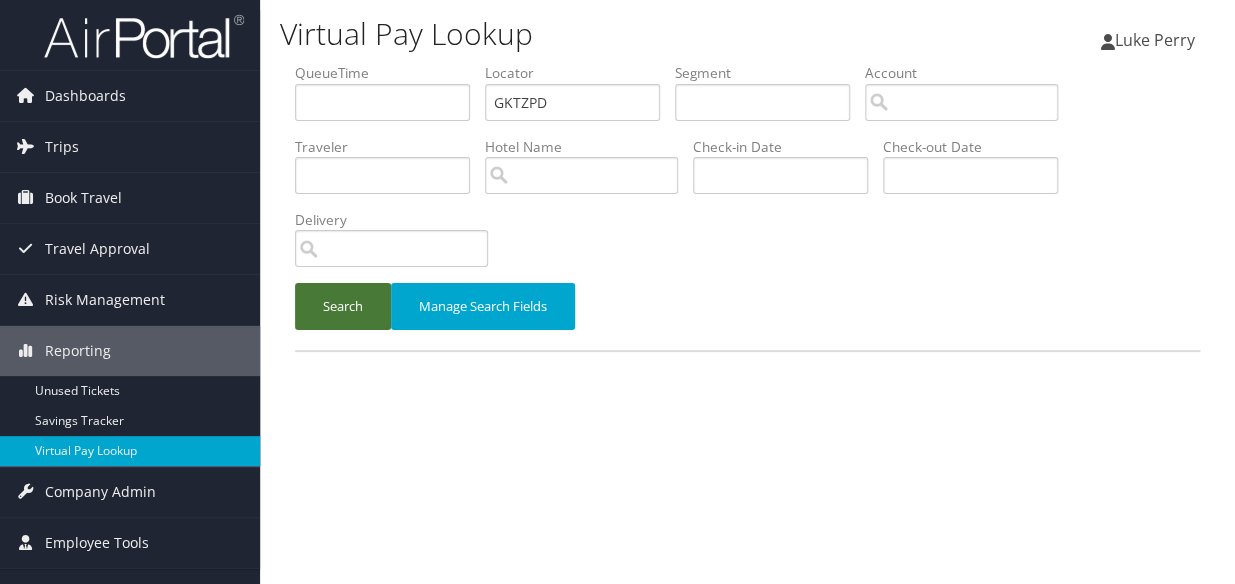 click on "Search" at bounding box center (343, 306) 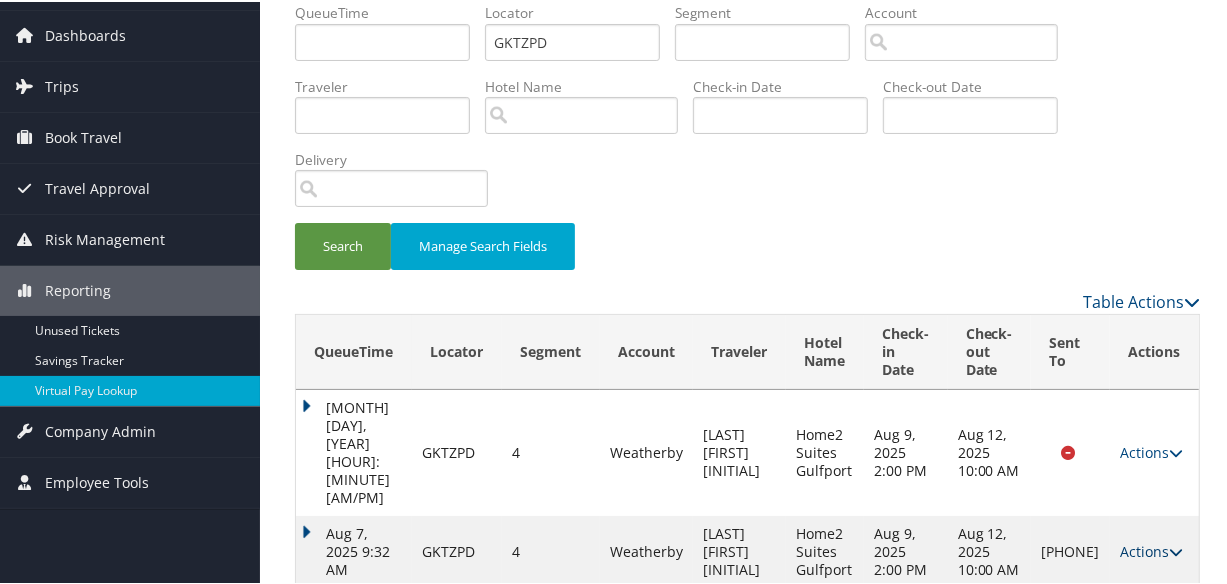 click on "Actions" at bounding box center [1151, 549] 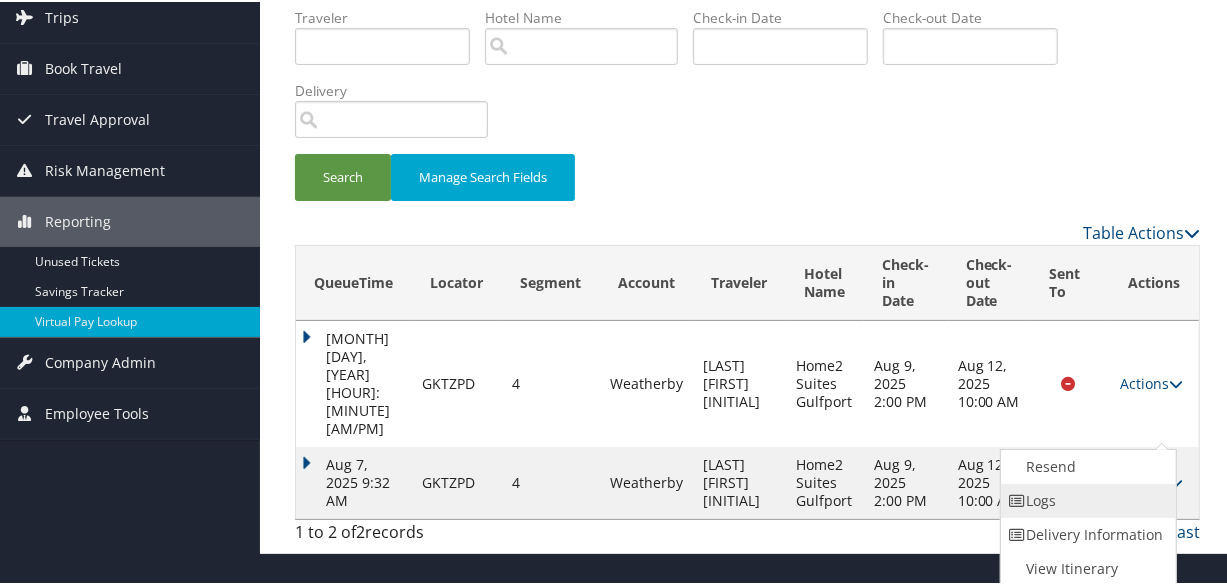 click on "Logs" at bounding box center (1086, 499) 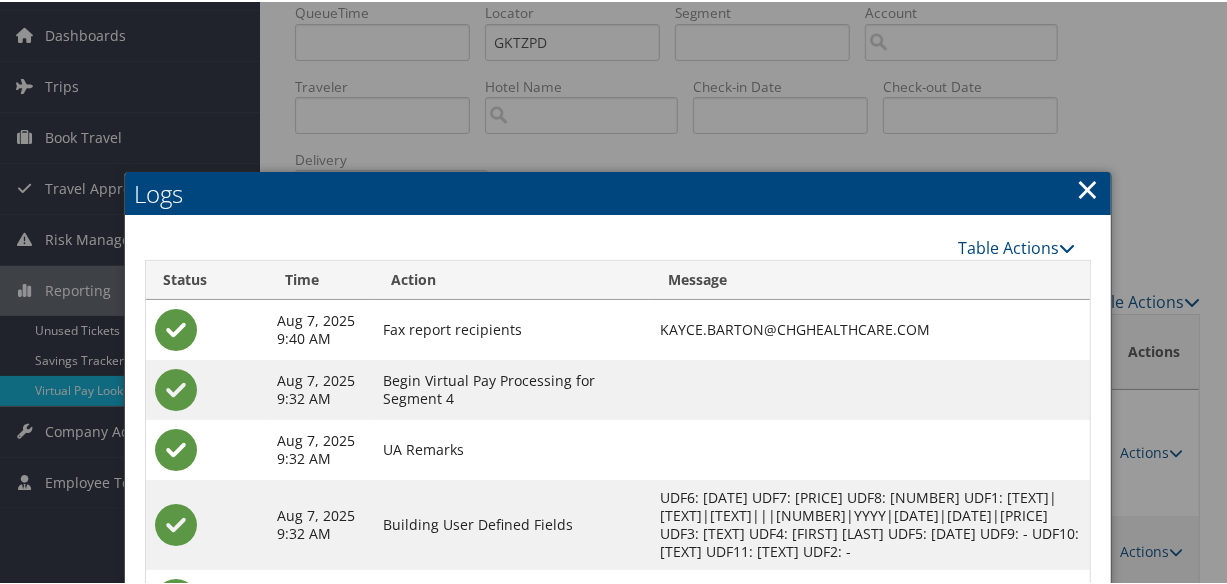 scroll, scrollTop: 300, scrollLeft: 0, axis: vertical 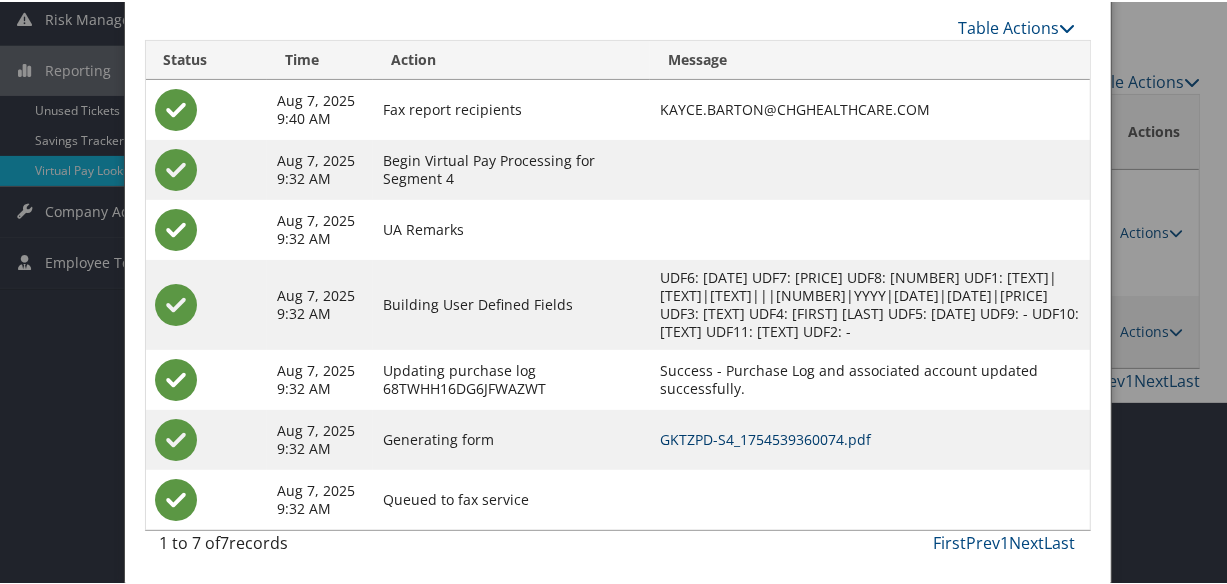 click on "GKTZPD-S4_1754539360074.pdf" at bounding box center [765, 437] 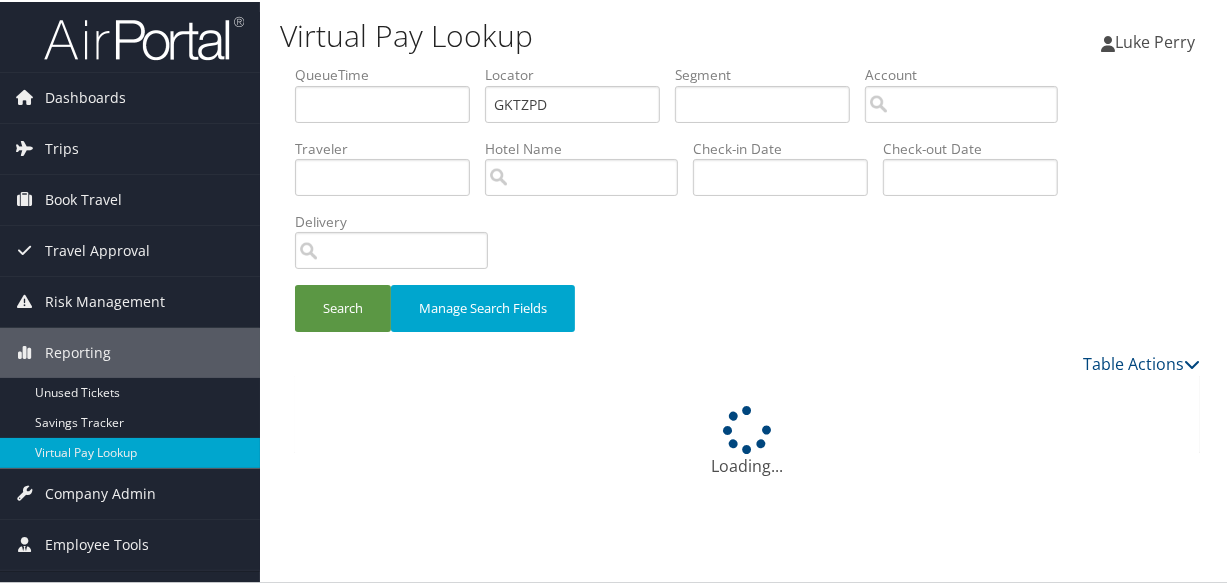 scroll, scrollTop: 62, scrollLeft: 0, axis: vertical 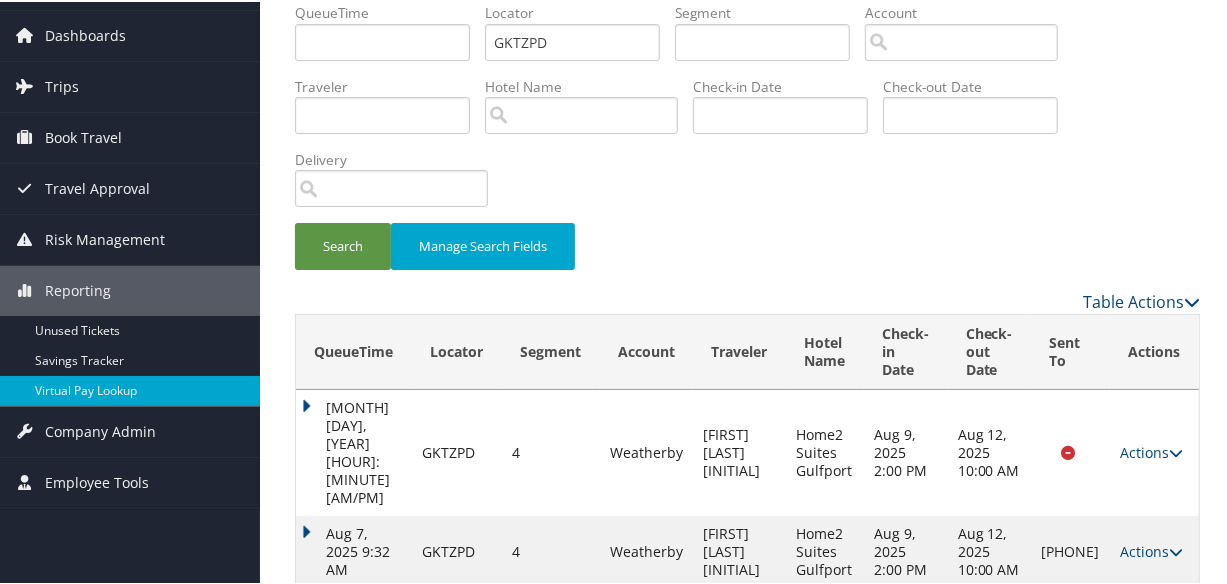 click on "Aug 7, 2025 9:32 AM" at bounding box center [354, 550] 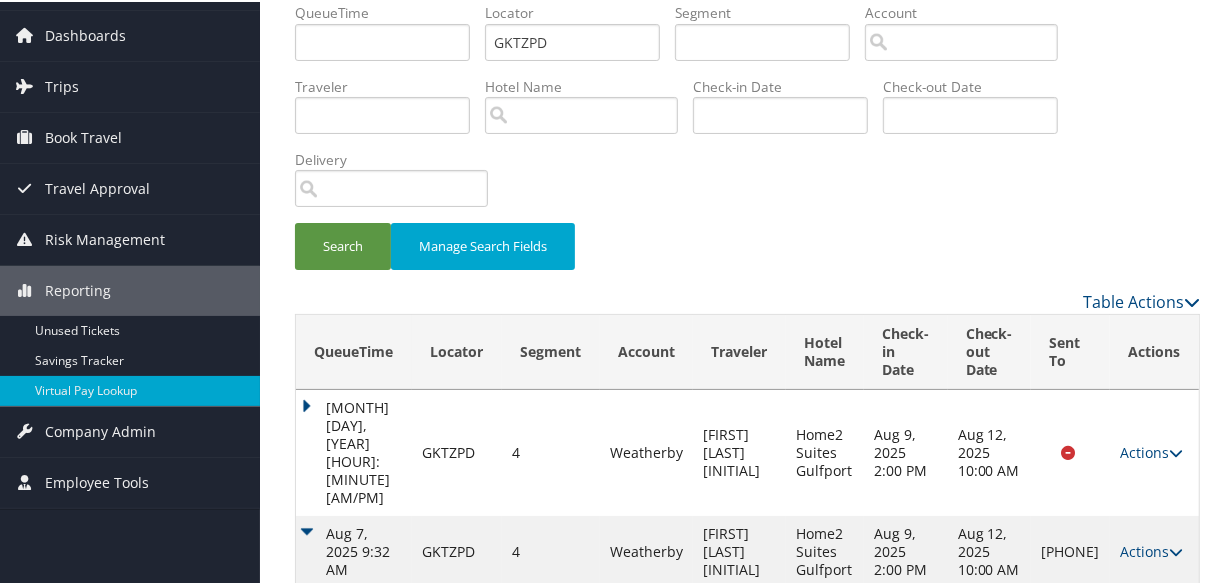 scroll, scrollTop: 110, scrollLeft: 0, axis: vertical 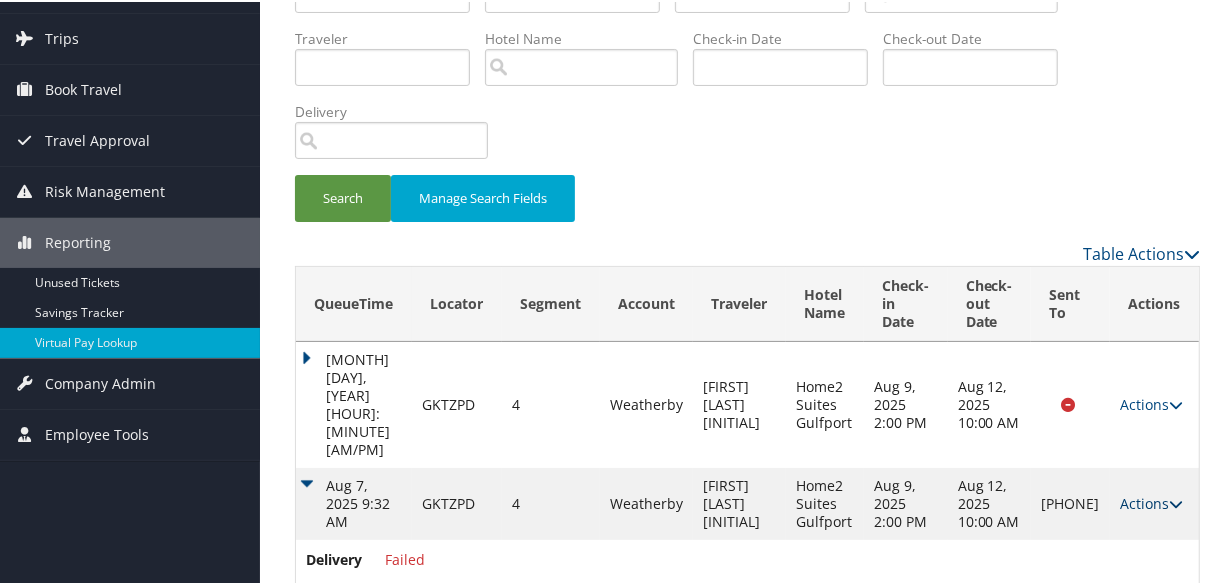 click on "Actions" at bounding box center [1151, 501] 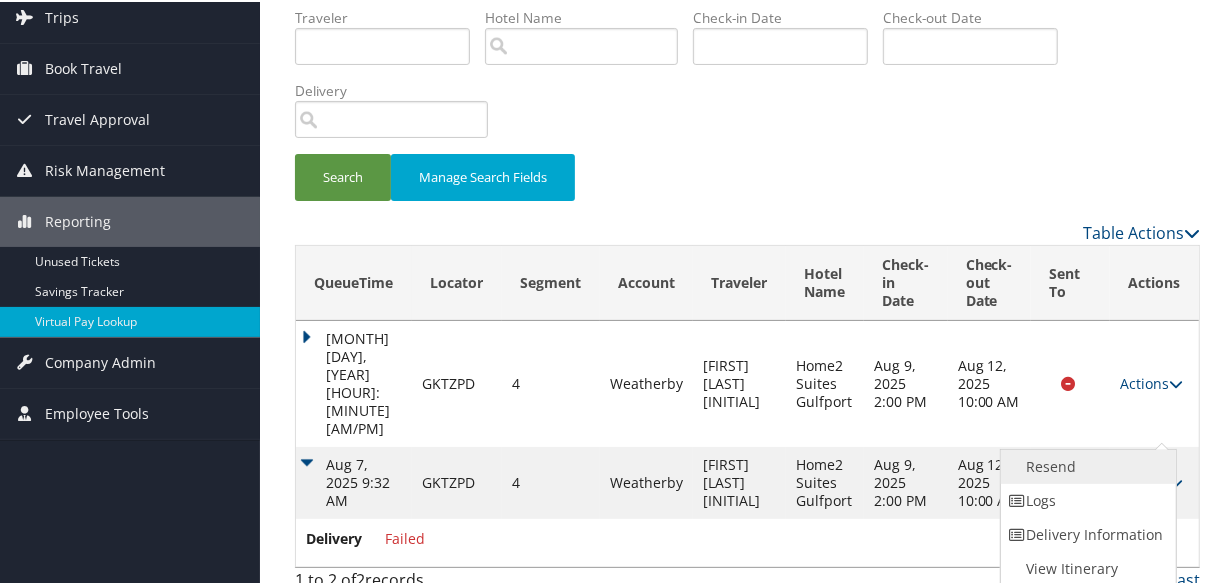 click on "Resend" at bounding box center [1086, 465] 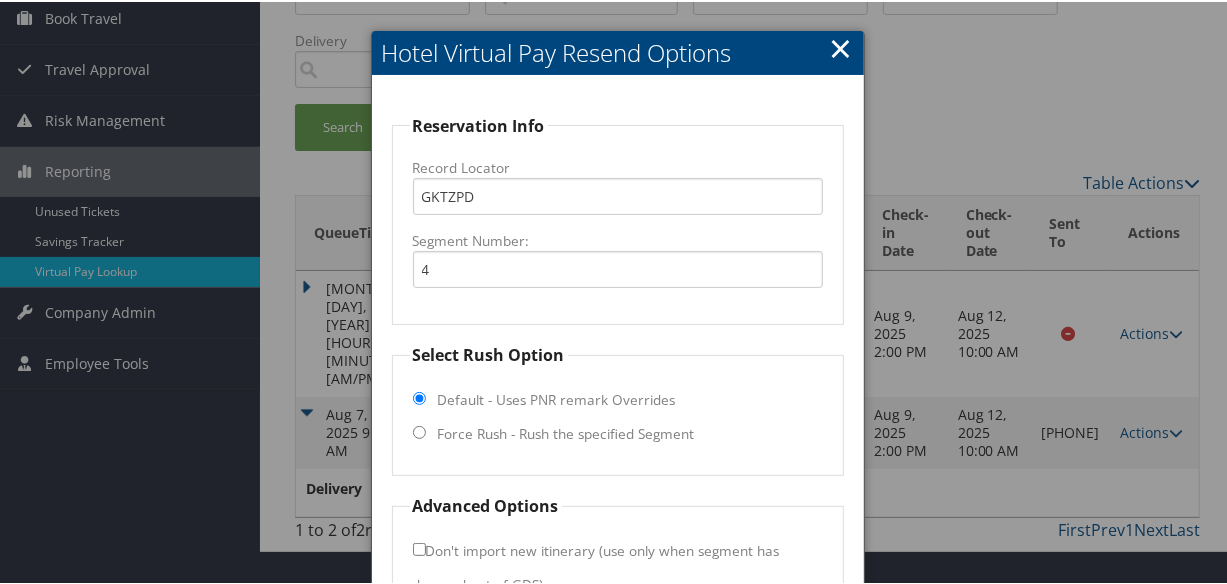 scroll, scrollTop: 303, scrollLeft: 0, axis: vertical 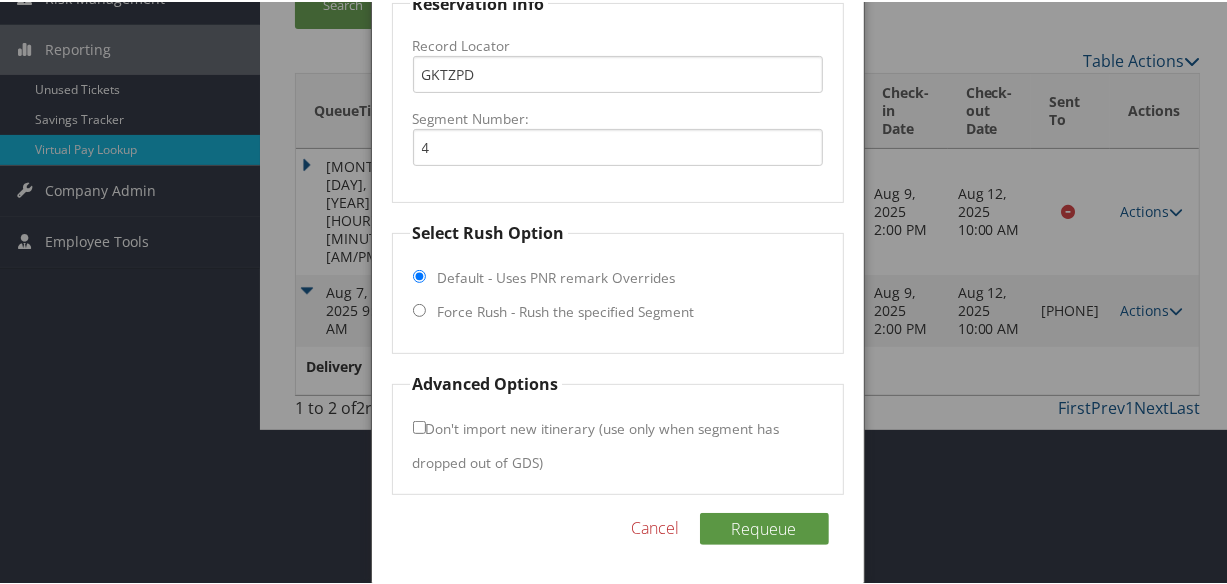 click on "Select Rush Option
Default - Uses PNR remark Overrides
Force Rush - Rush the specified Segment" at bounding box center (618, 285) 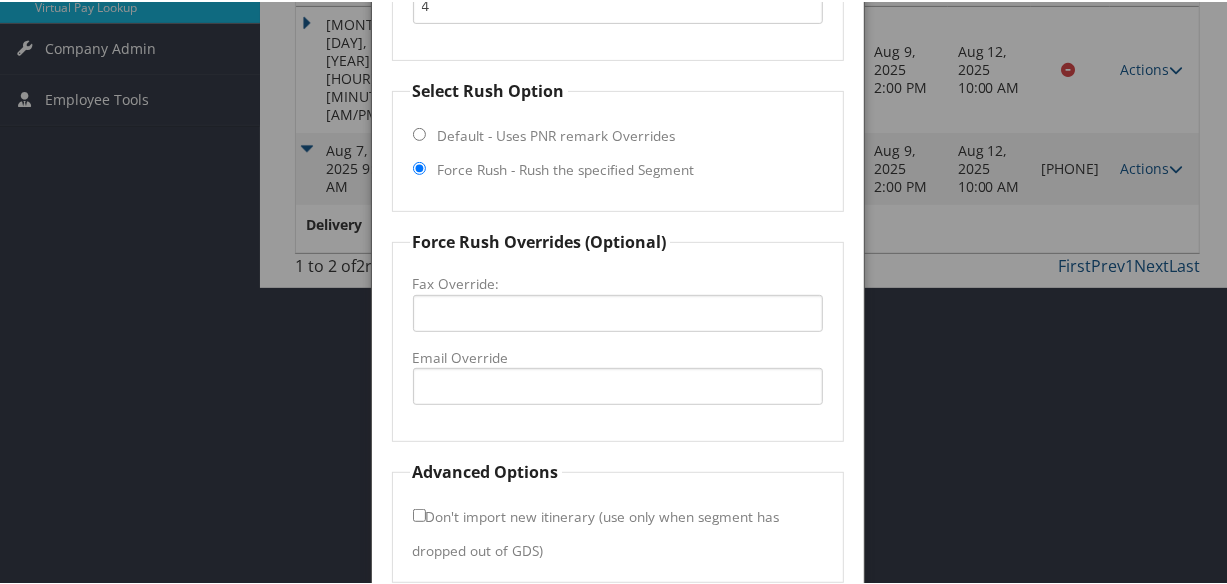 scroll, scrollTop: 533, scrollLeft: 0, axis: vertical 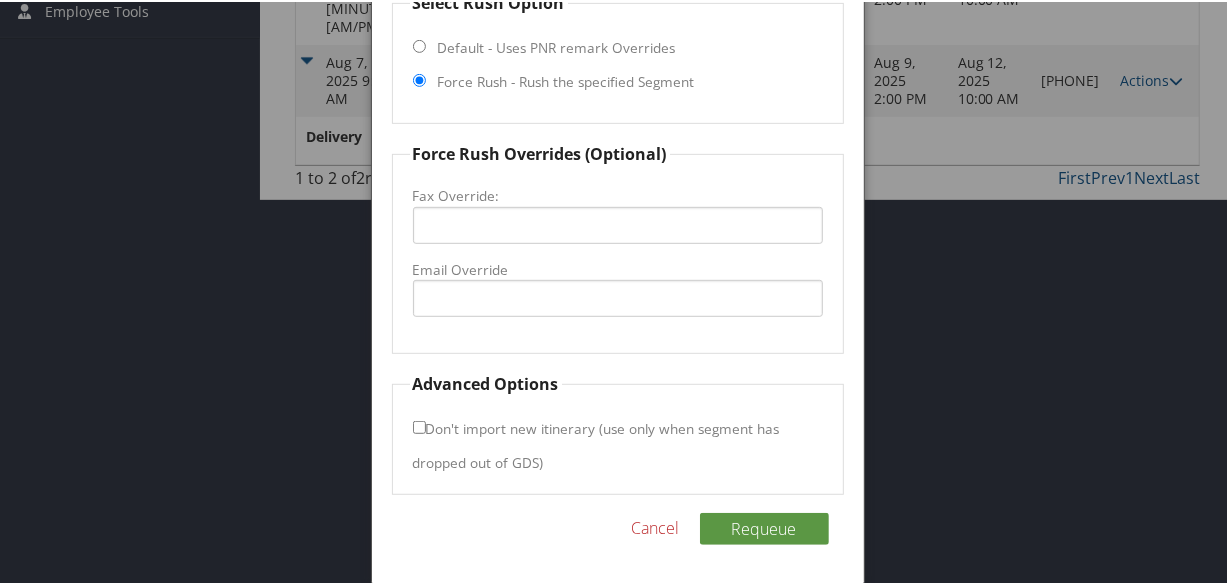 click on "Cancel" at bounding box center [656, 526] 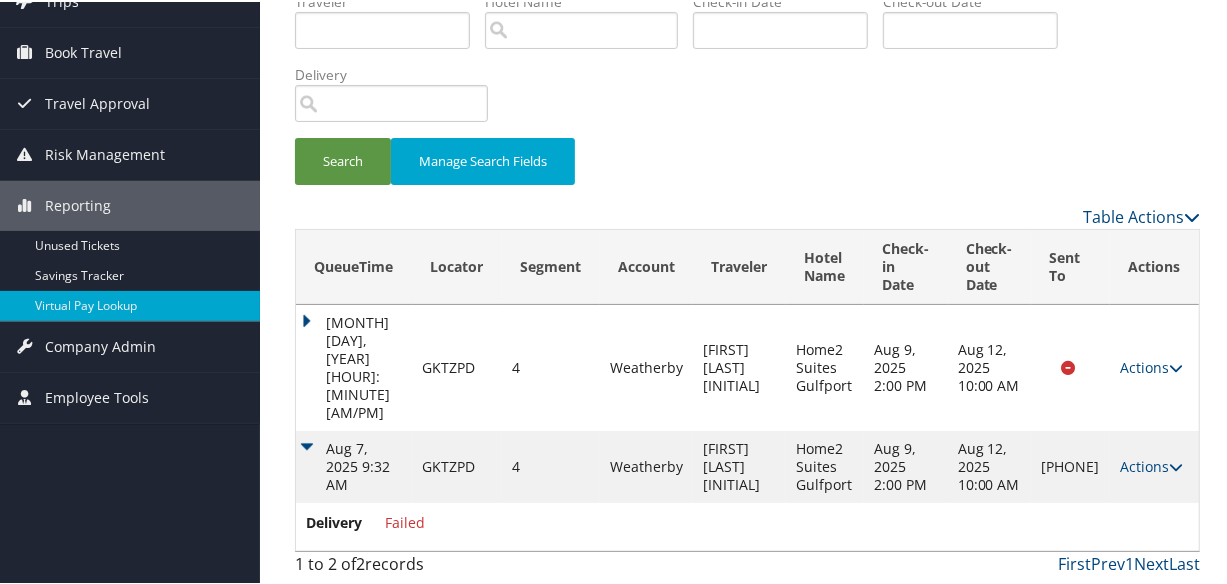 scroll, scrollTop: 110, scrollLeft: 0, axis: vertical 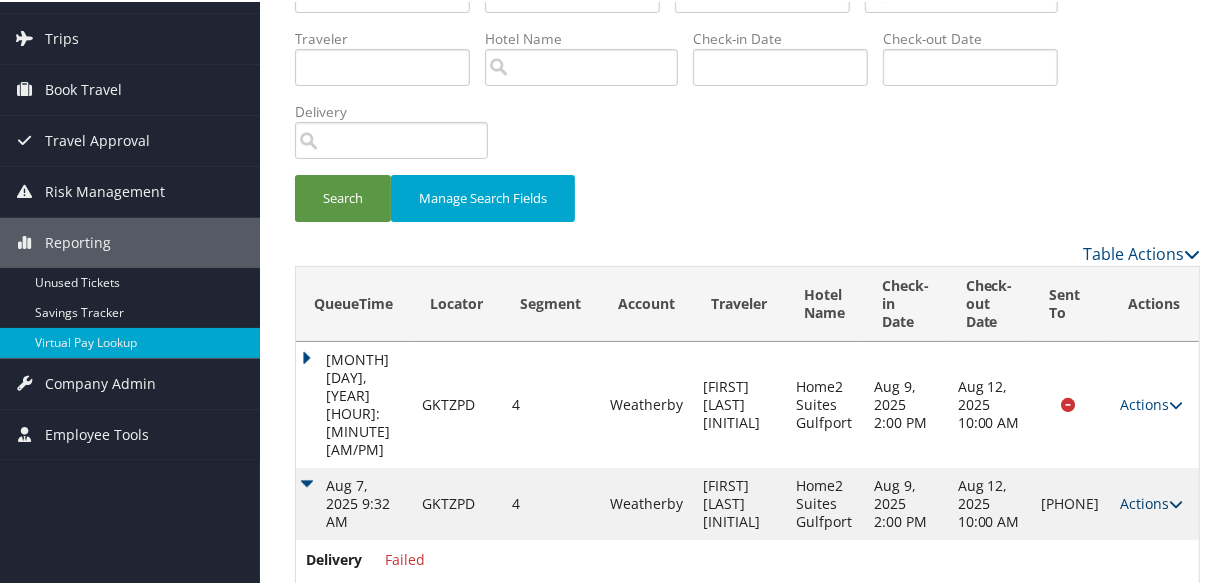 click on "Actions" at bounding box center (1151, 501) 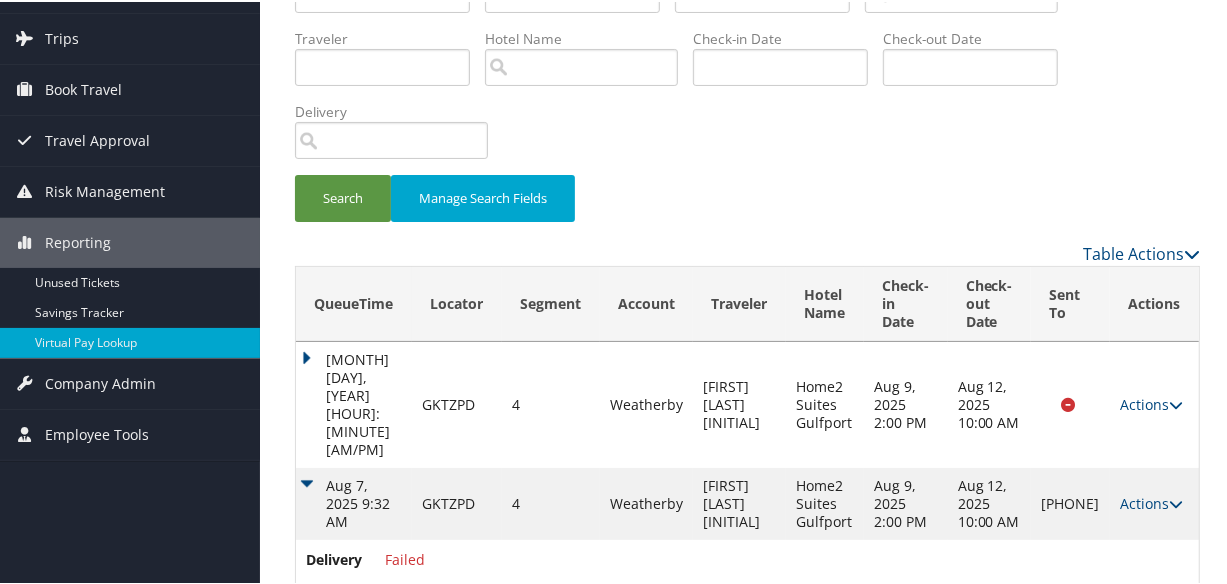 scroll, scrollTop: 131, scrollLeft: 0, axis: vertical 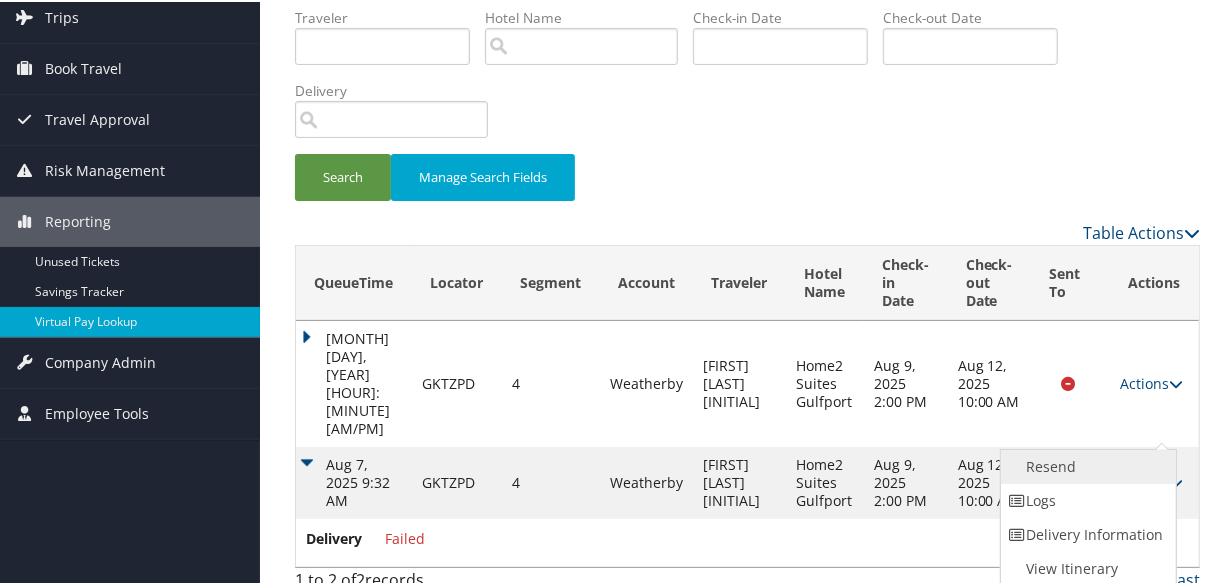 click on "Resend" at bounding box center [1086, 465] 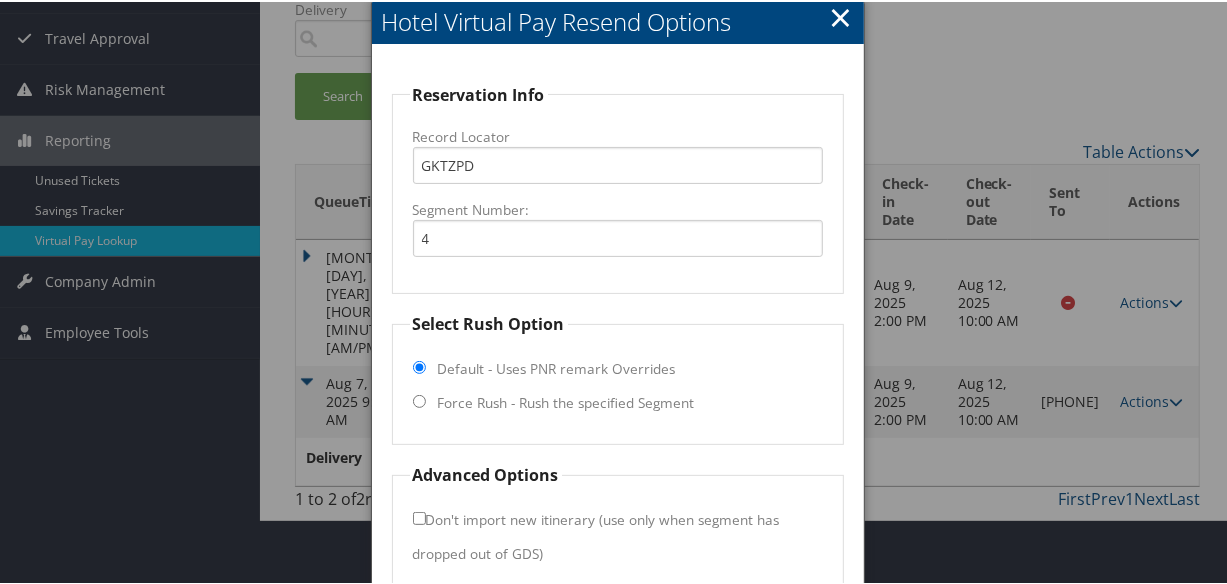 scroll, scrollTop: 303, scrollLeft: 0, axis: vertical 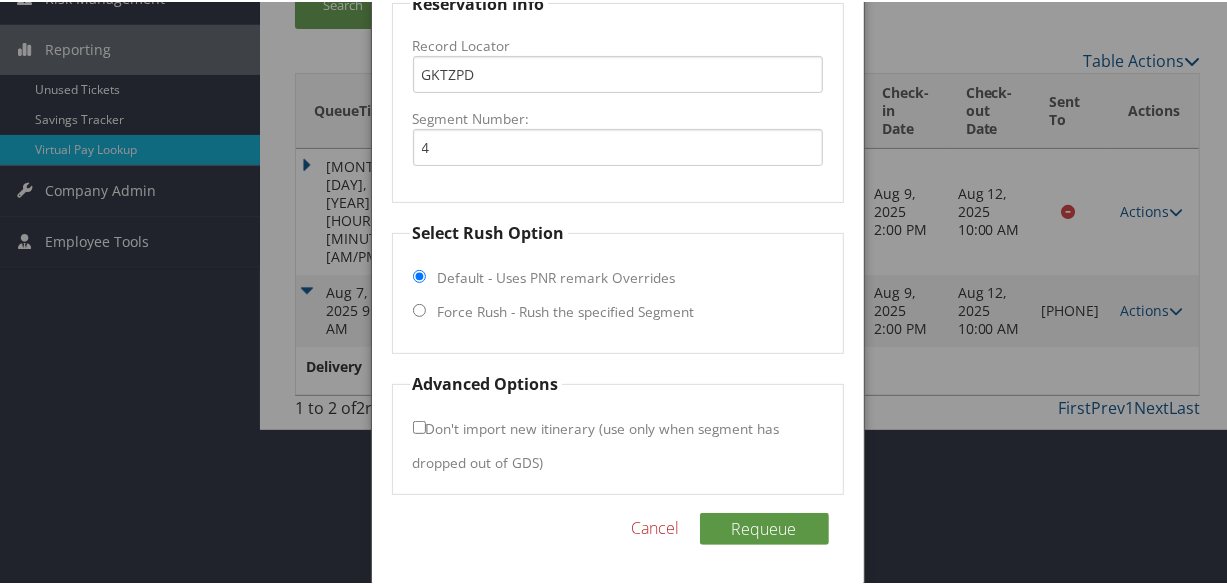 click on "Select Rush Option
Default - Uses PNR remark Overrides
Force Rush - Rush the specified Segment" at bounding box center (618, 285) 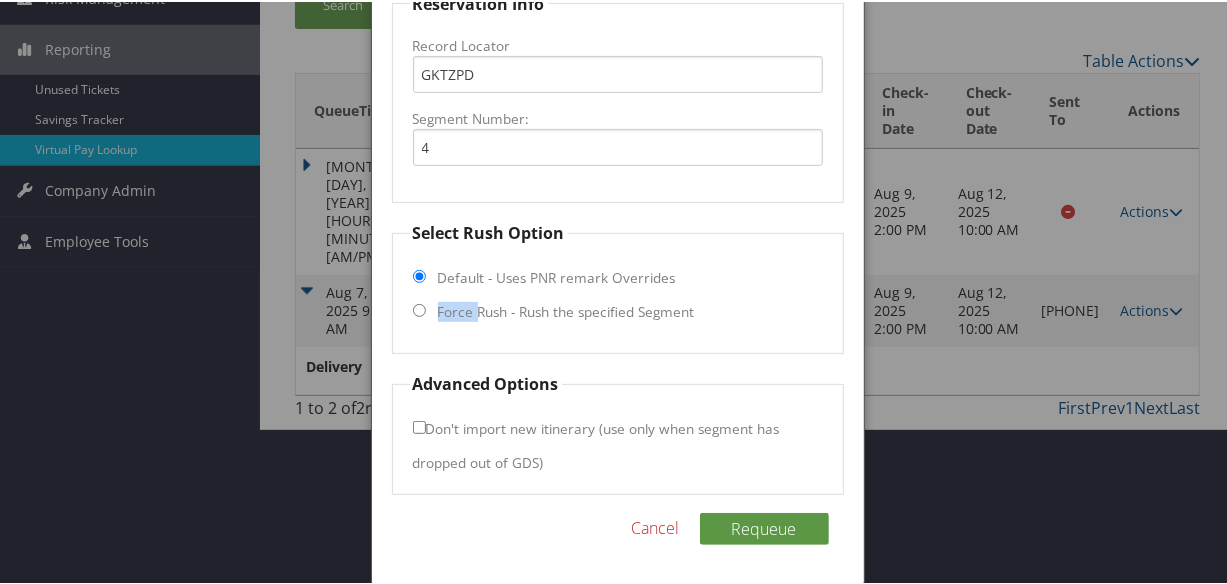 click on "Select Rush Option
Default - Uses PNR remark Overrides
Force Rush - Rush the specified Segment" at bounding box center [618, 285] 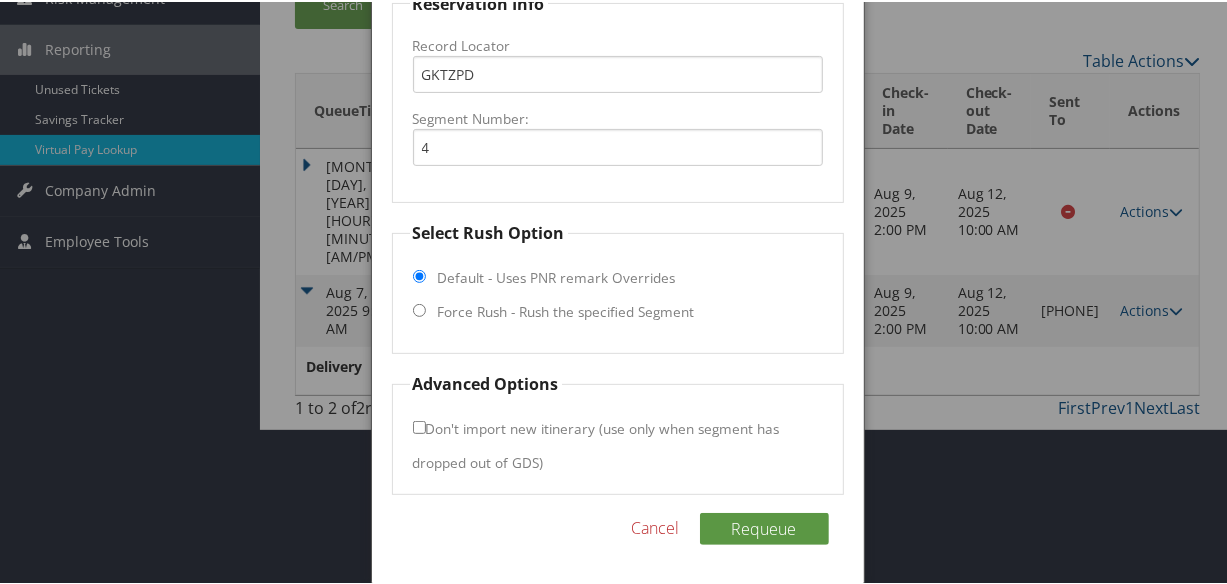 click on "Force Rush - Rush the specified Segment" at bounding box center [566, 310] 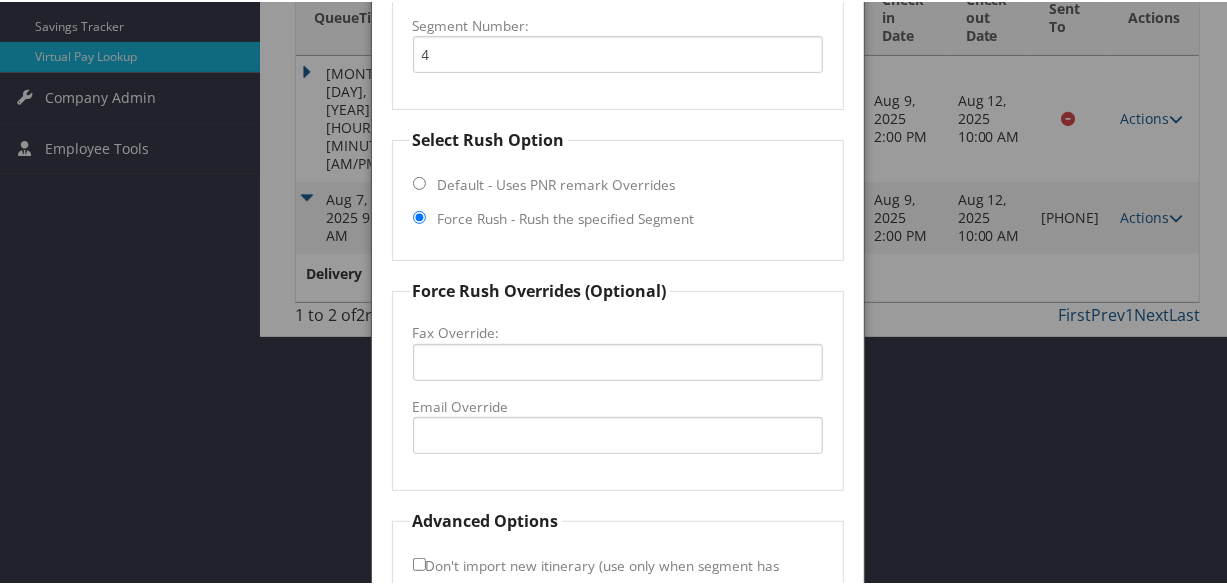 scroll, scrollTop: 533, scrollLeft: 0, axis: vertical 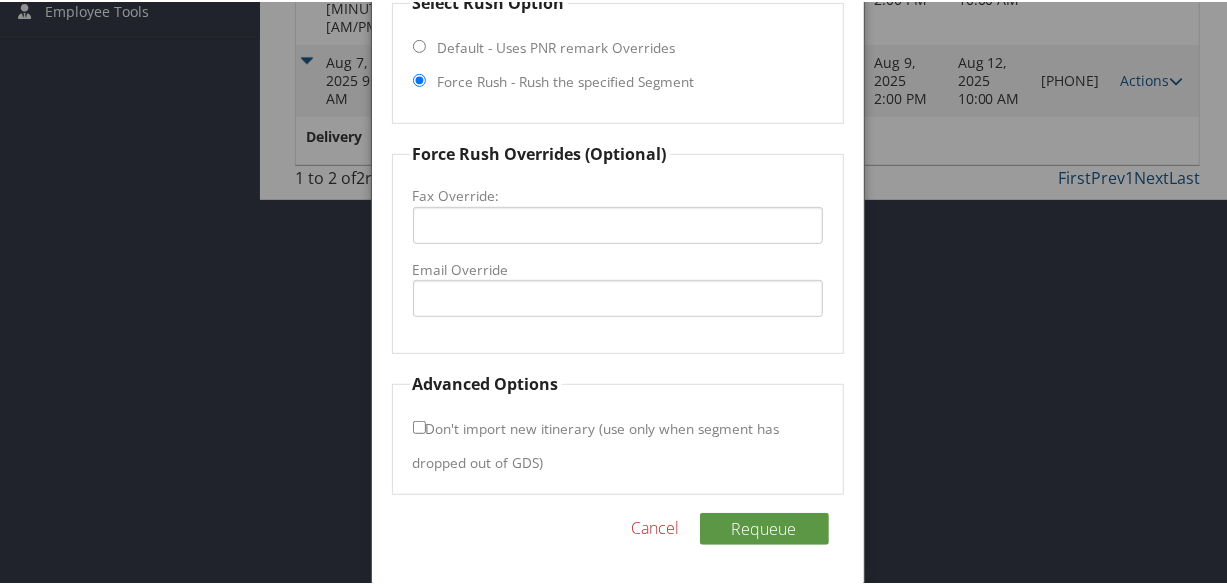 click on "Force Rush Overrides (Optional)
Fax Override:
Email Override" at bounding box center [618, 246] 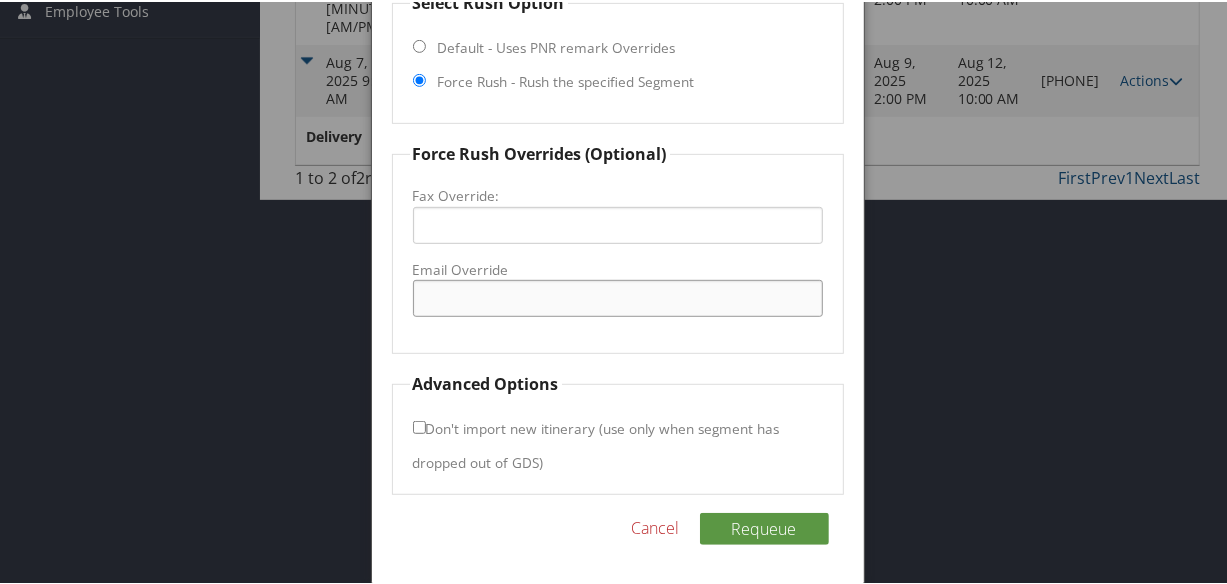 click on "Email Override" at bounding box center [618, 296] 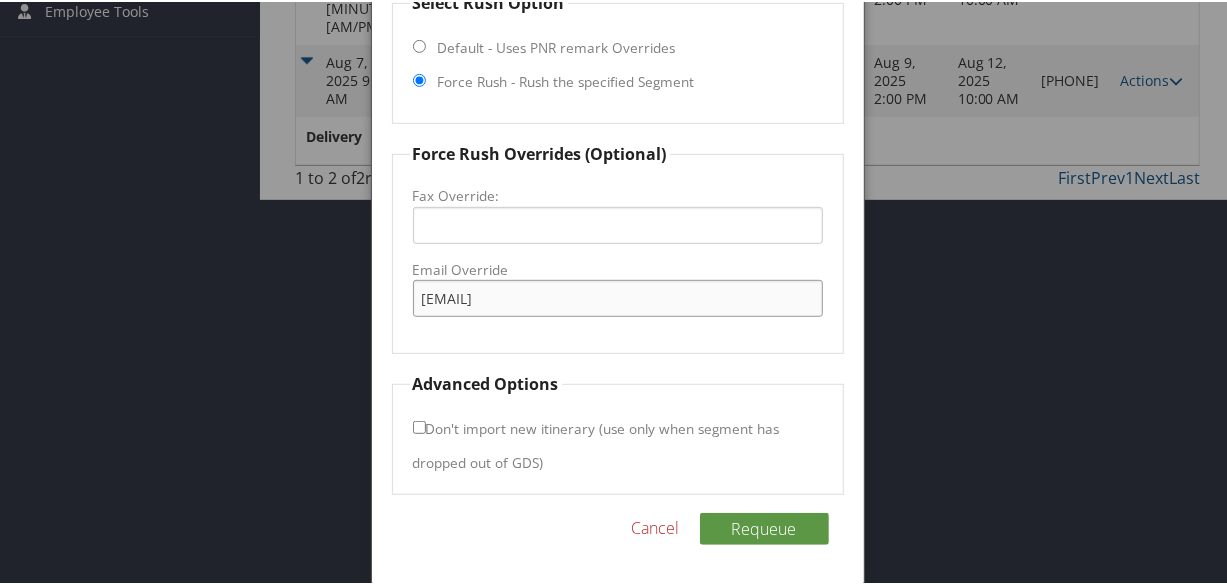 click on "24@gmail.com" at bounding box center (618, 296) 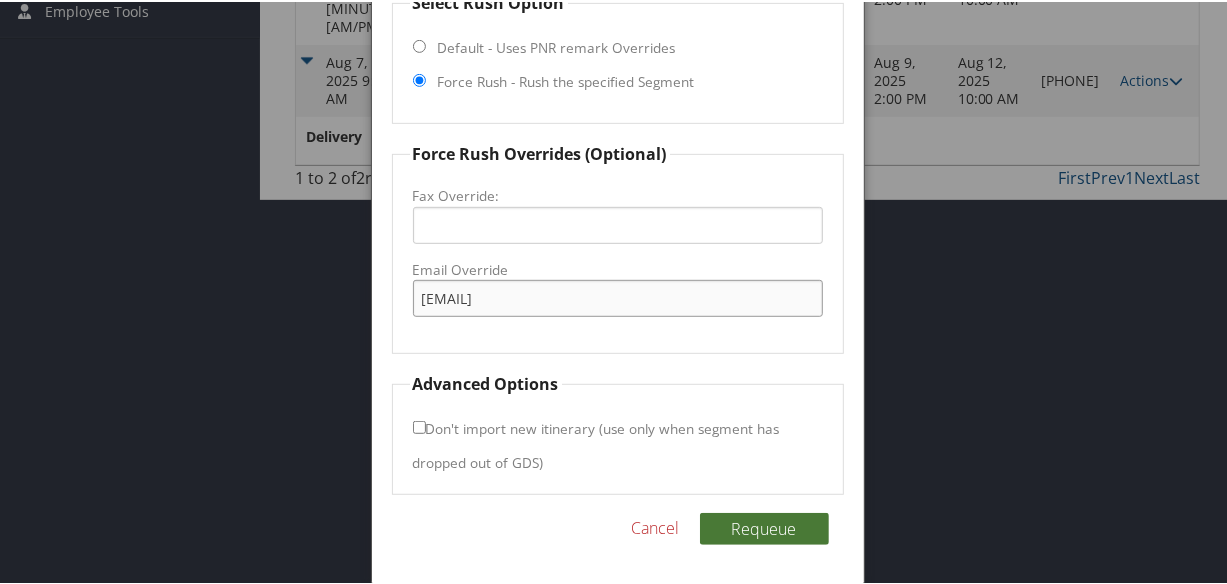 type on "homesuitesemployee24@gmail.com" 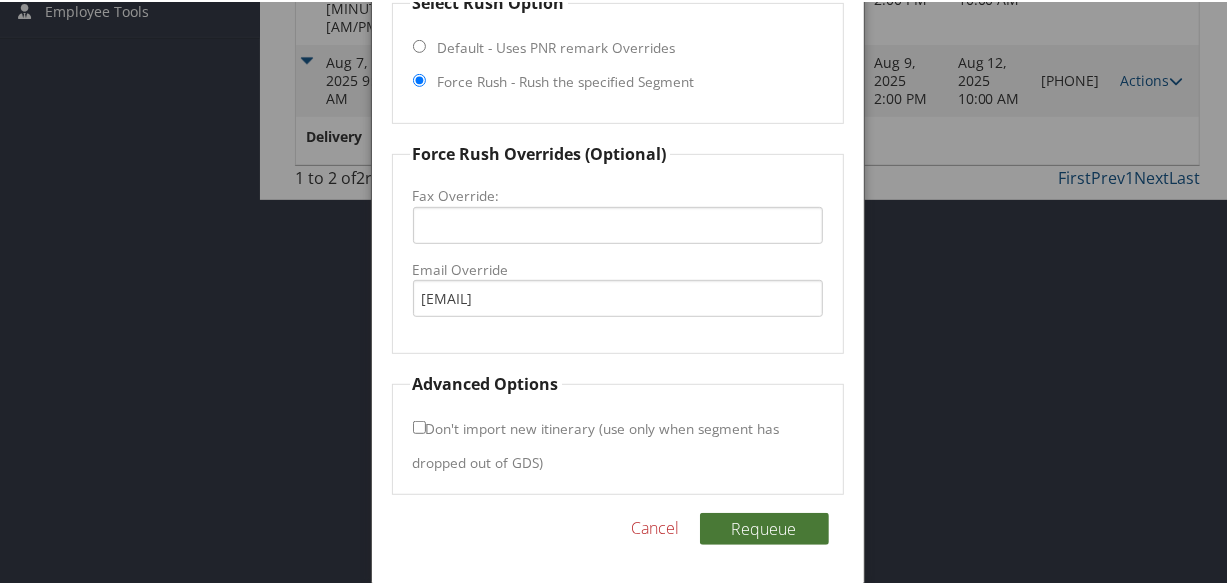 click on "Requeue" at bounding box center (764, 527) 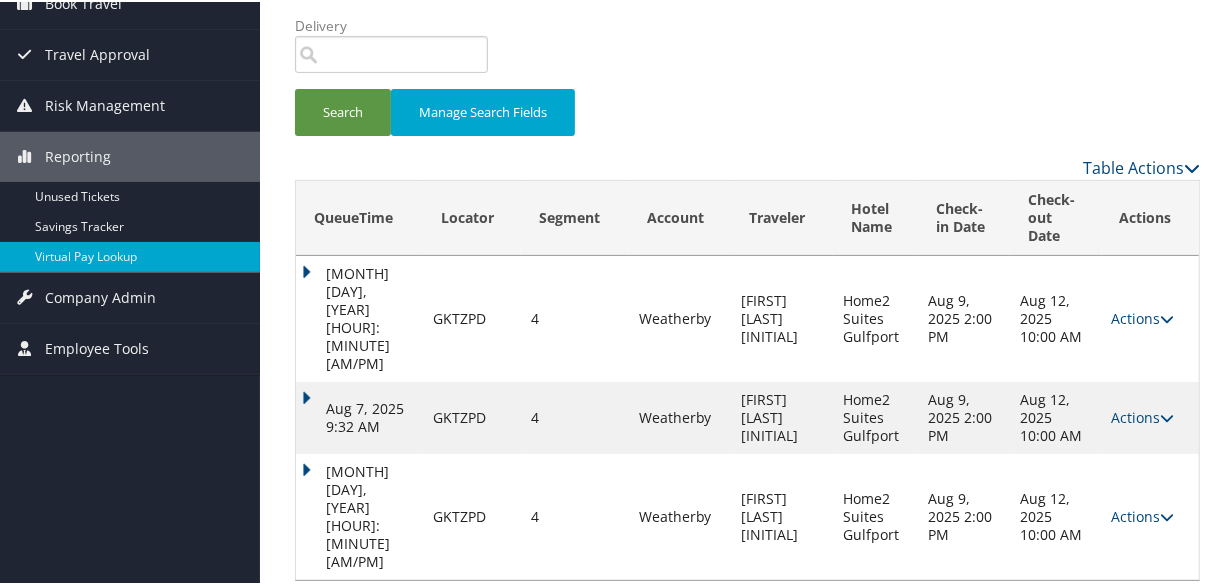 scroll, scrollTop: 116, scrollLeft: 0, axis: vertical 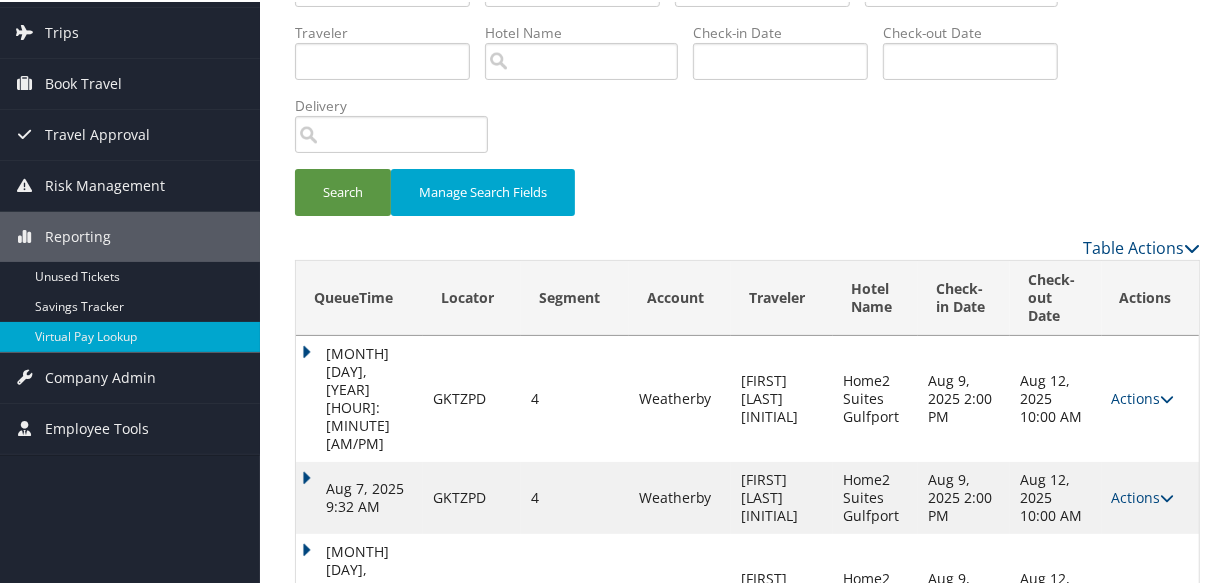 click on "Aug 7, 2025 11:18 PM" at bounding box center (359, 595) 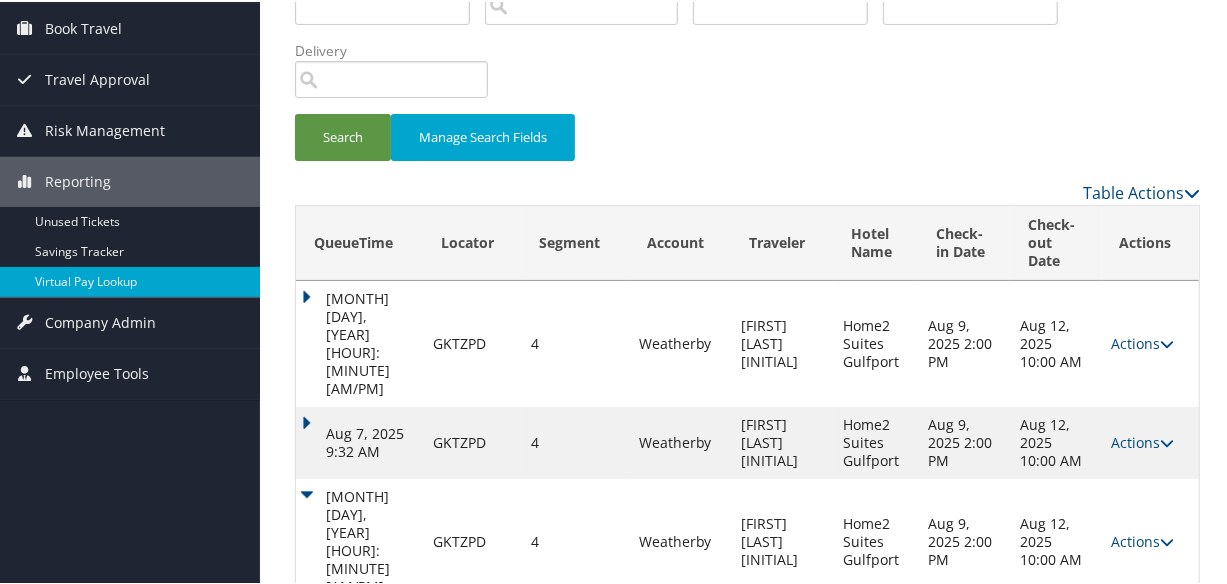 scroll, scrollTop: 200, scrollLeft: 0, axis: vertical 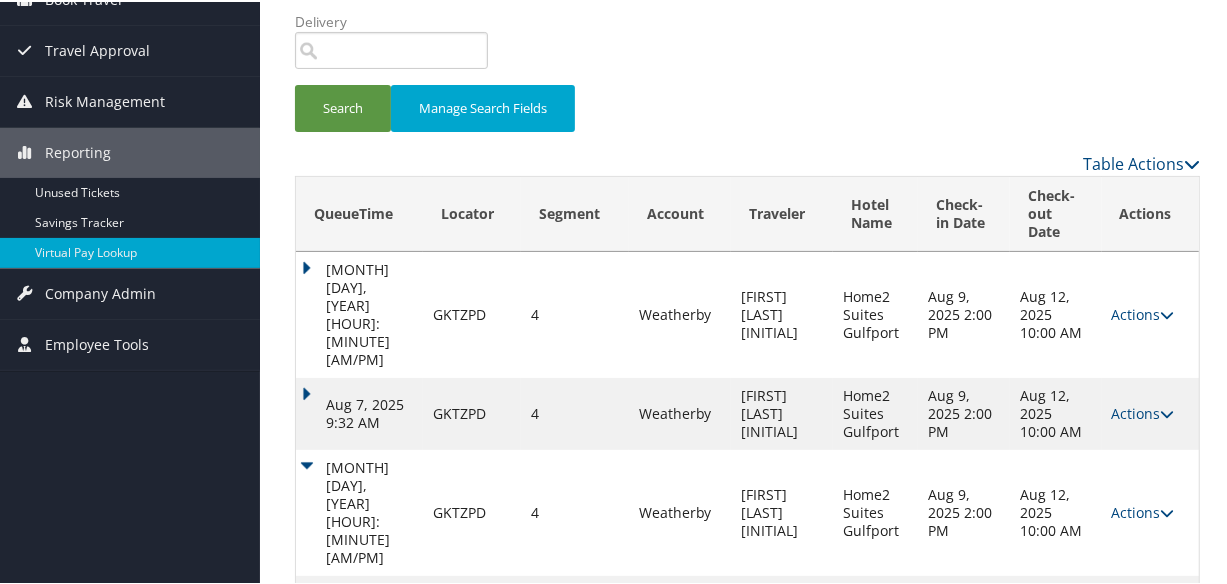 drag, startPoint x: 390, startPoint y: 483, endPoint x: 613, endPoint y: 488, distance: 223.05605 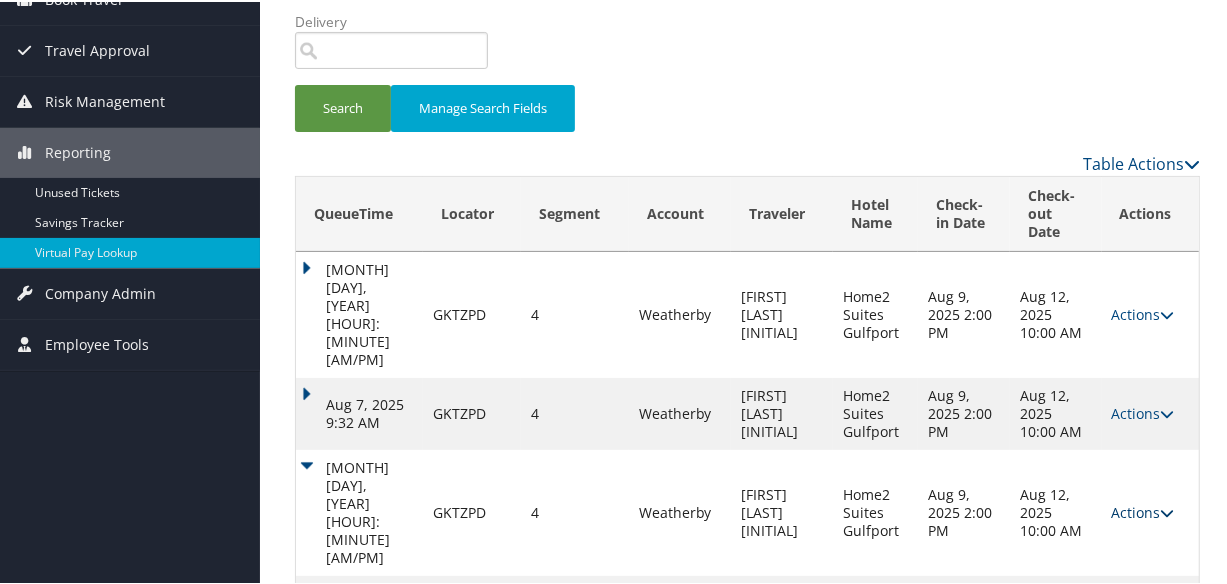 click on "Actions" at bounding box center [1143, 510] 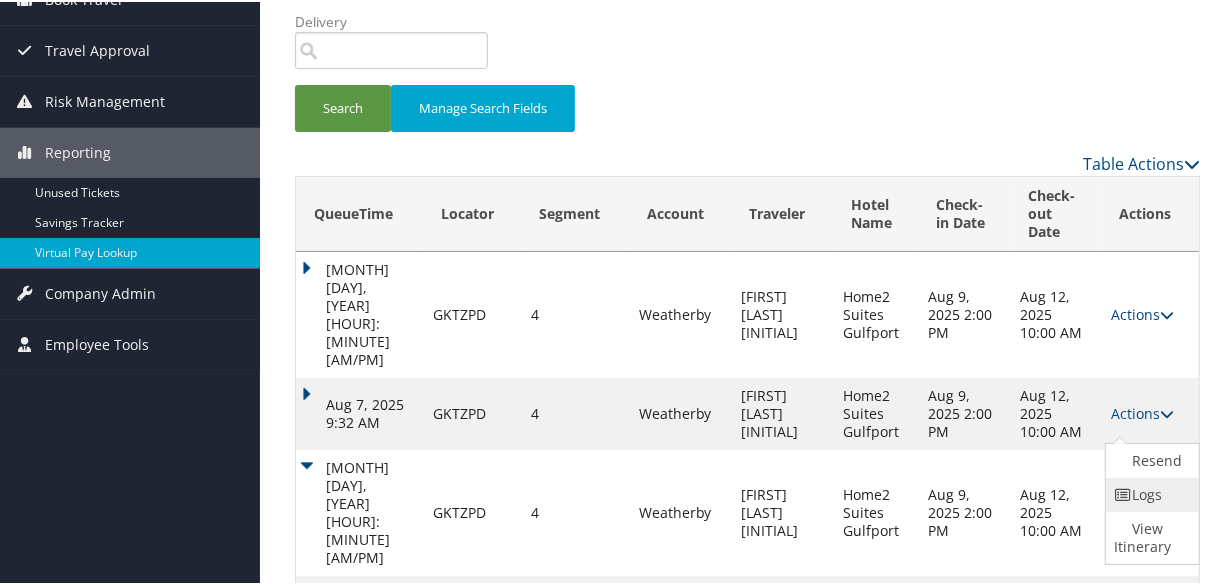 click on "Logs" at bounding box center (1150, 493) 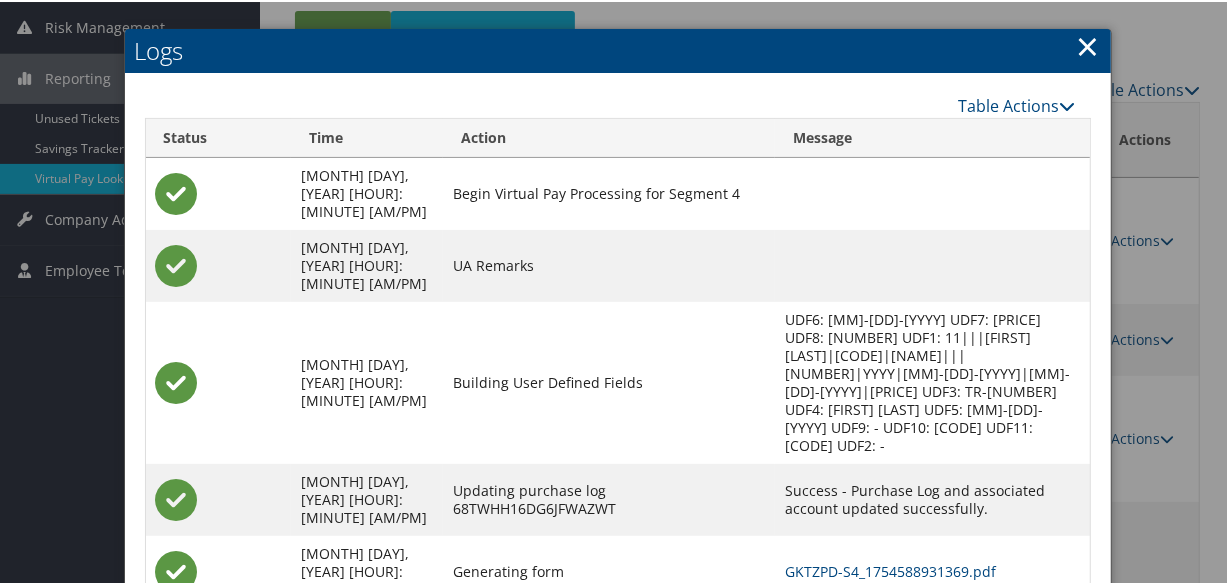 scroll, scrollTop: 369, scrollLeft: 0, axis: vertical 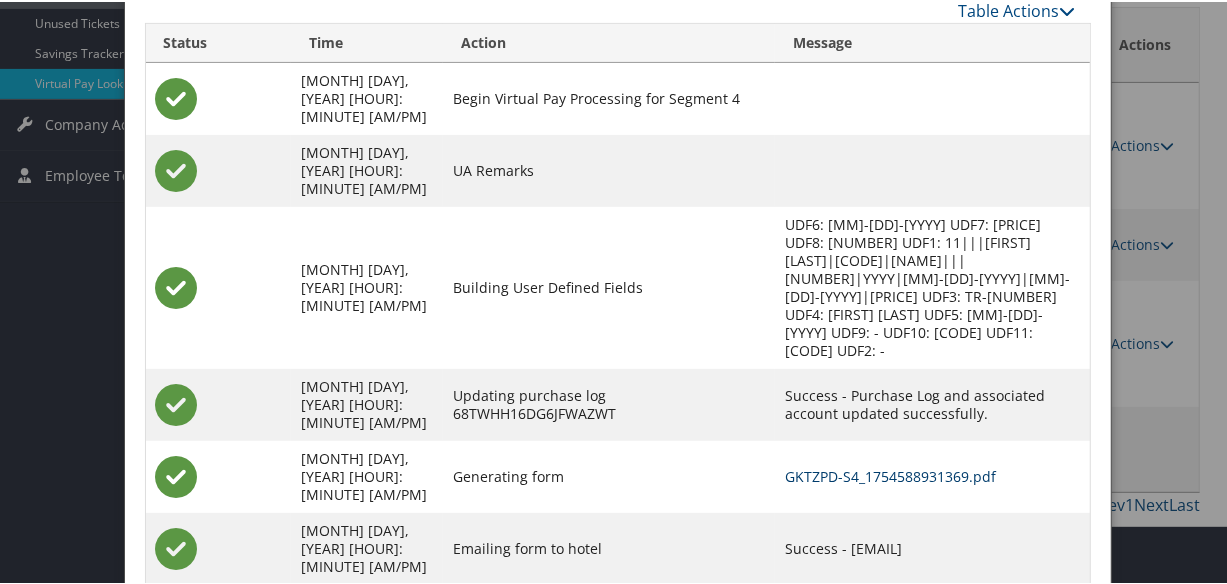 click on "GKTZPD-S4_1754588931369.pdf" at bounding box center [890, 474] 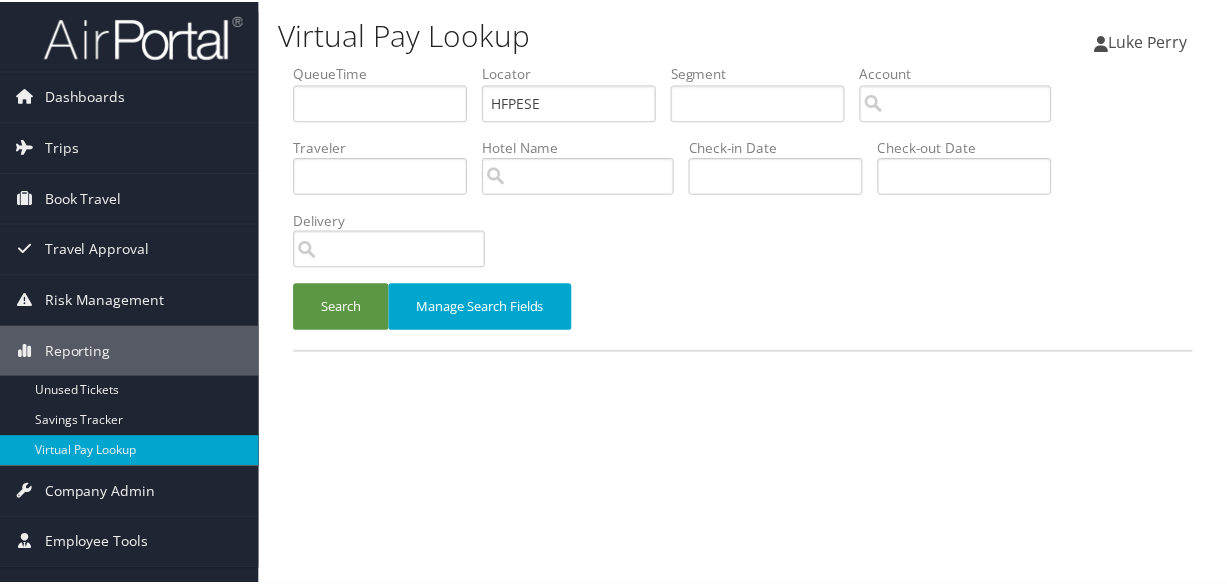 scroll, scrollTop: 0, scrollLeft: 0, axis: both 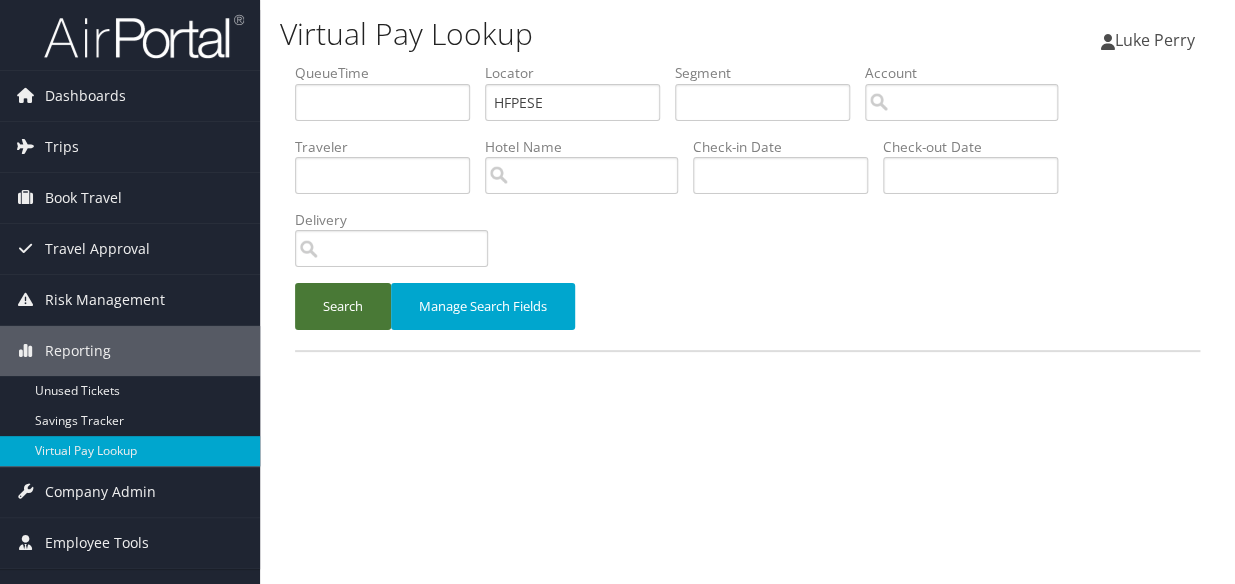 type on "HFPESE" 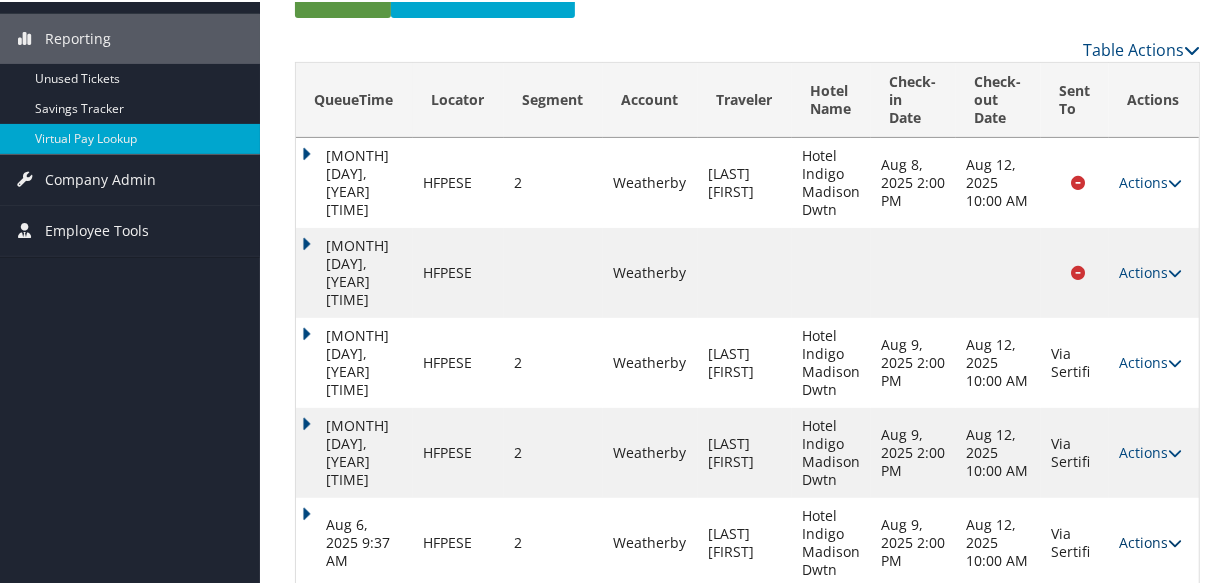 click on "Actions" at bounding box center (1150, 540) 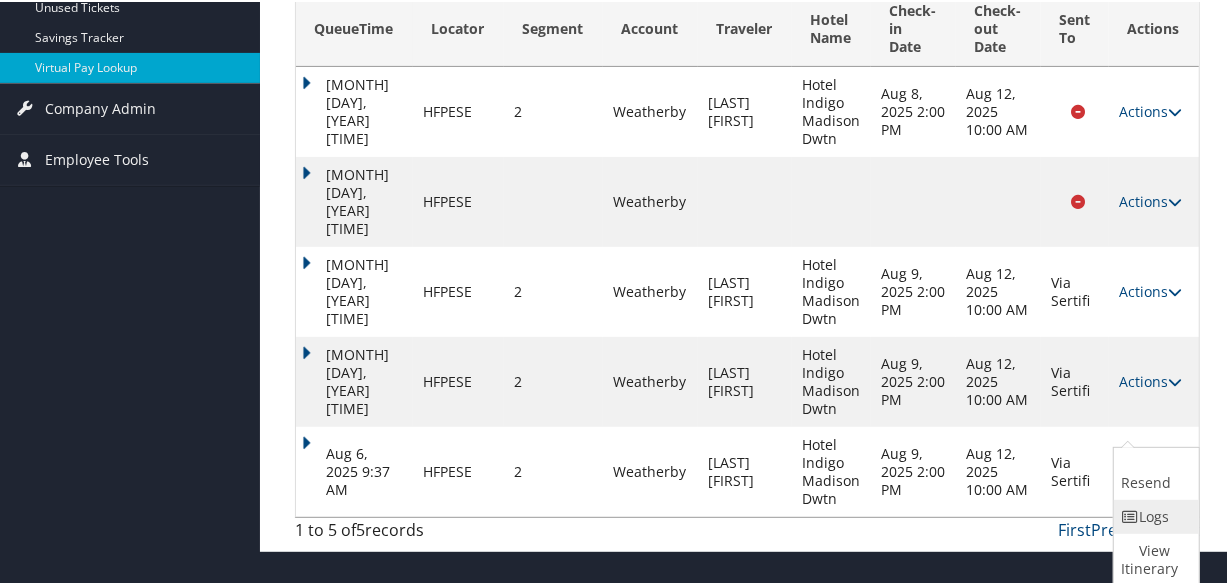 click on "Logs" at bounding box center [1154, 515] 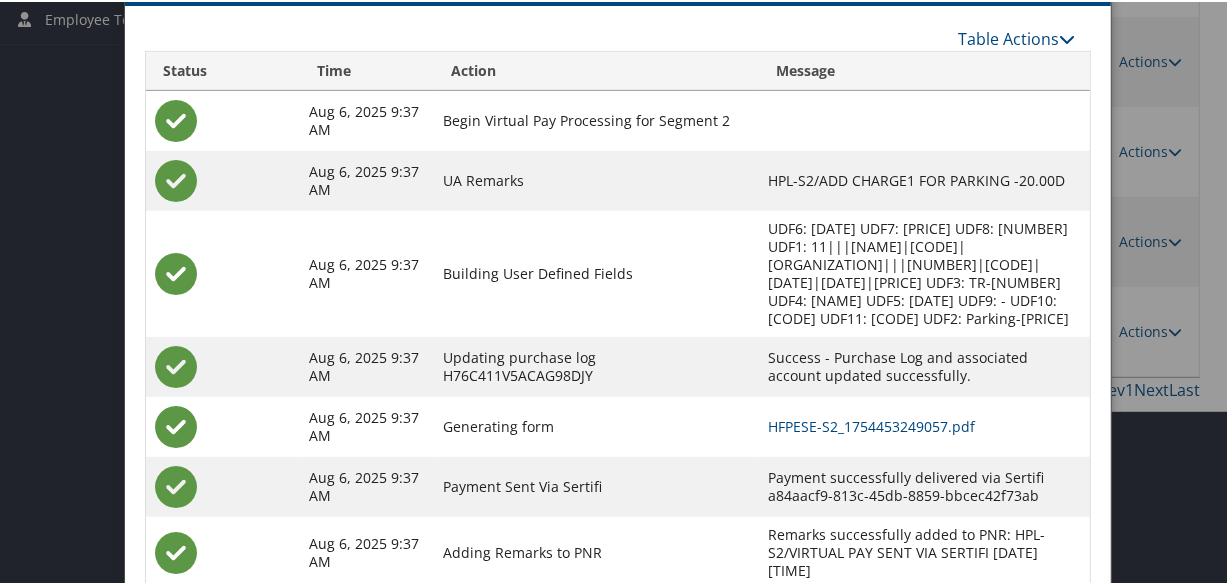 scroll, scrollTop: 571, scrollLeft: 0, axis: vertical 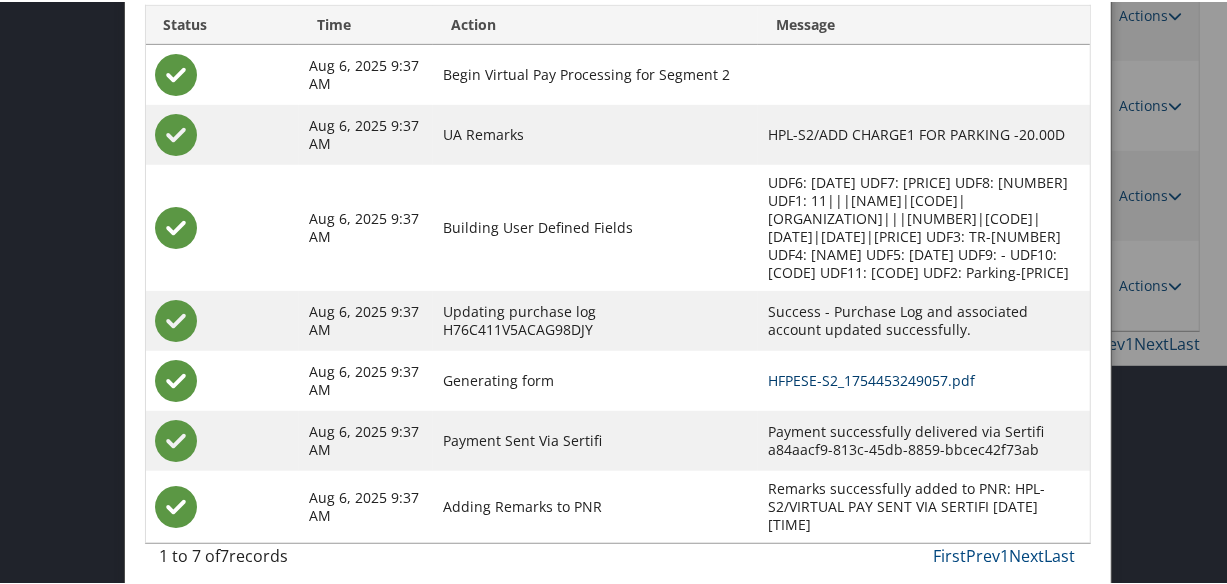 click on "HFPESE-S2_1754453249057.pdf" at bounding box center [871, 378] 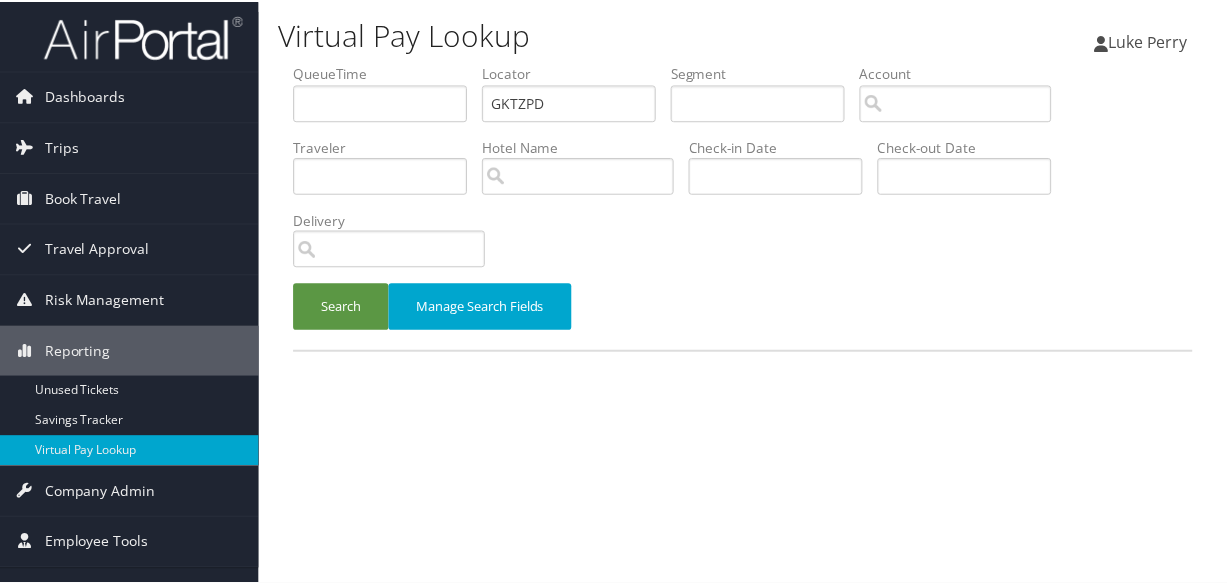 scroll, scrollTop: 0, scrollLeft: 0, axis: both 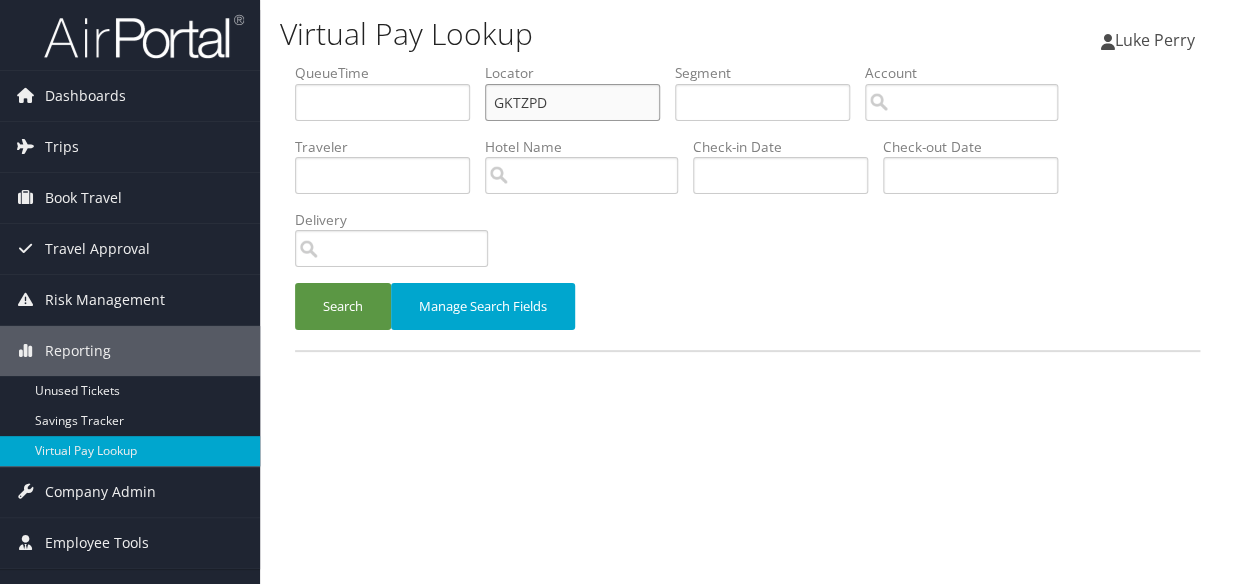 drag, startPoint x: 556, startPoint y: 96, endPoint x: 359, endPoint y: 110, distance: 197.49684 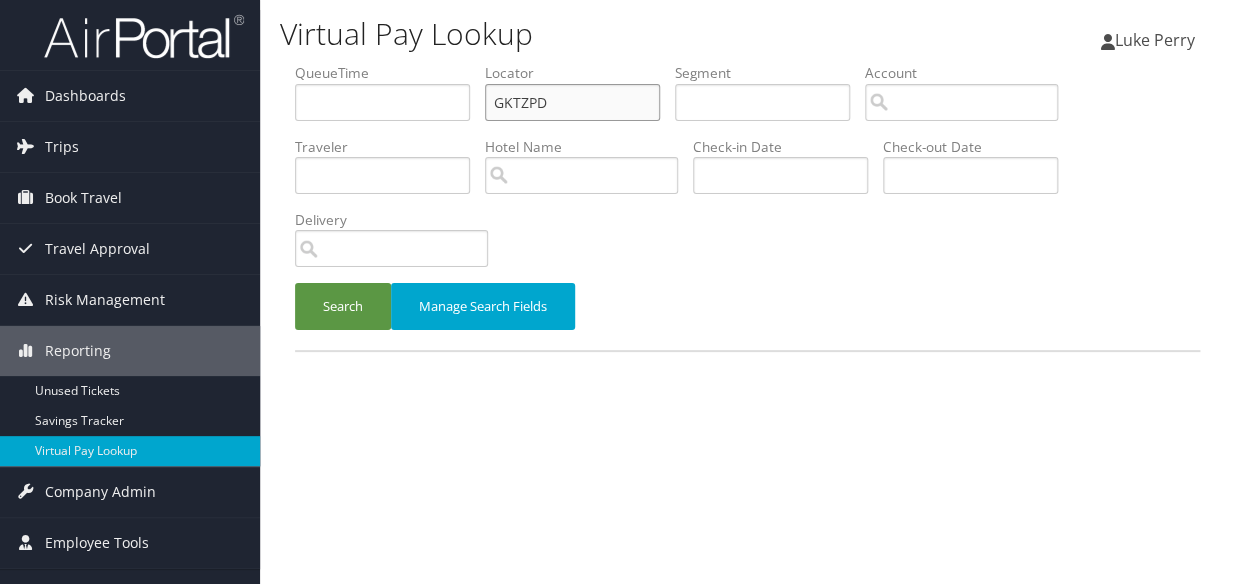 click on "QueueTime Locator GKTZPD Segment Account Traveler Hotel Name Check-in Date Check-out Date Delivery" at bounding box center [747, 63] 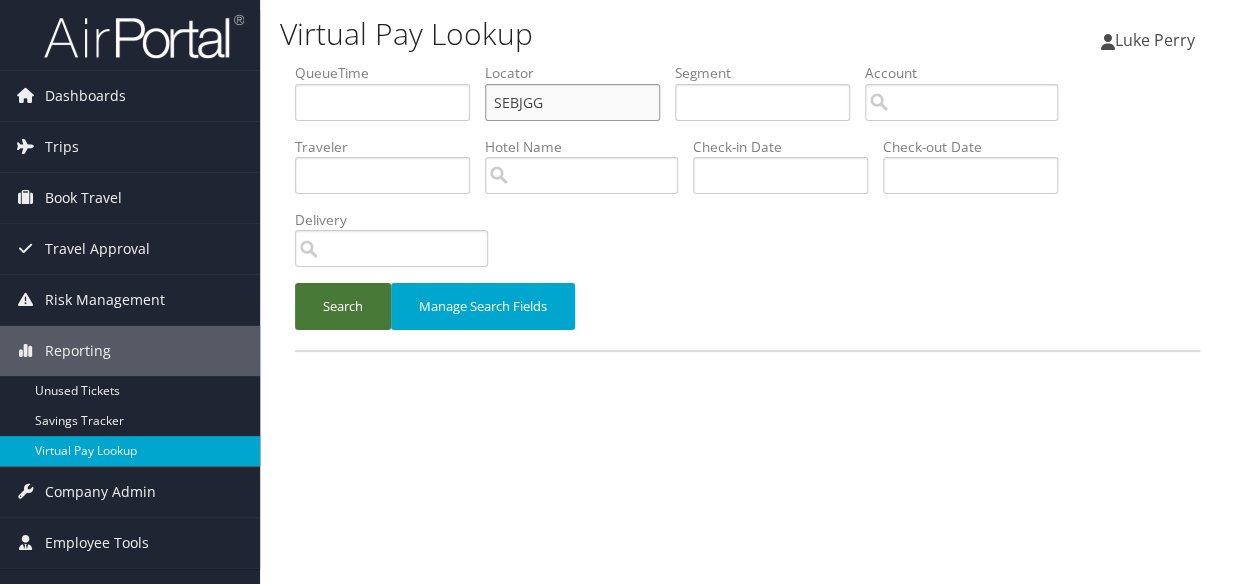 type on "SEBJGG" 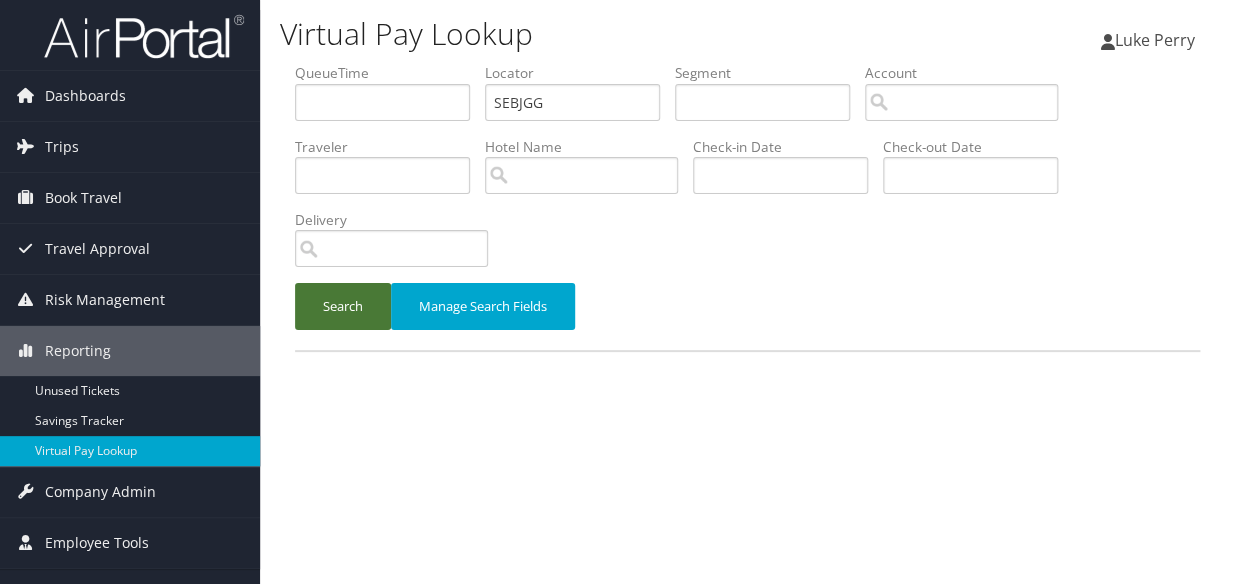 click on "Search" at bounding box center [343, 306] 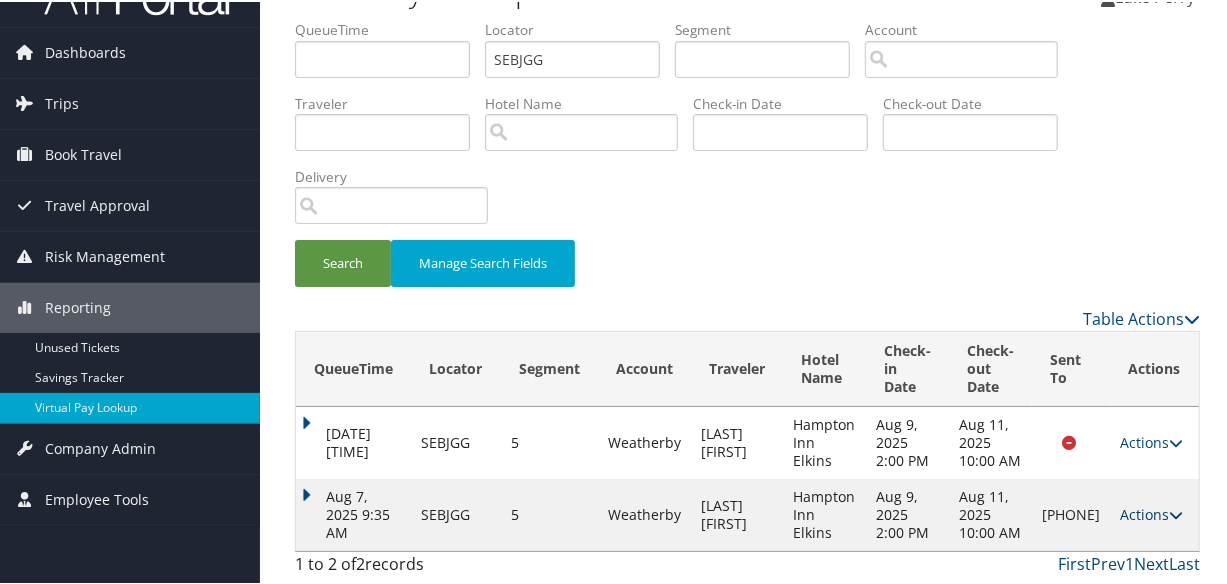 click at bounding box center [1177, 513] 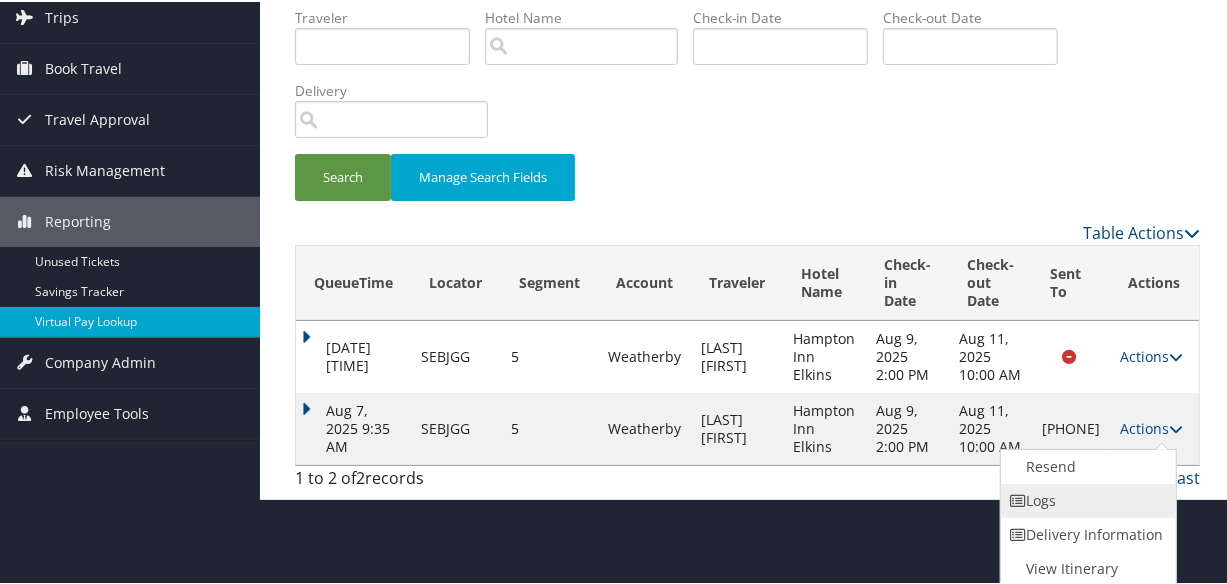 click on "Logs" at bounding box center (1086, 499) 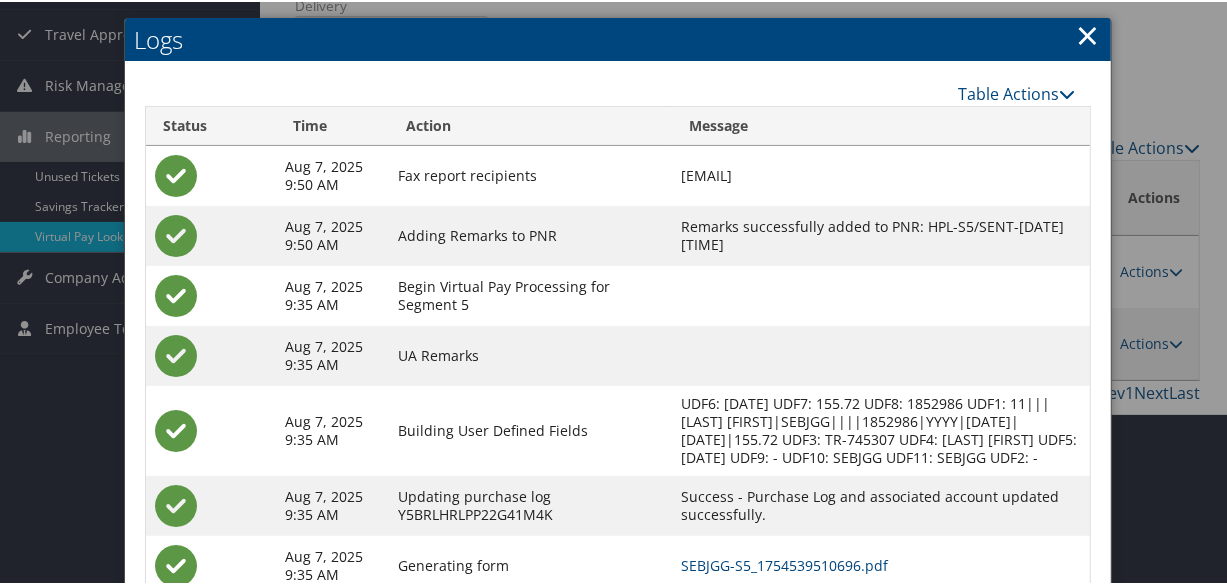 scroll, scrollTop: 360, scrollLeft: 0, axis: vertical 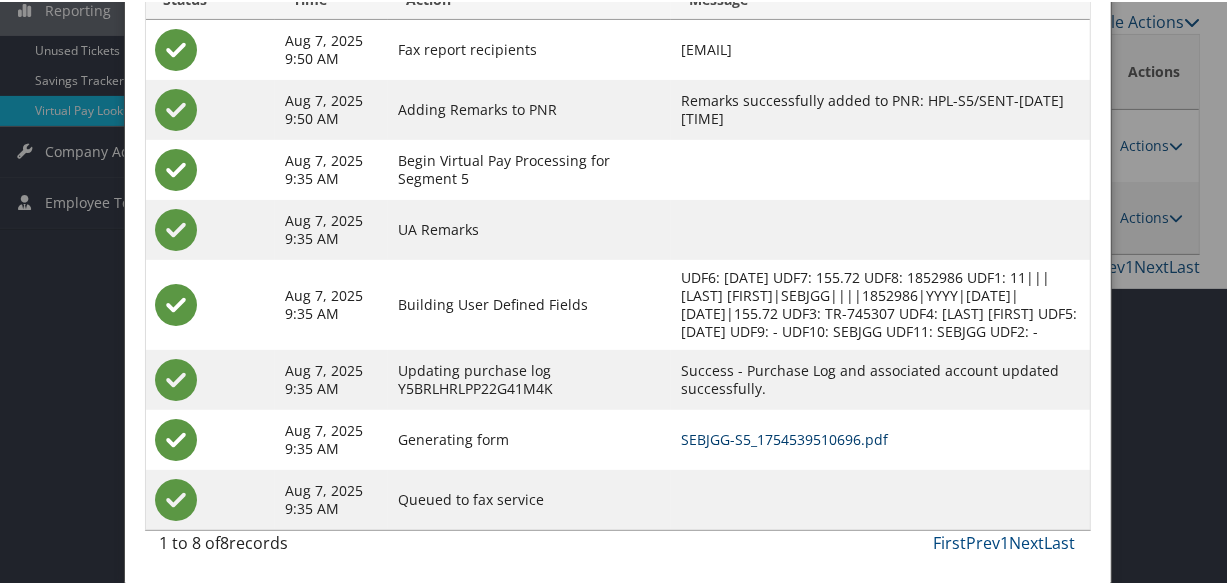 click on "SEBJGG-S5_1754539510696.pdf" at bounding box center (784, 437) 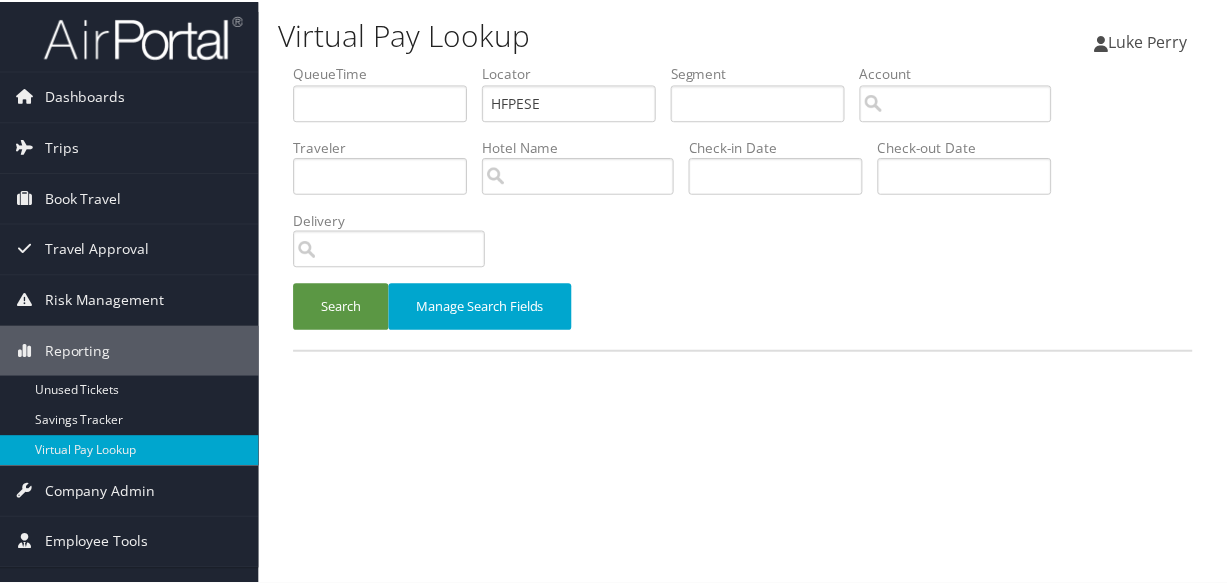 scroll, scrollTop: 0, scrollLeft: 0, axis: both 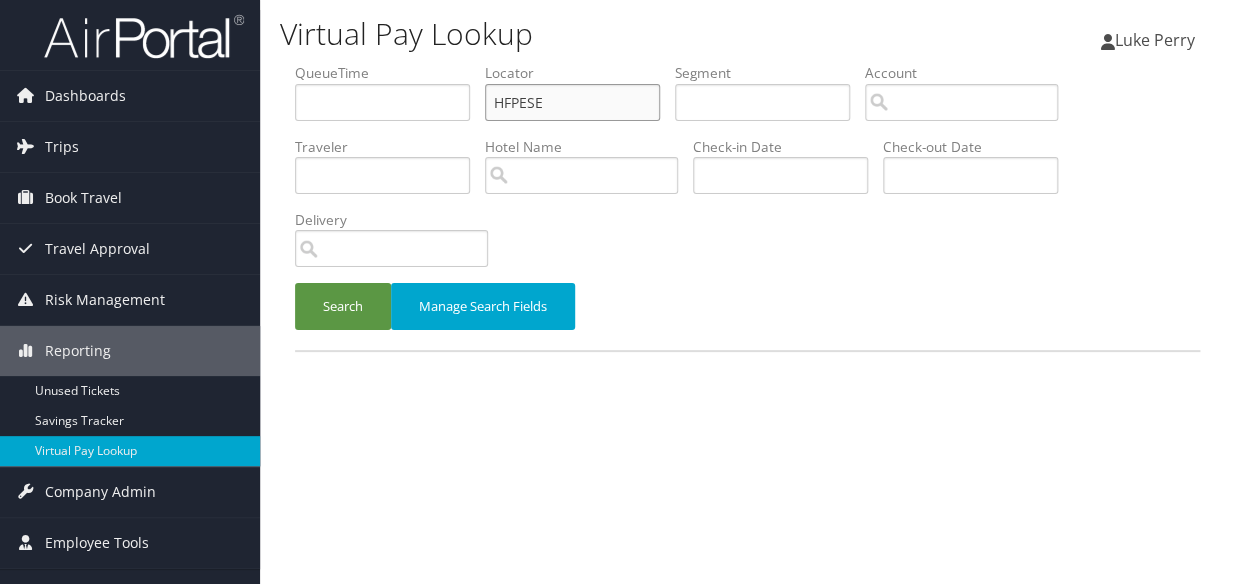 drag, startPoint x: 484, startPoint y: 107, endPoint x: 335, endPoint y: 140, distance: 152.61061 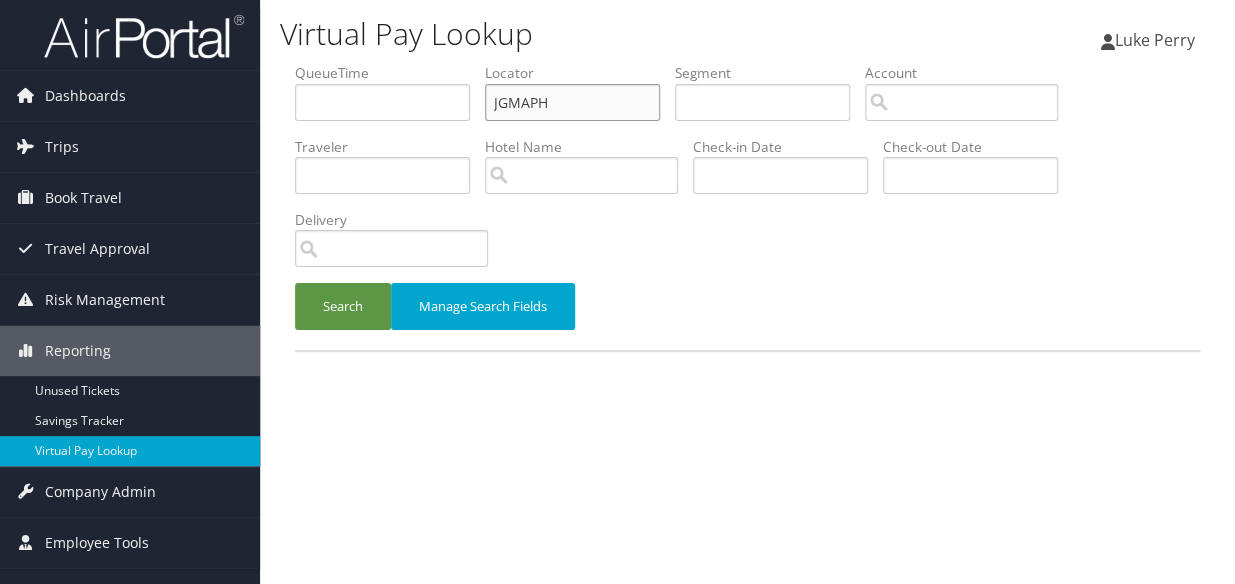 type on "JGMAPH" 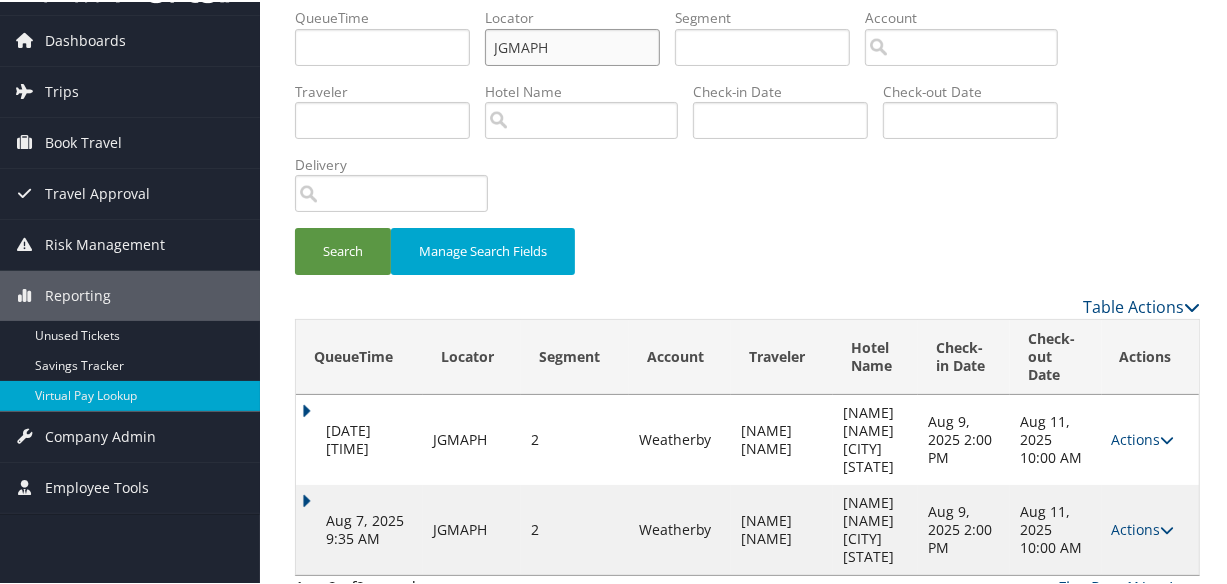 scroll, scrollTop: 80, scrollLeft: 0, axis: vertical 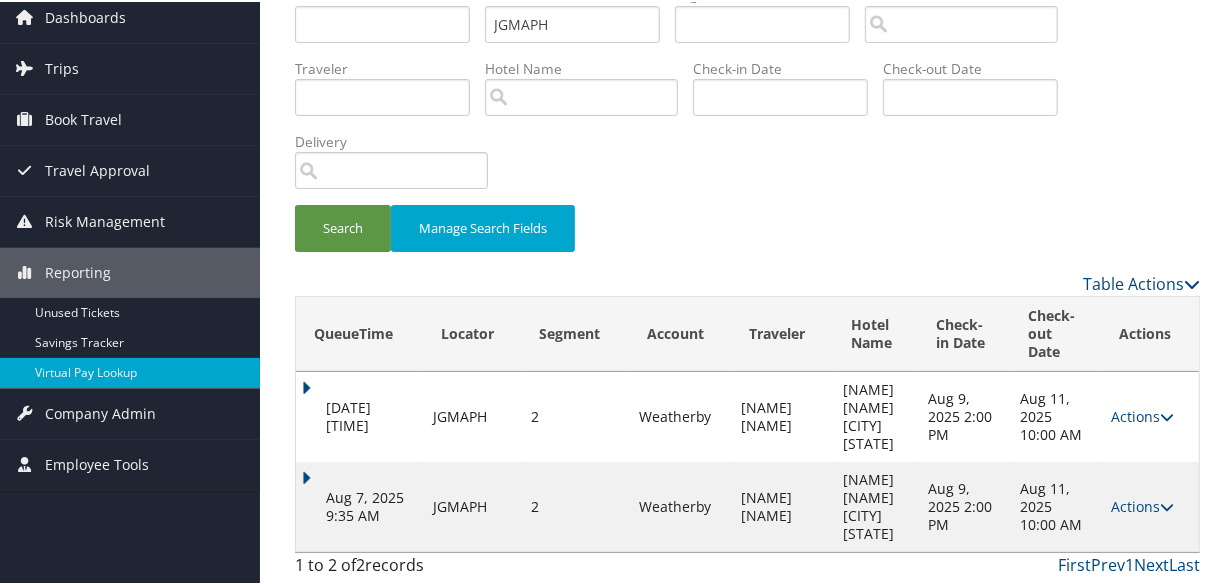 click on "Aug 7, 2025 9:35 AM" at bounding box center [359, 505] 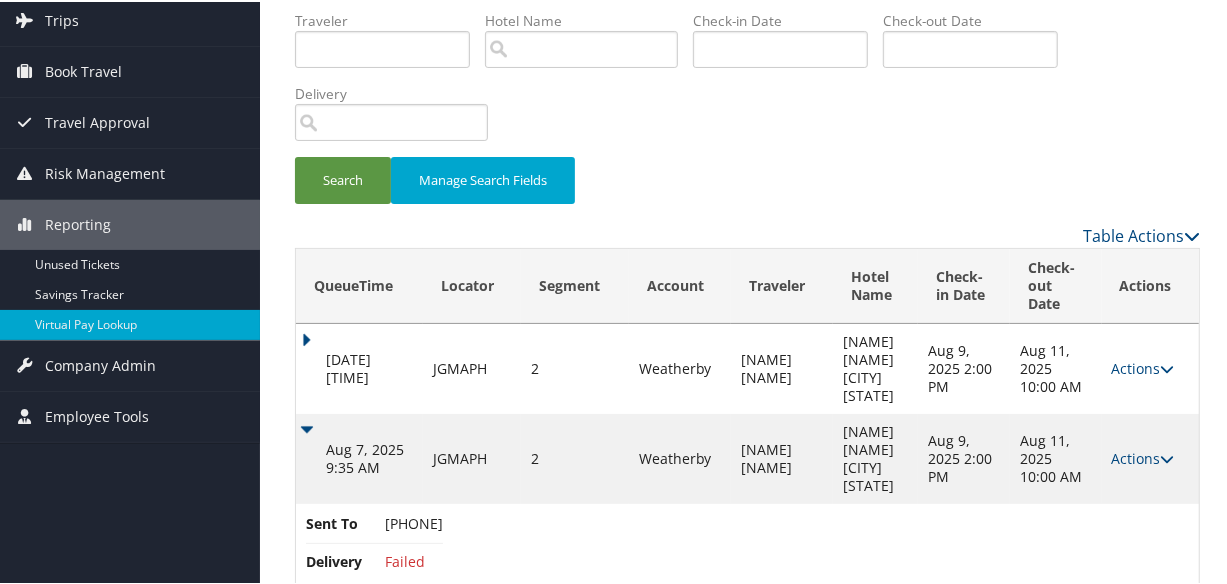 scroll, scrollTop: 165, scrollLeft: 0, axis: vertical 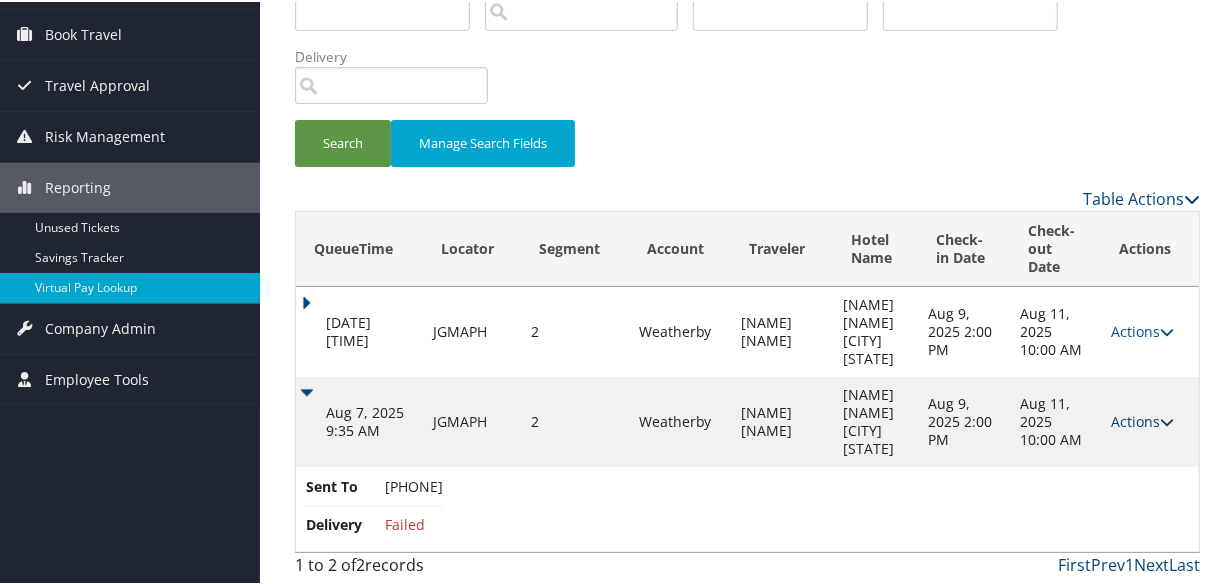 click on "Actions" at bounding box center [1143, 419] 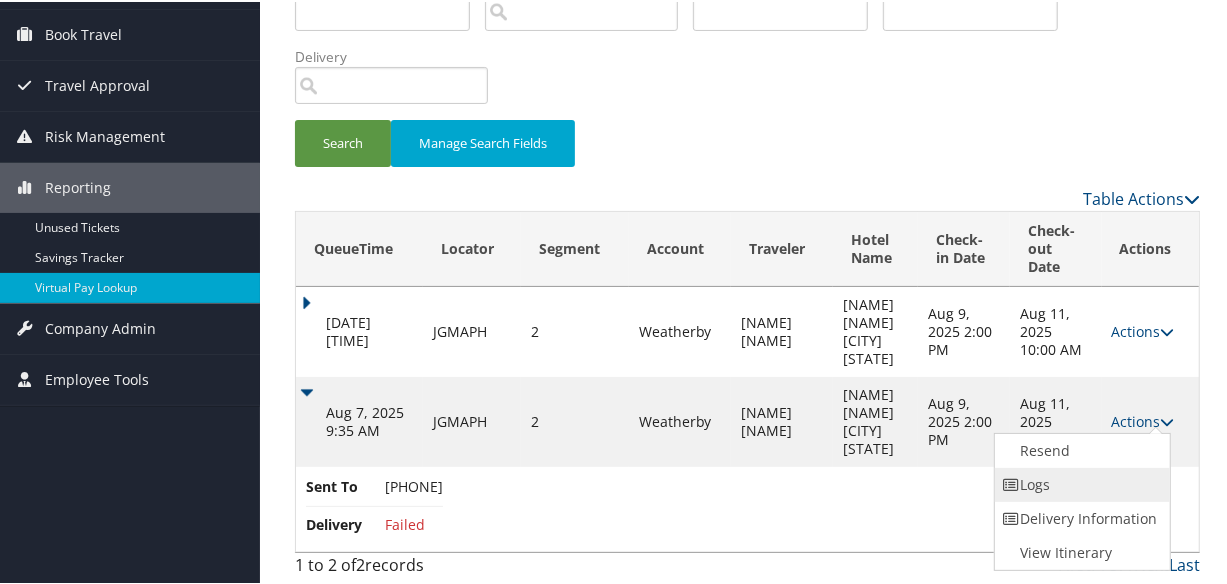 click on "Logs" at bounding box center [1080, 483] 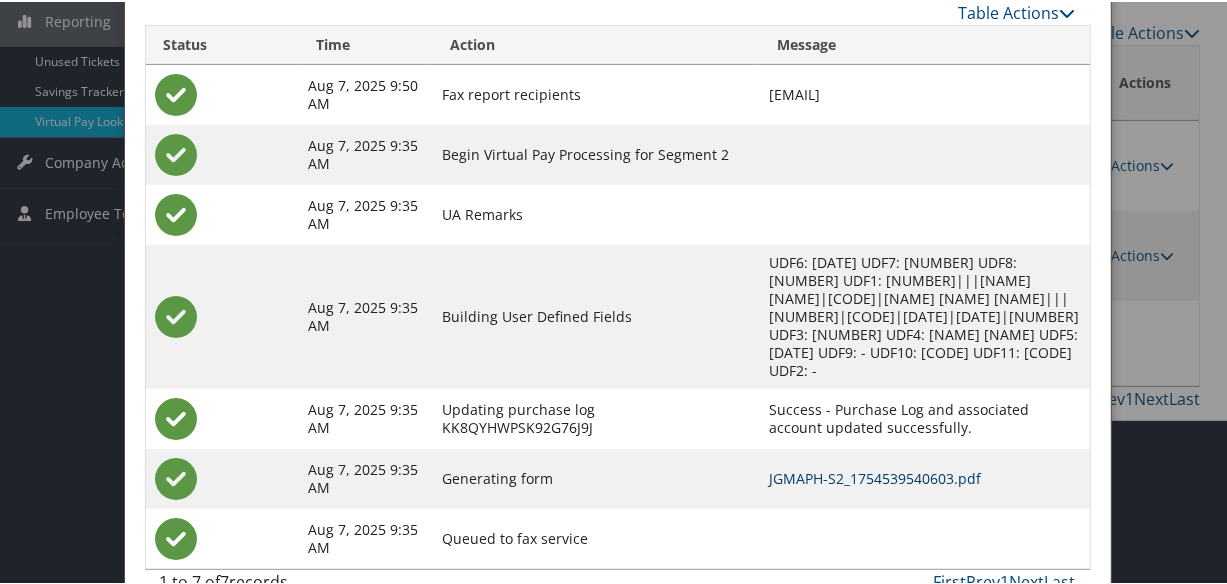scroll, scrollTop: 333, scrollLeft: 0, axis: vertical 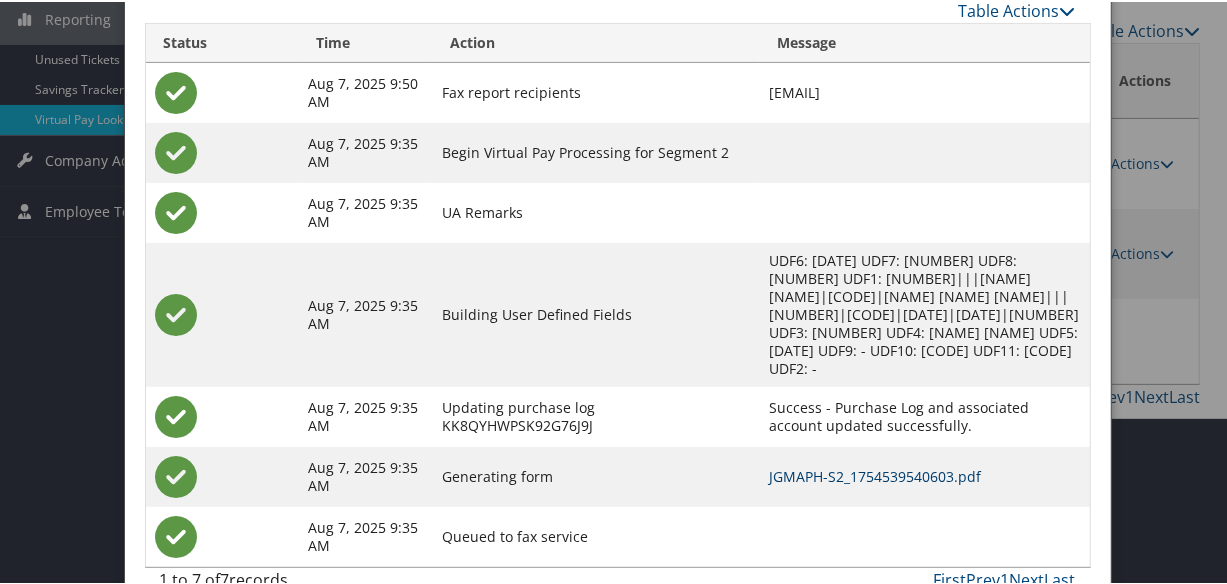 click on "JGMAPH-S2_1754539540603.pdf" at bounding box center [875, 474] 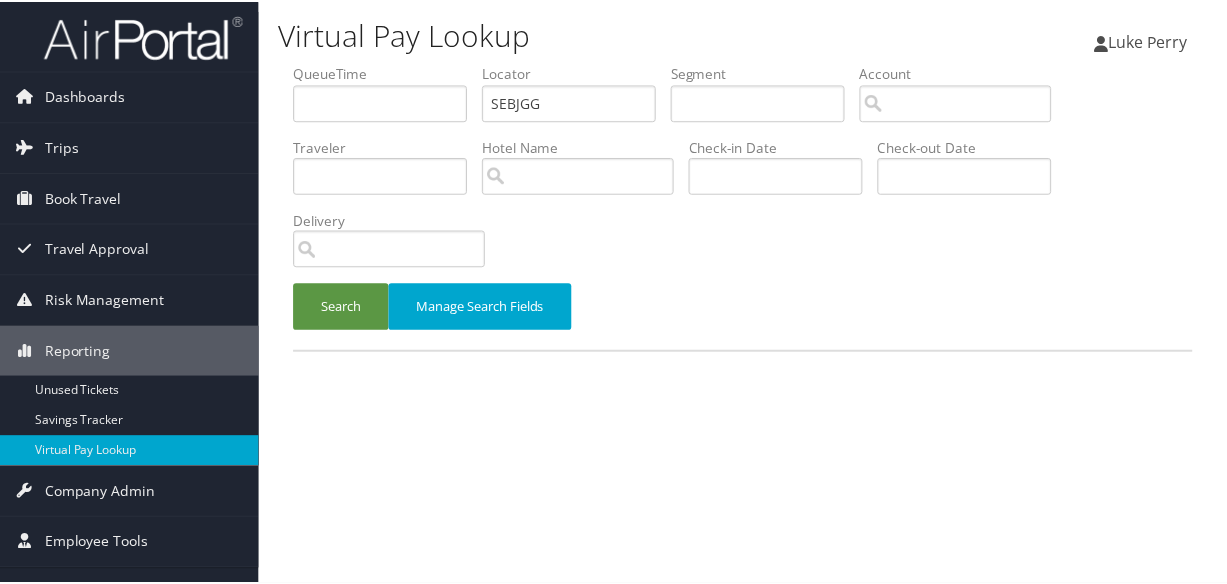 scroll, scrollTop: 0, scrollLeft: 0, axis: both 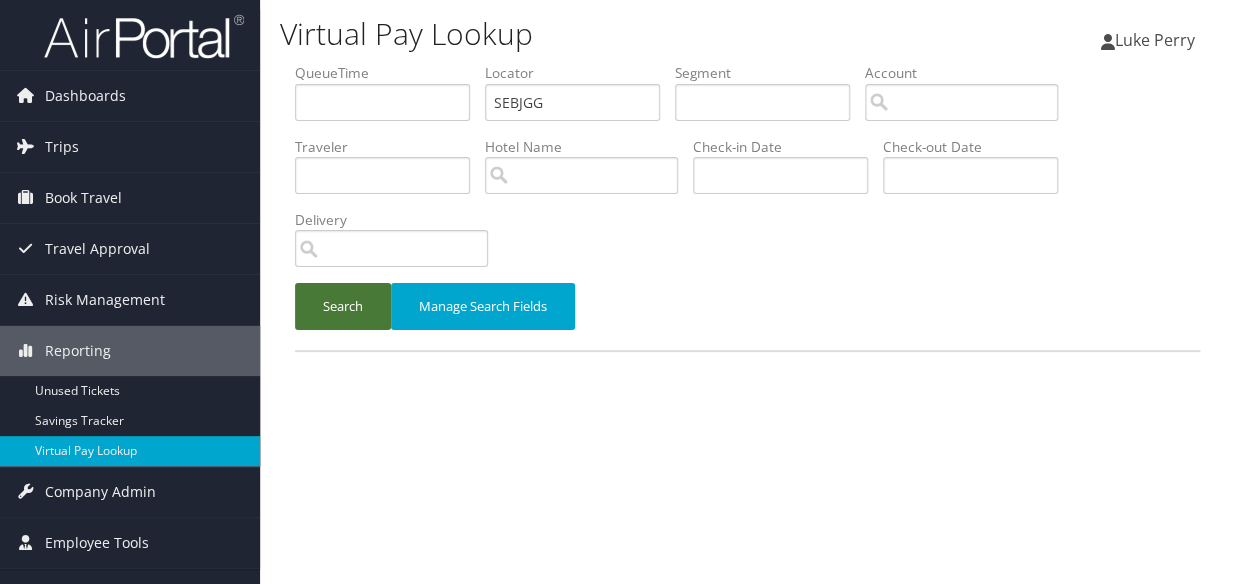 click on "Search" at bounding box center (343, 306) 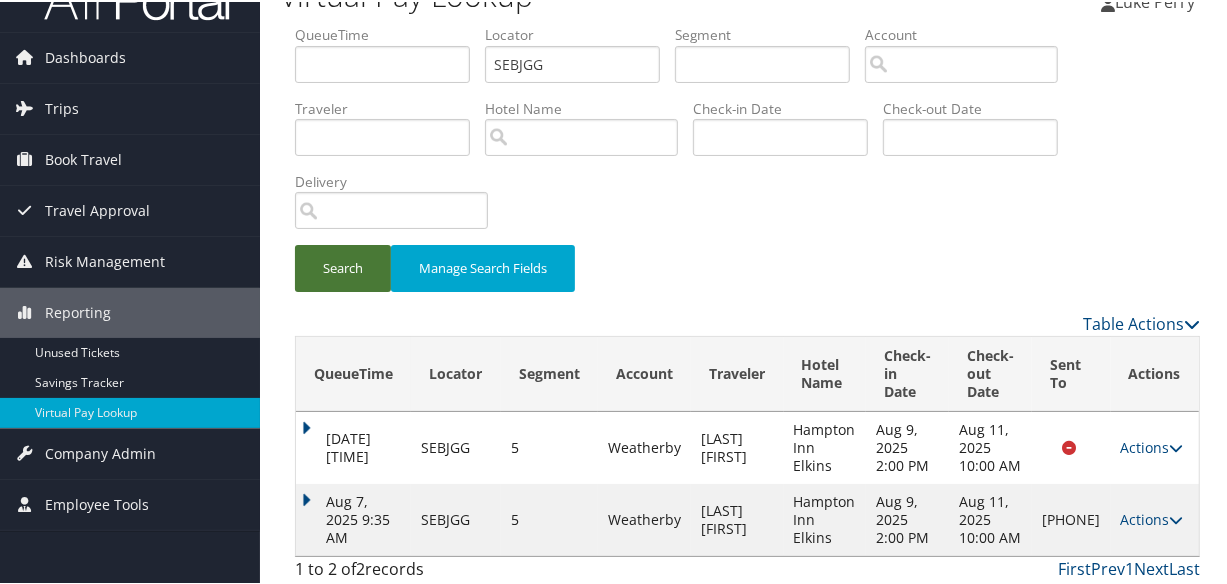 scroll, scrollTop: 62, scrollLeft: 0, axis: vertical 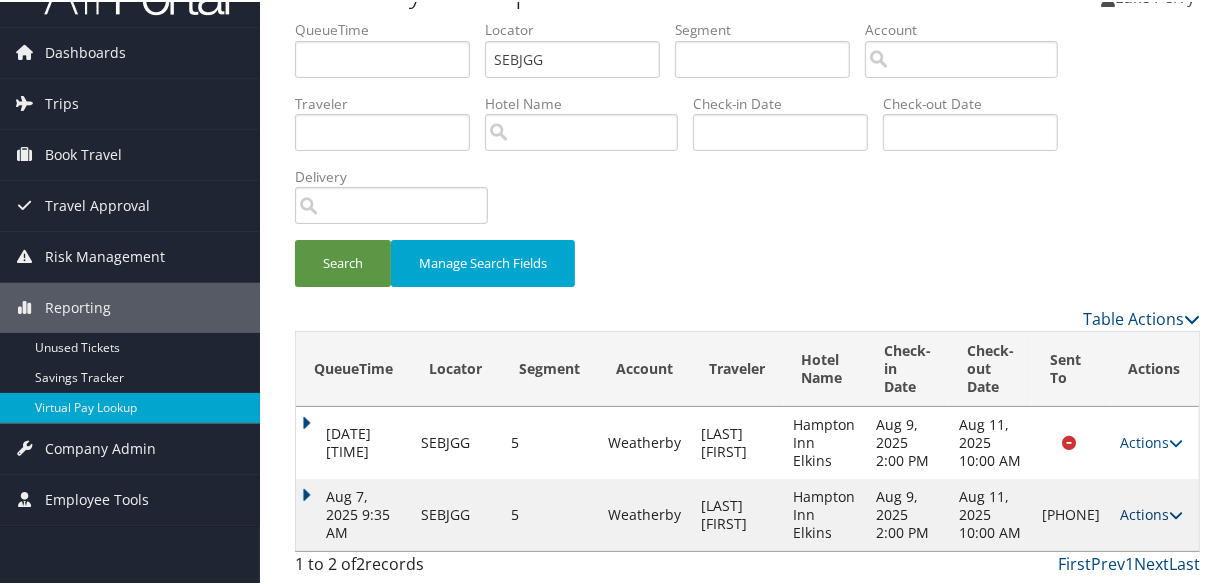 click on "Actions" at bounding box center (1152, 512) 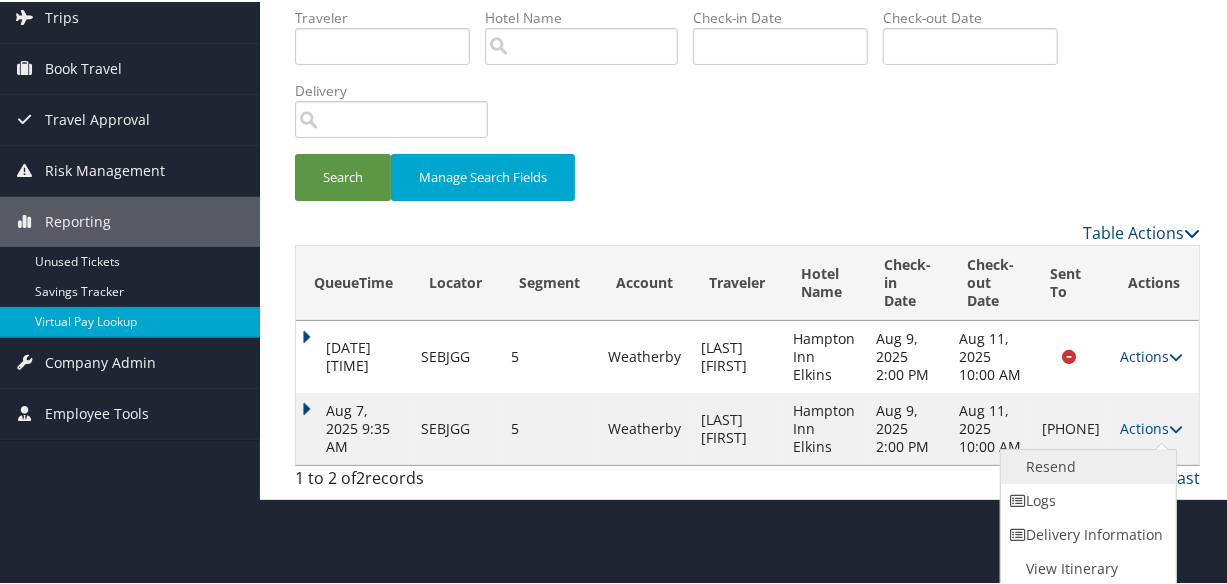 click on "Resend" at bounding box center (1086, 465) 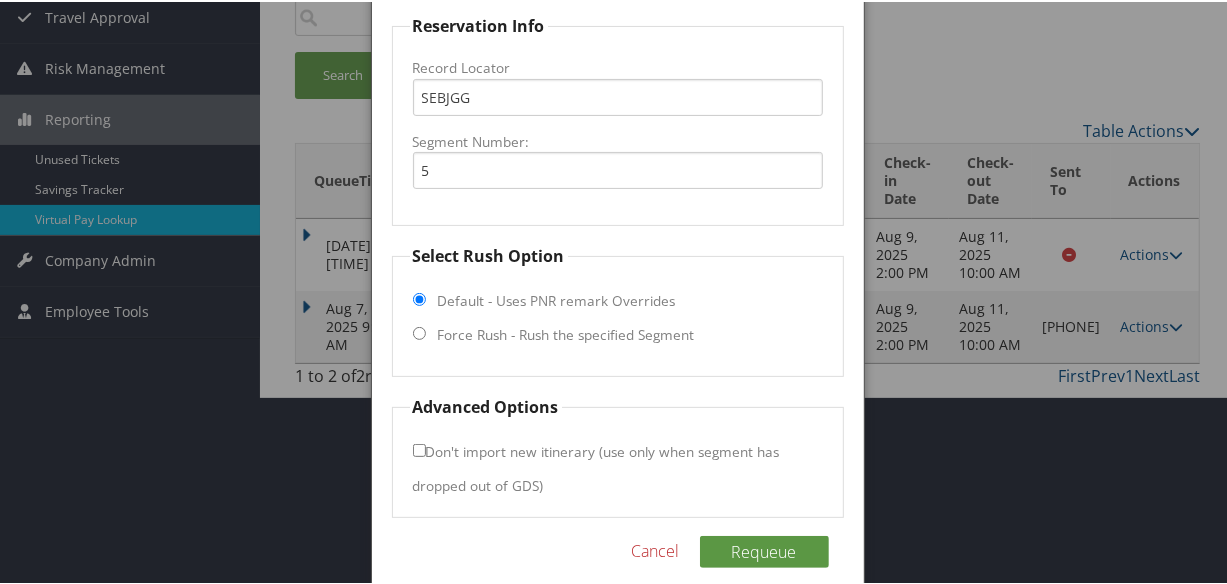 click on "Select Rush Option
Default - Uses PNR remark Overrides
Force Rush - Rush the specified Segment" at bounding box center [618, 308] 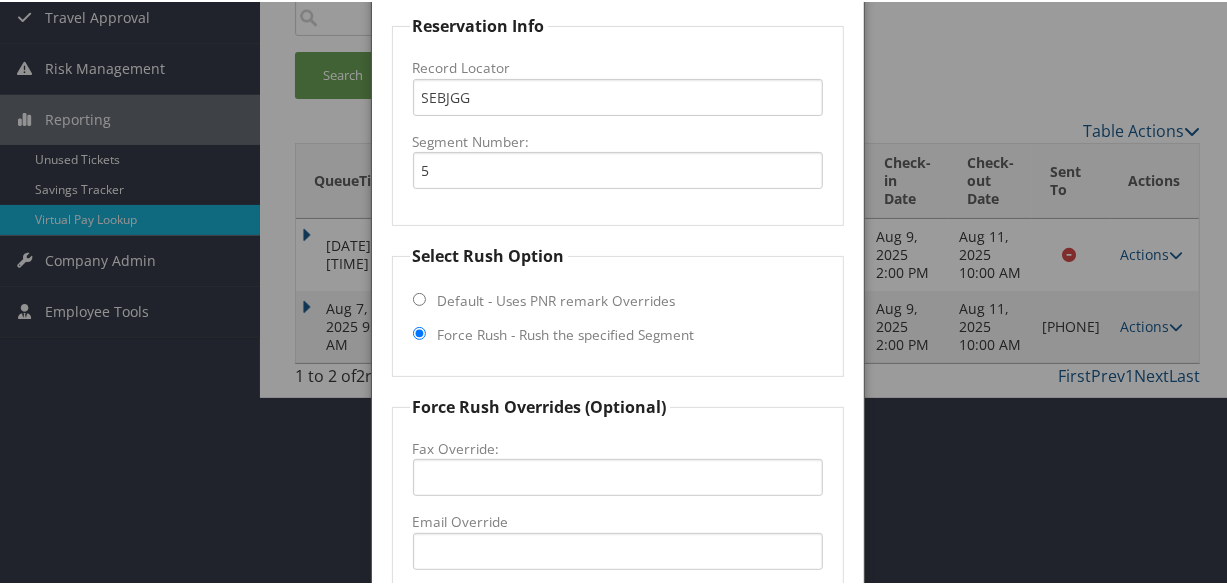 scroll, scrollTop: 486, scrollLeft: 0, axis: vertical 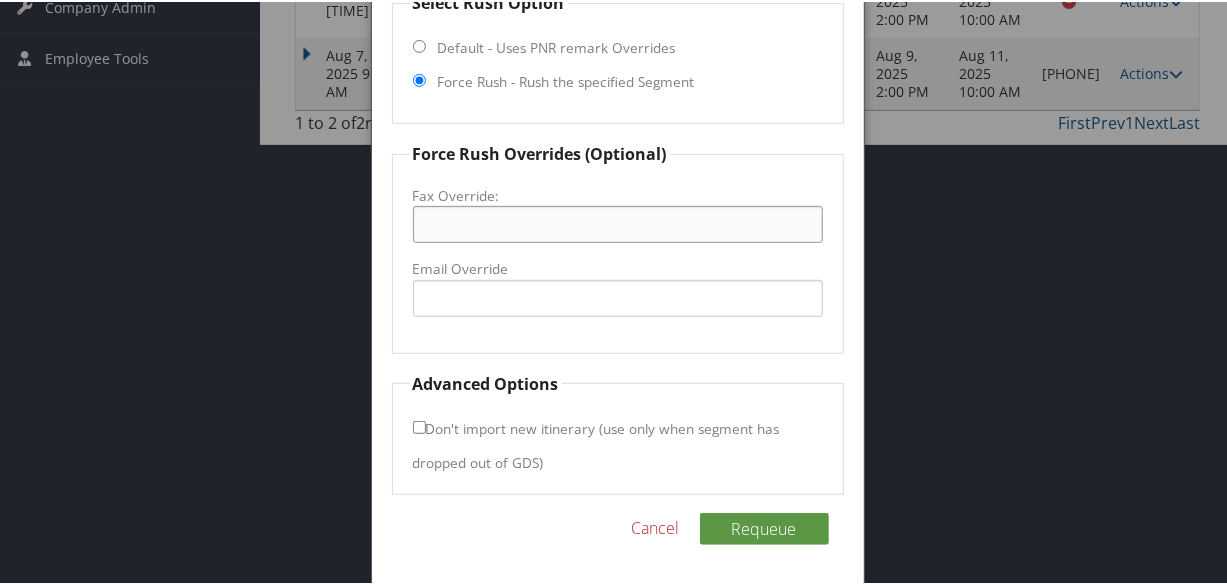 click on "Fax Override:" at bounding box center (618, 222) 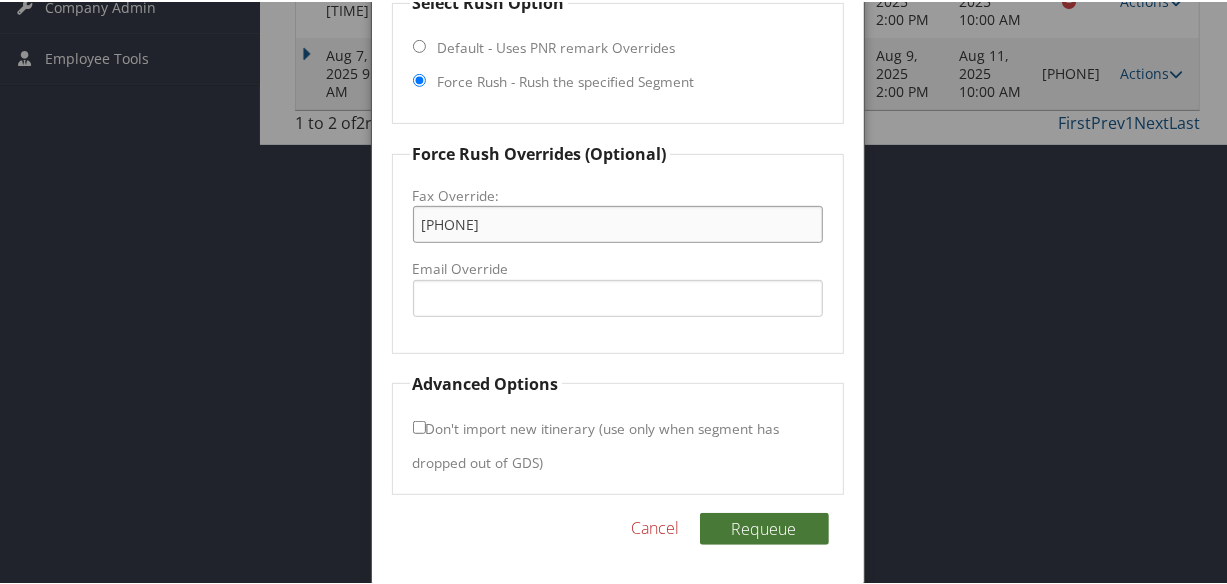 type on "+1 (304) 630-7501" 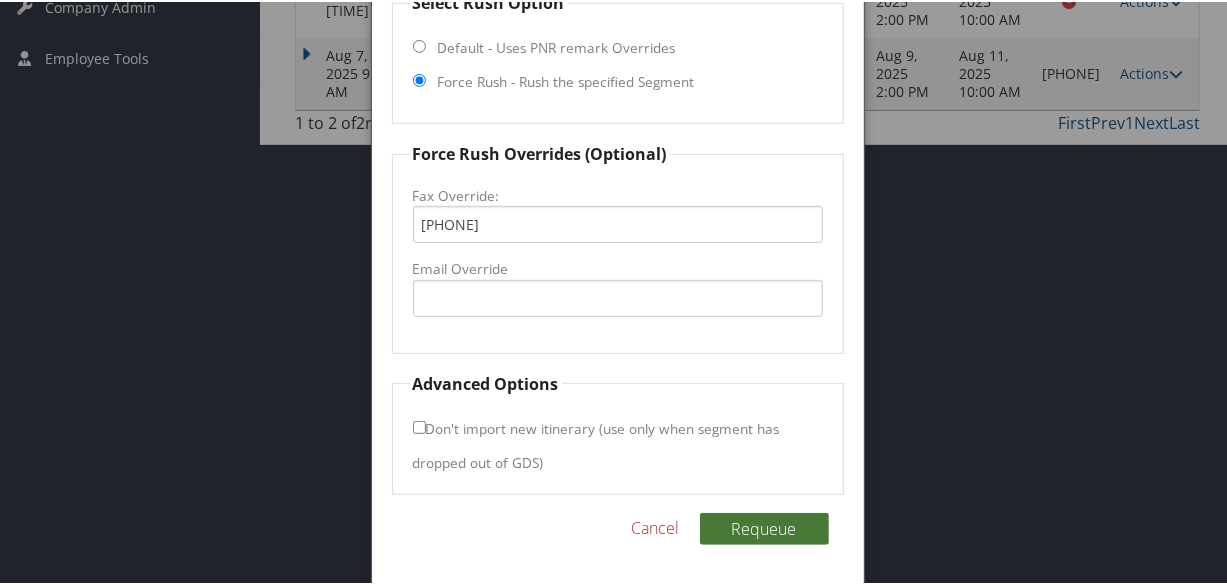 click on "Requeue" at bounding box center [764, 527] 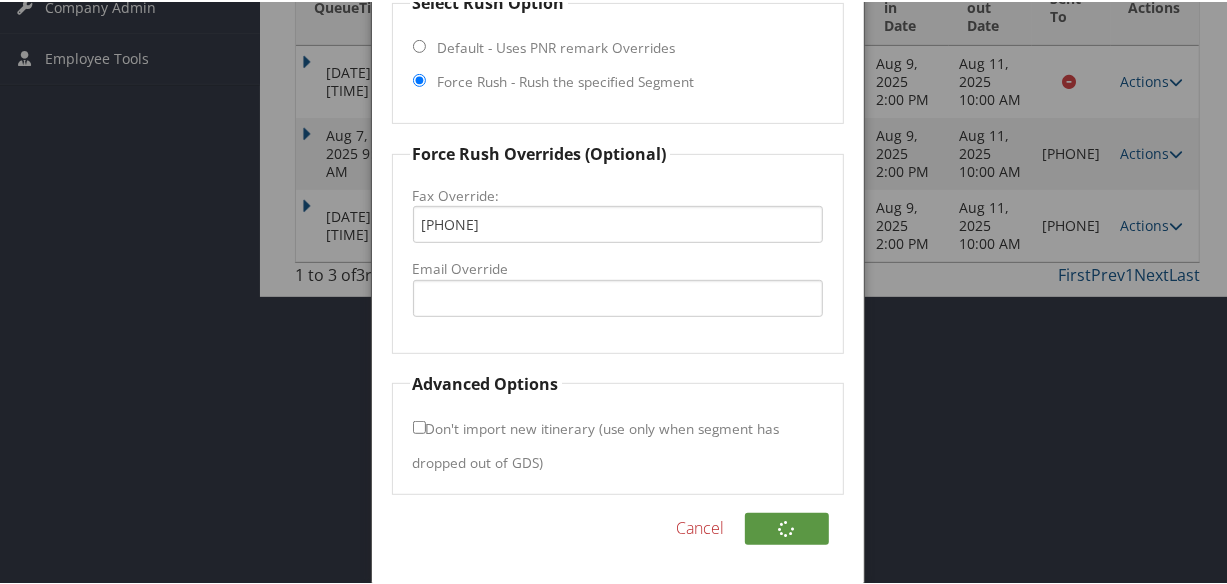 scroll, scrollTop: 152, scrollLeft: 0, axis: vertical 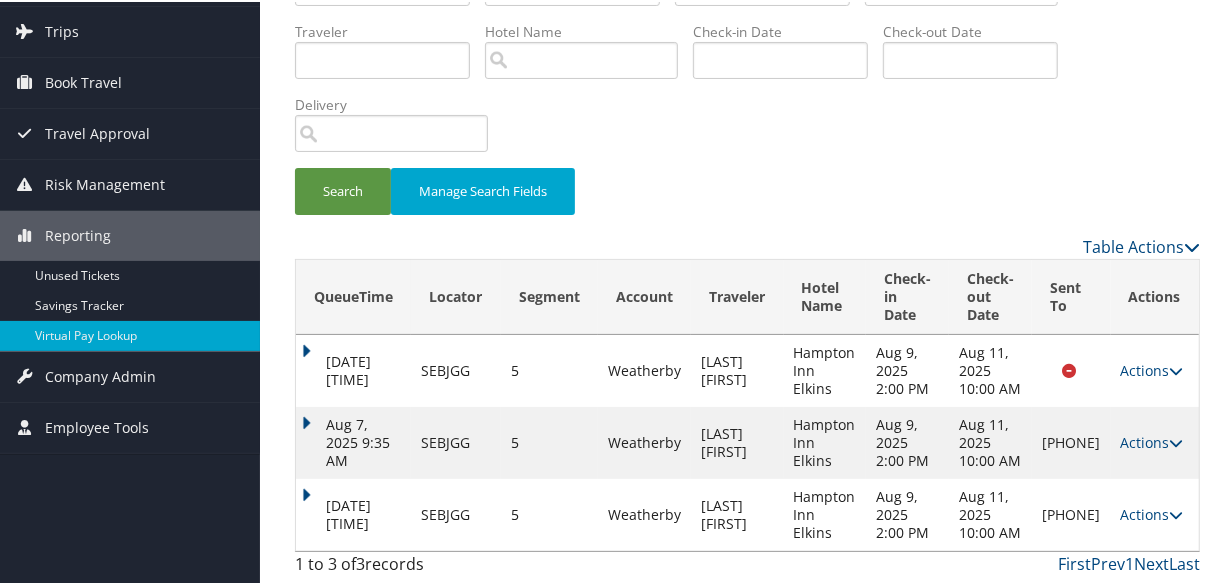 click on "Actions" at bounding box center (1152, 512) 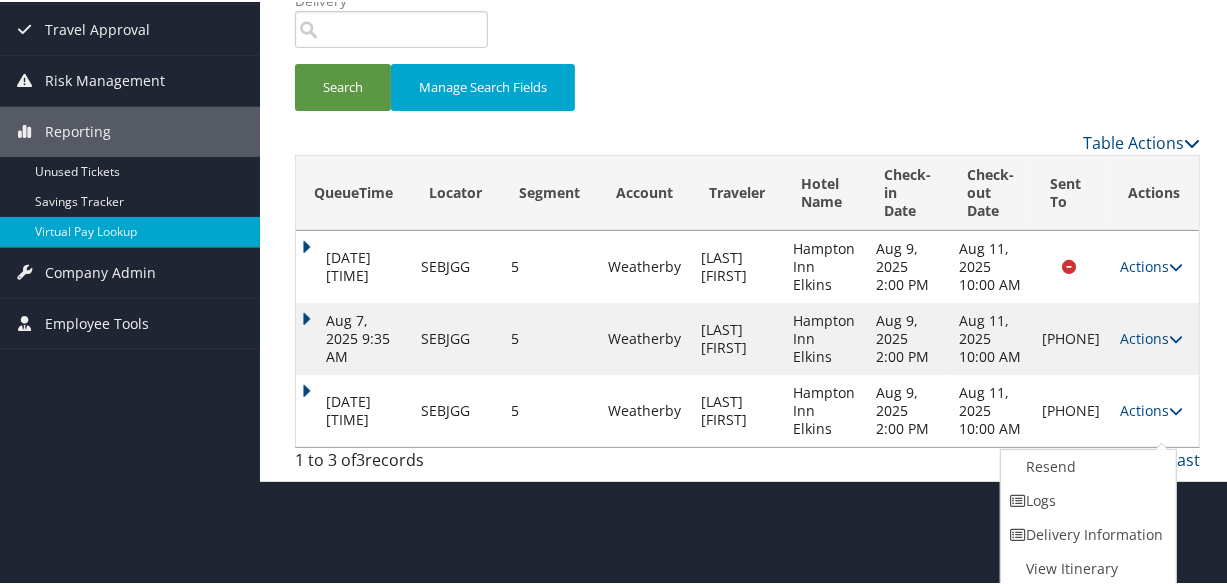 drag, startPoint x: 1130, startPoint y: 501, endPoint x: 1063, endPoint y: 493, distance: 67.47592 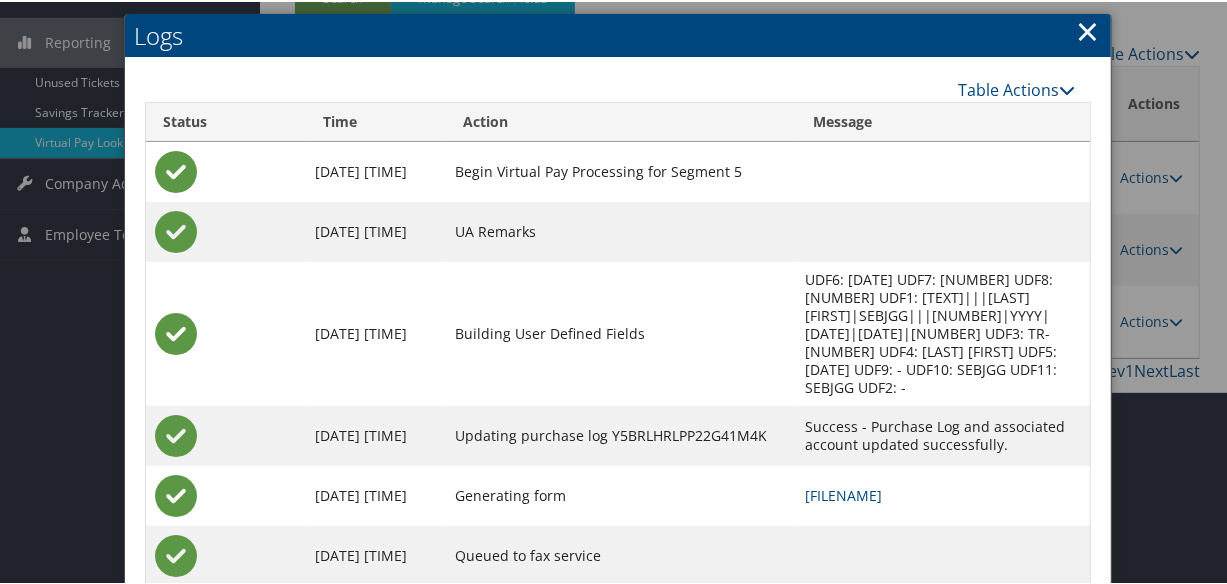 scroll, scrollTop: 330, scrollLeft: 0, axis: vertical 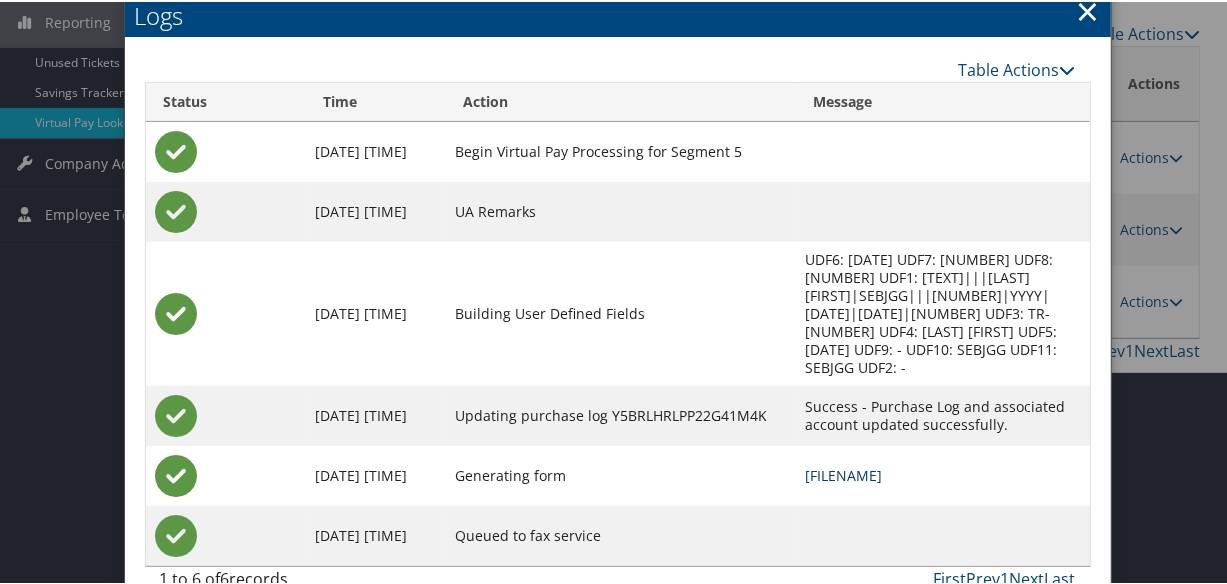 click on "SEBJGG-S5_1754589364429.pdf" at bounding box center (844, 473) 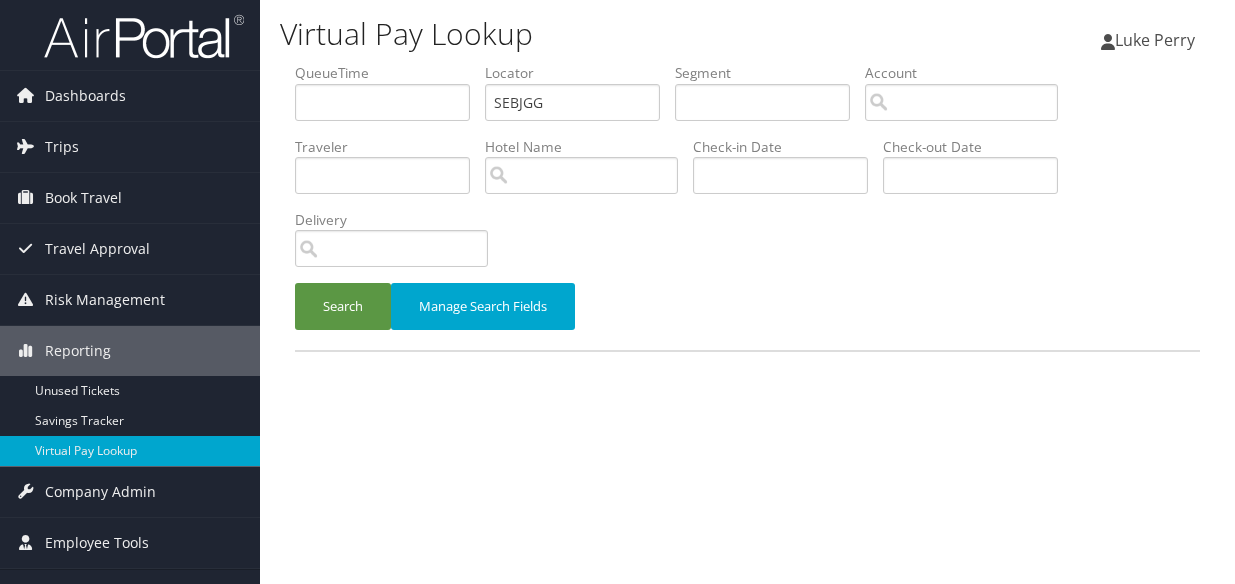 scroll, scrollTop: 0, scrollLeft: 0, axis: both 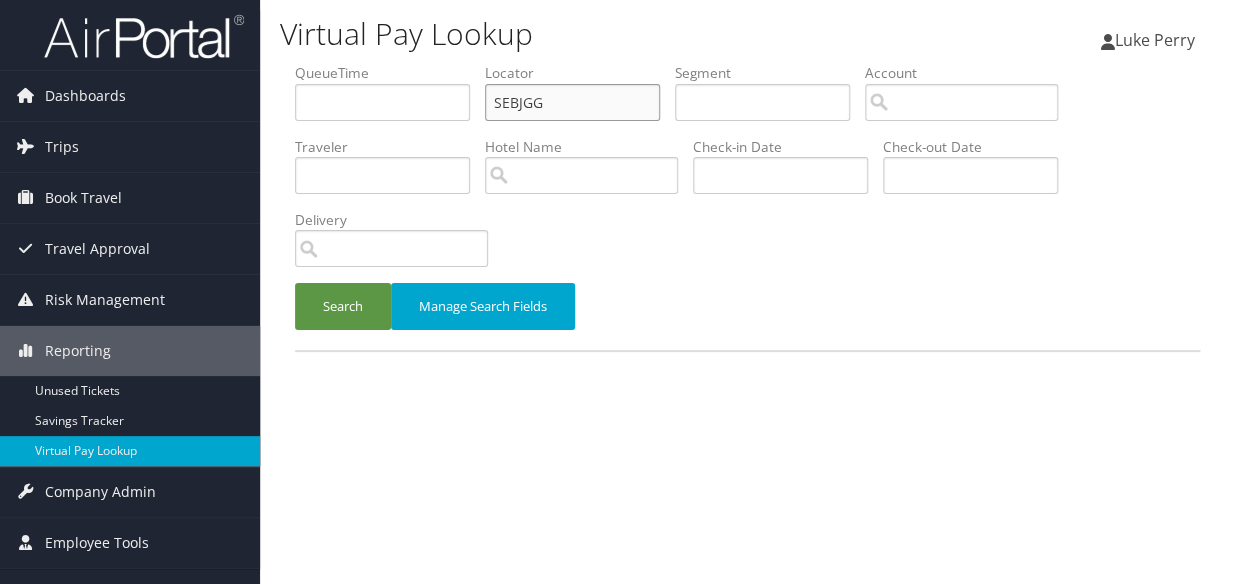 drag, startPoint x: 554, startPoint y: 119, endPoint x: 293, endPoint y: 148, distance: 262.60617 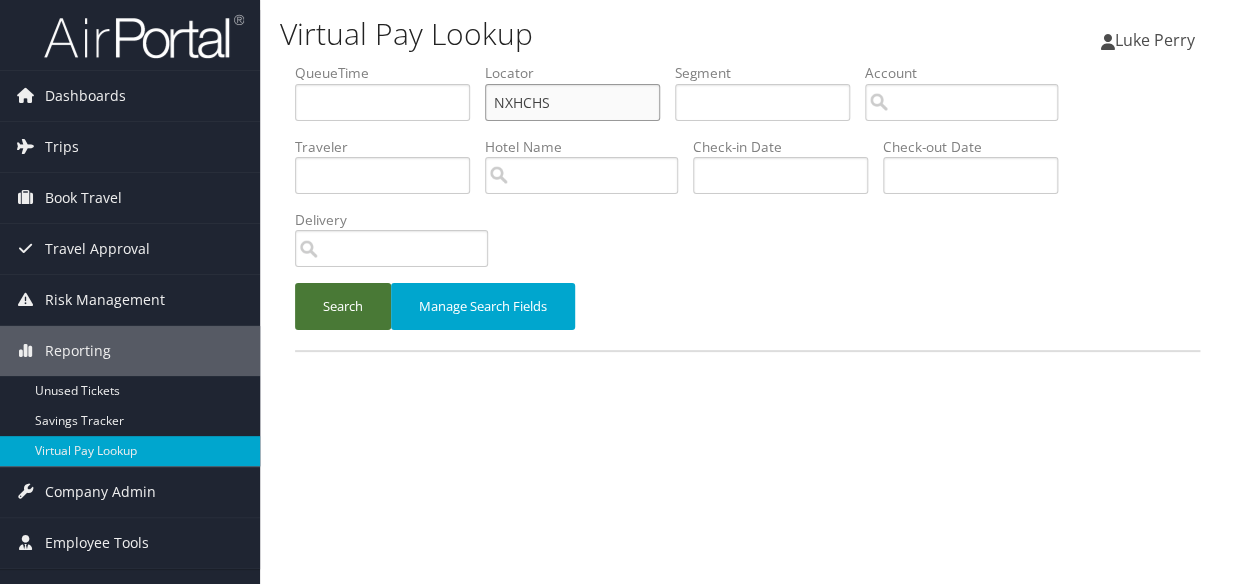 type on "NXHCHS" 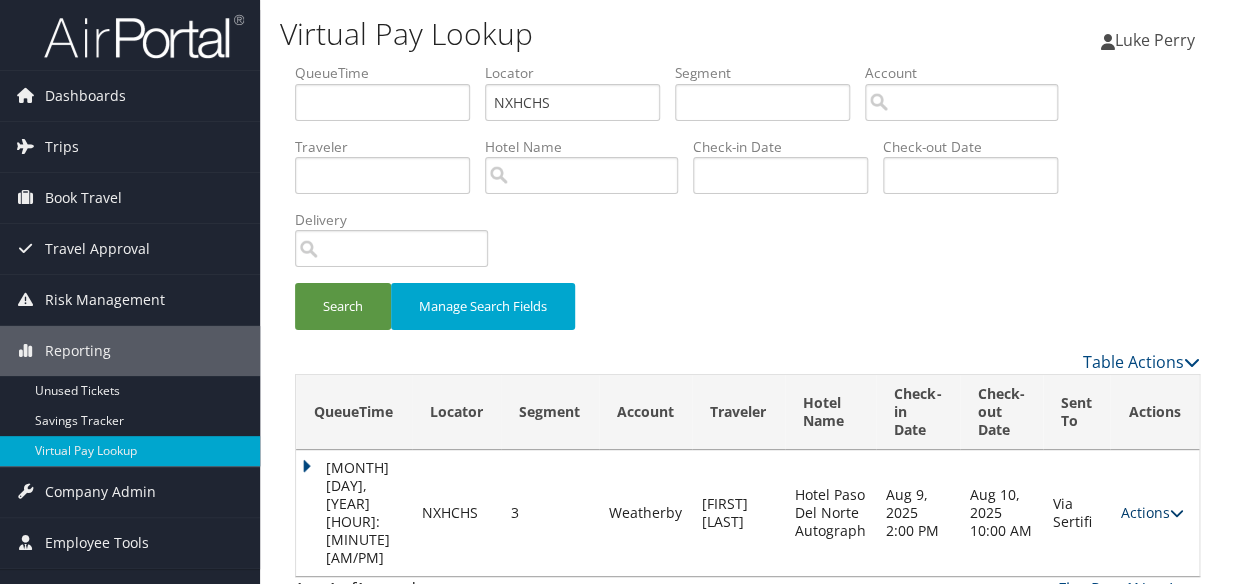 click on "Actions" at bounding box center (1151, 512) 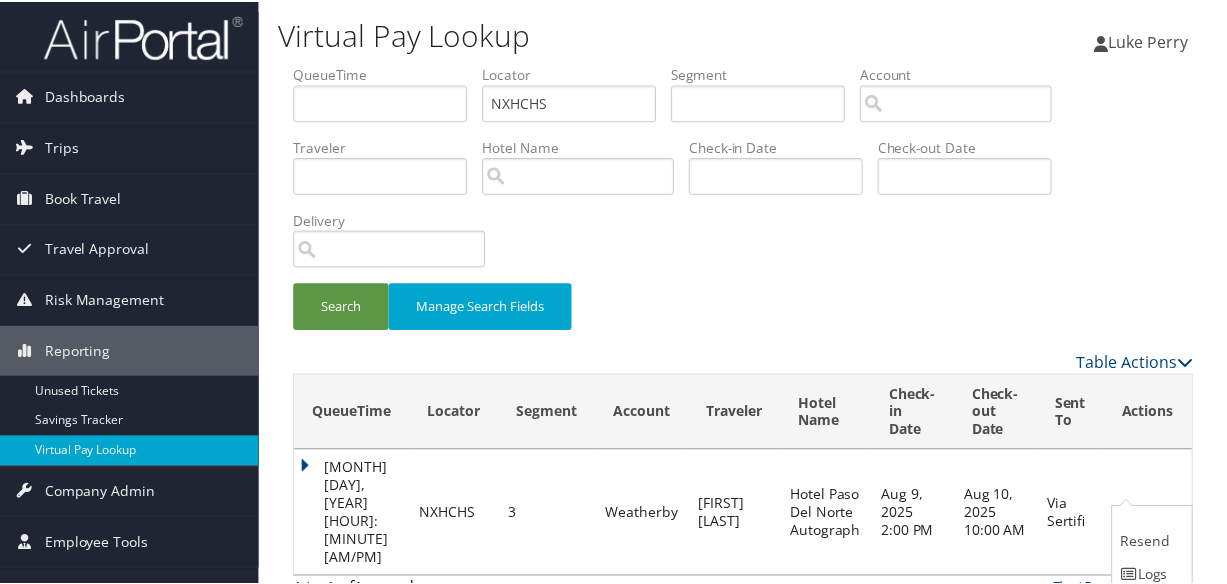 scroll, scrollTop: 61, scrollLeft: 0, axis: vertical 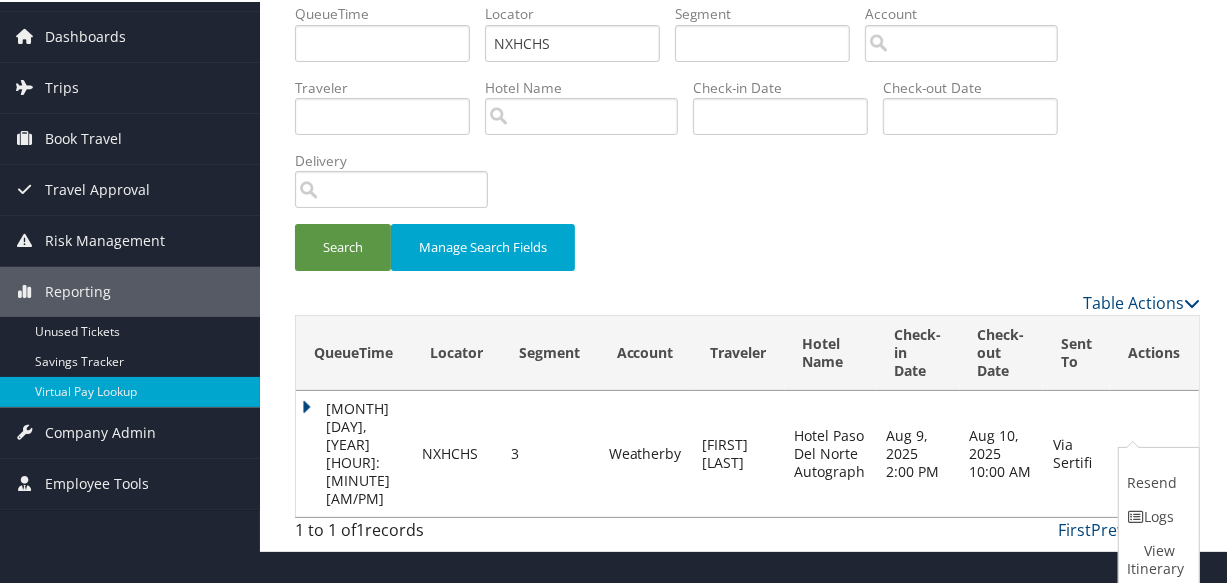 click on "Resend  Logs  View Itinerary" at bounding box center [1159, 515] 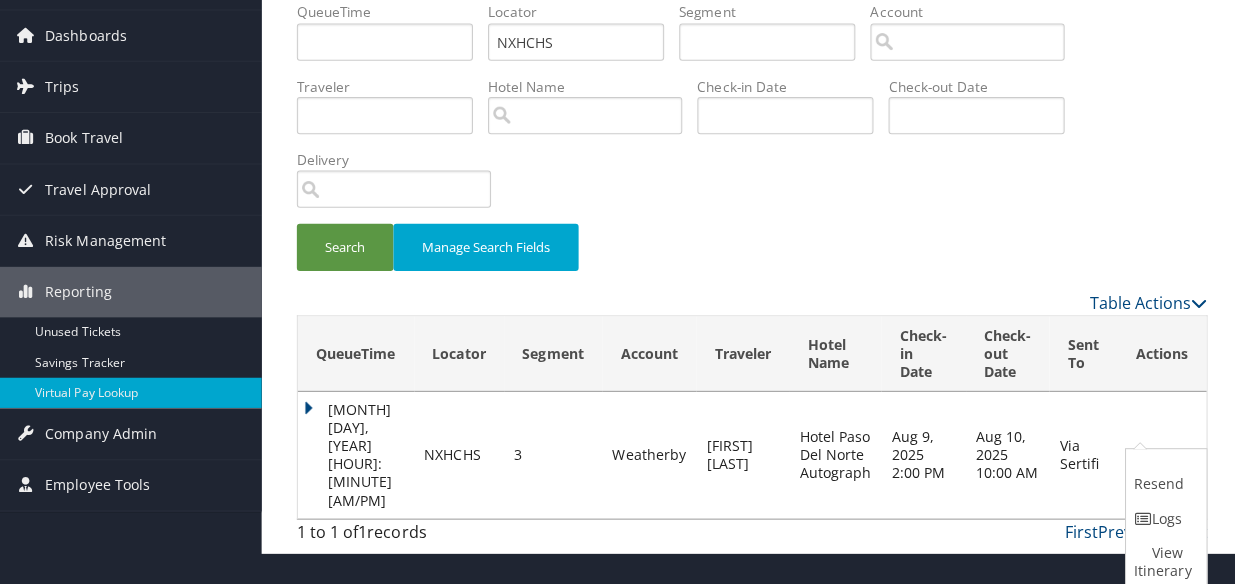 scroll, scrollTop: 0, scrollLeft: 0, axis: both 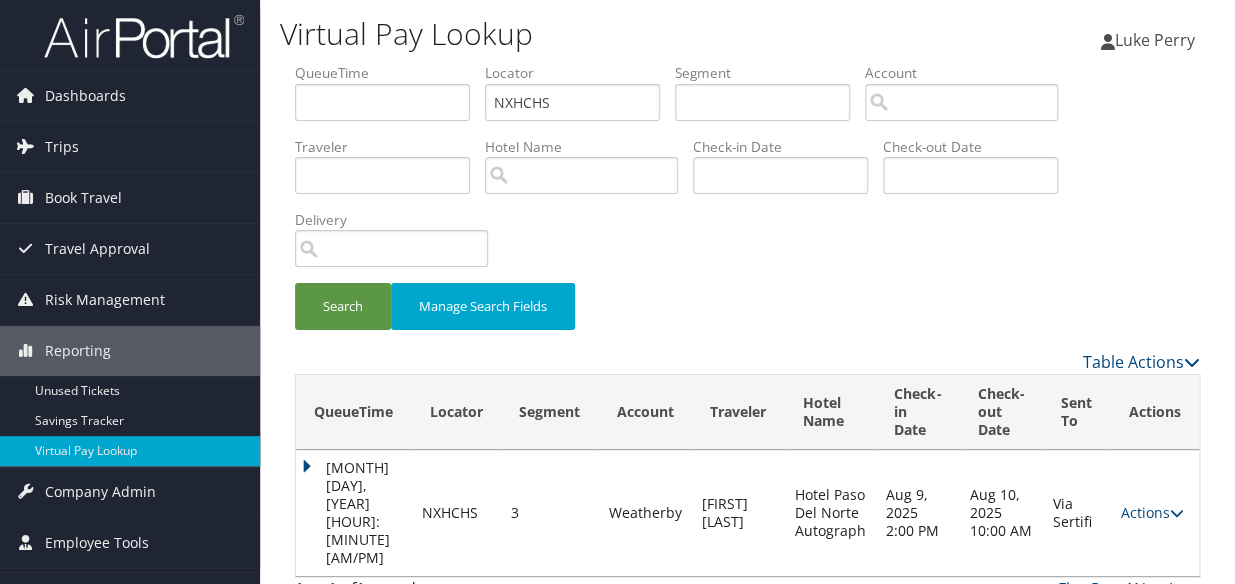 drag, startPoint x: 1155, startPoint y: 483, endPoint x: 1154, endPoint y: 506, distance: 23.021729 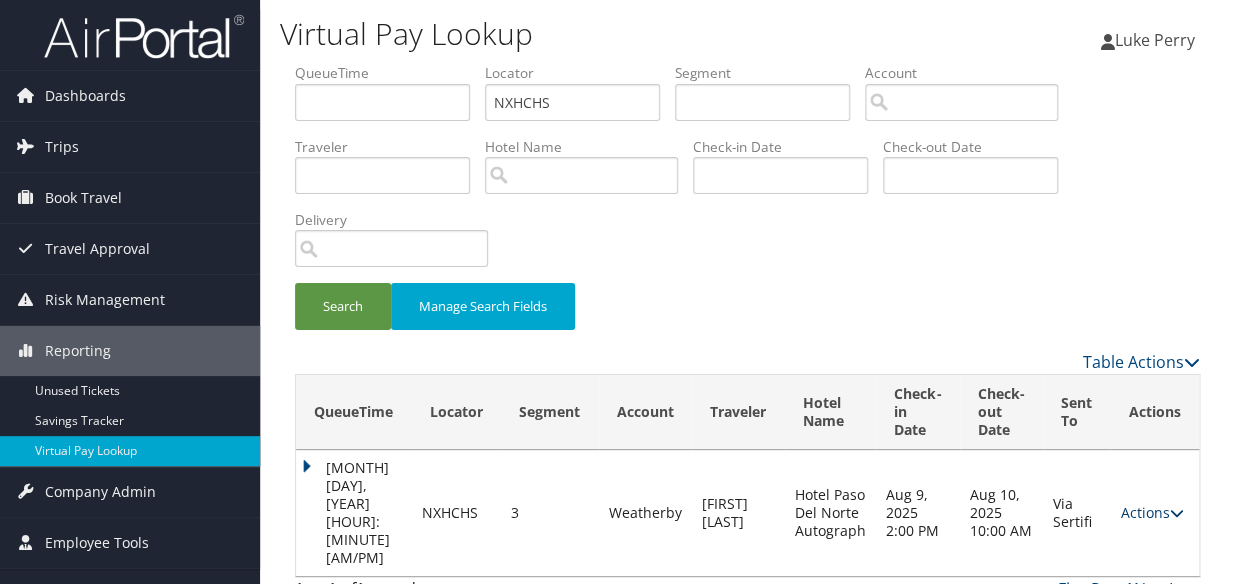 click on "Actions" at bounding box center [1151, 512] 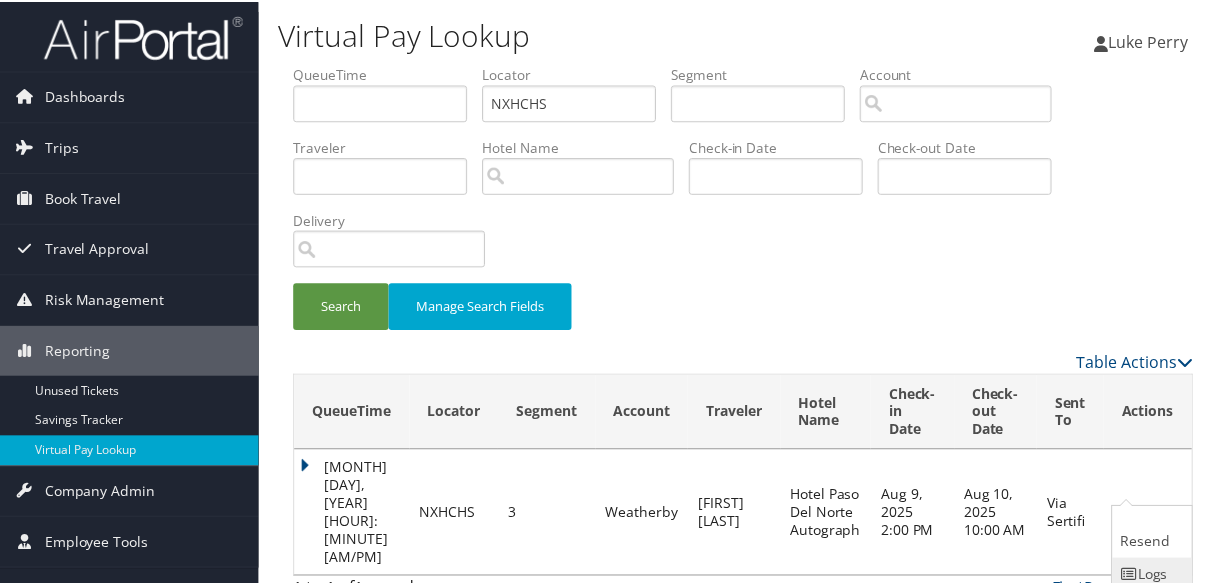 scroll, scrollTop: 61, scrollLeft: 0, axis: vertical 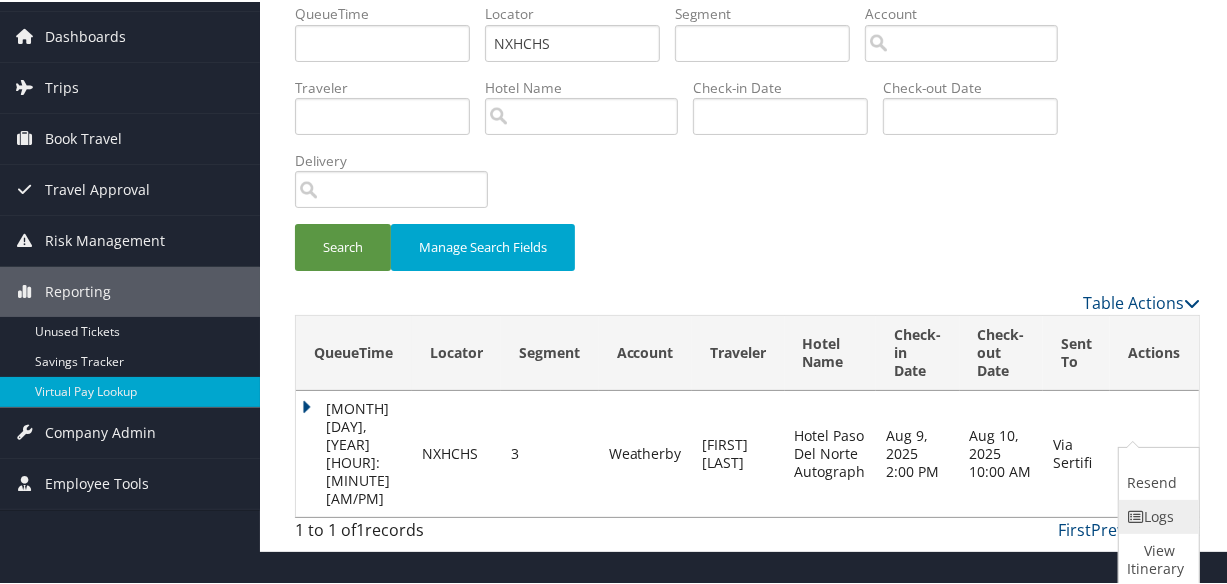 click at bounding box center (1136, 515) 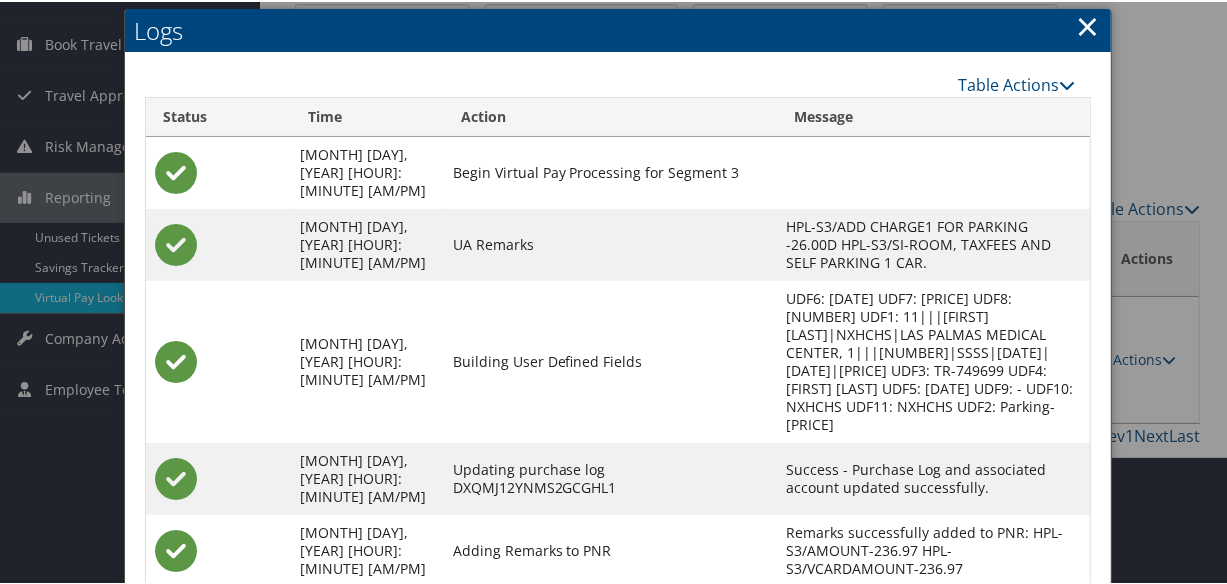 scroll, scrollTop: 380, scrollLeft: 0, axis: vertical 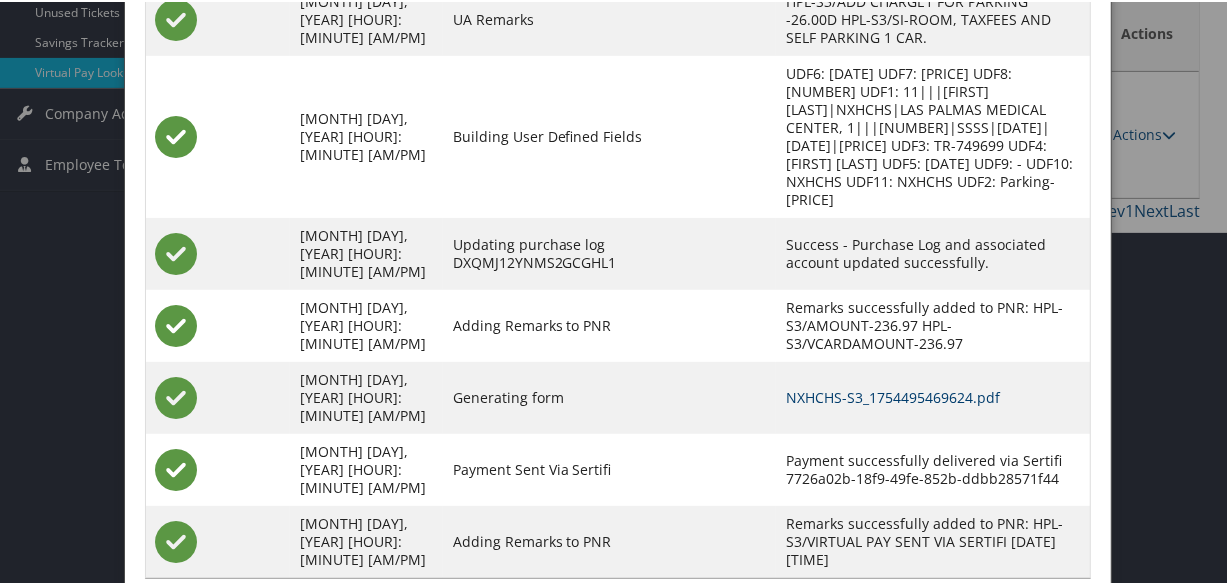 click on "NXHCHS-S3_1754495469624.pdf" at bounding box center [893, 395] 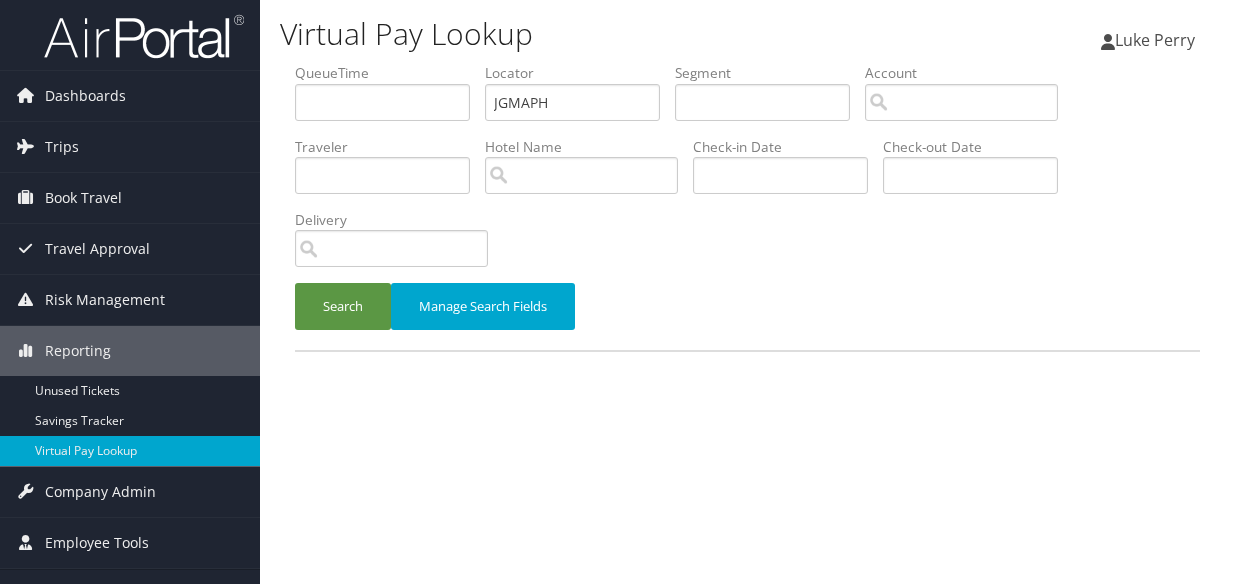 scroll, scrollTop: 0, scrollLeft: 0, axis: both 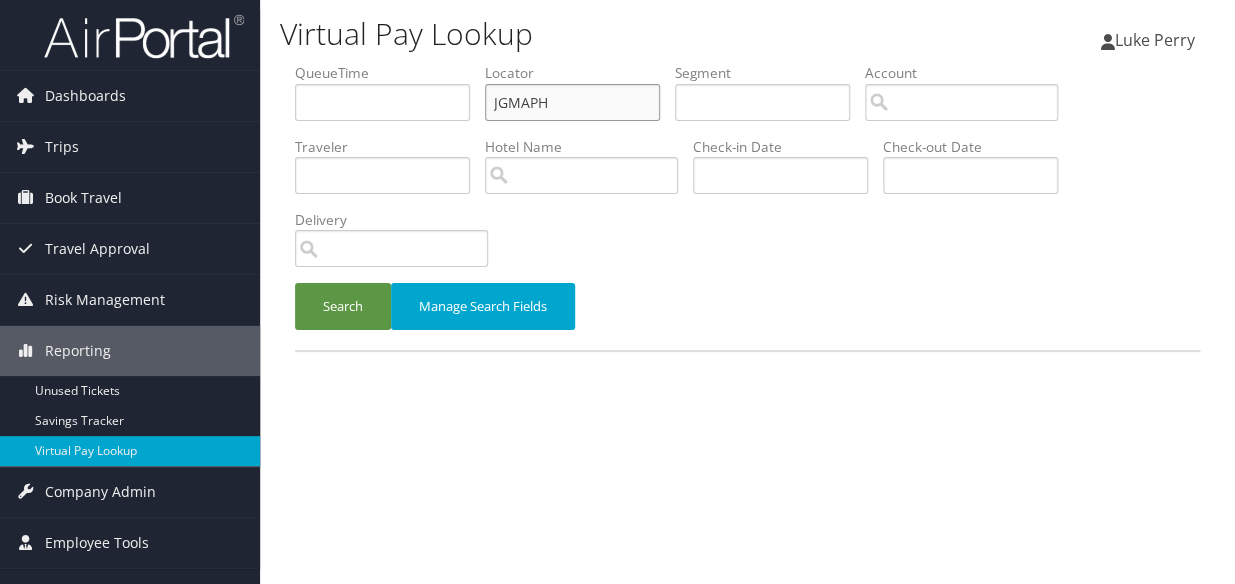 paste on "UDBRHX" 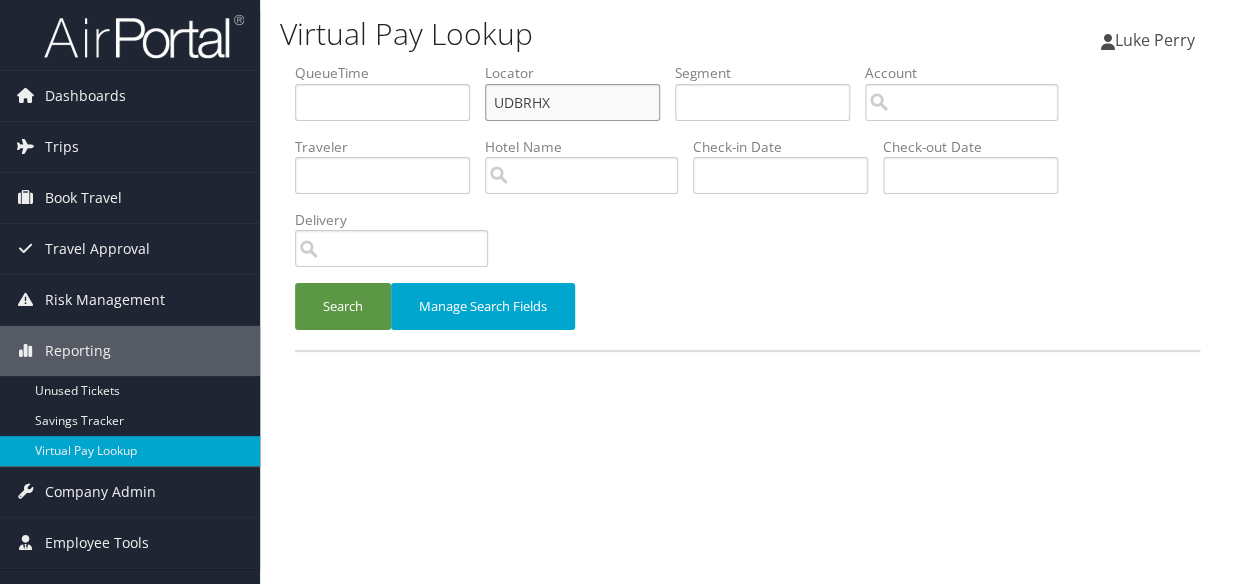 drag, startPoint x: 548, startPoint y: 101, endPoint x: 296, endPoint y: 140, distance: 255 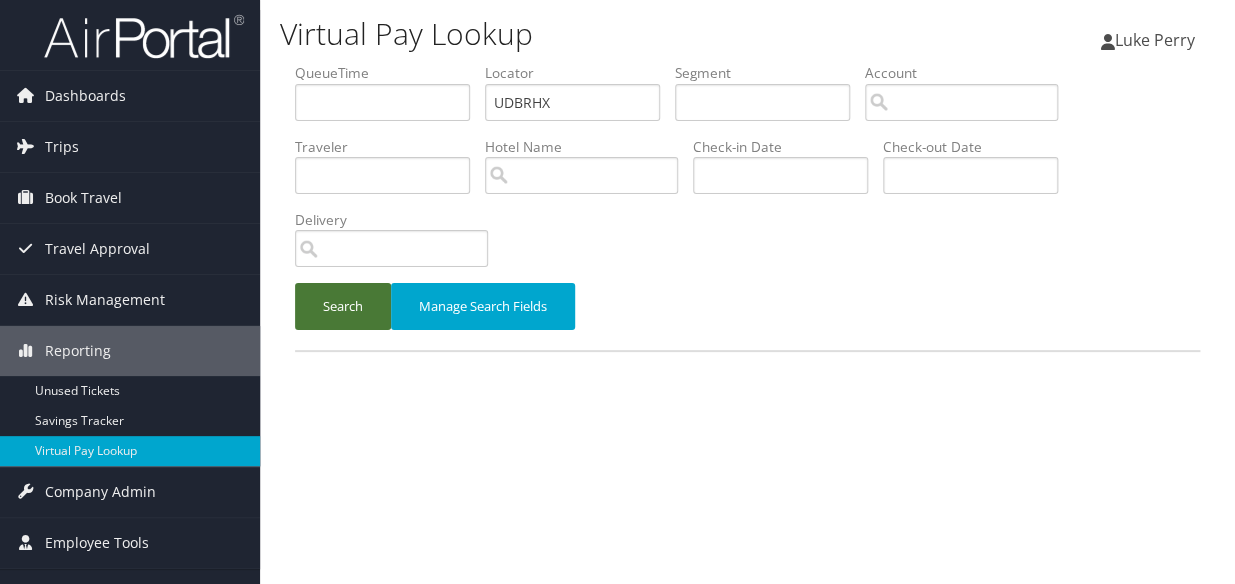drag, startPoint x: 317, startPoint y: 344, endPoint x: 328, endPoint y: 311, distance: 34.785053 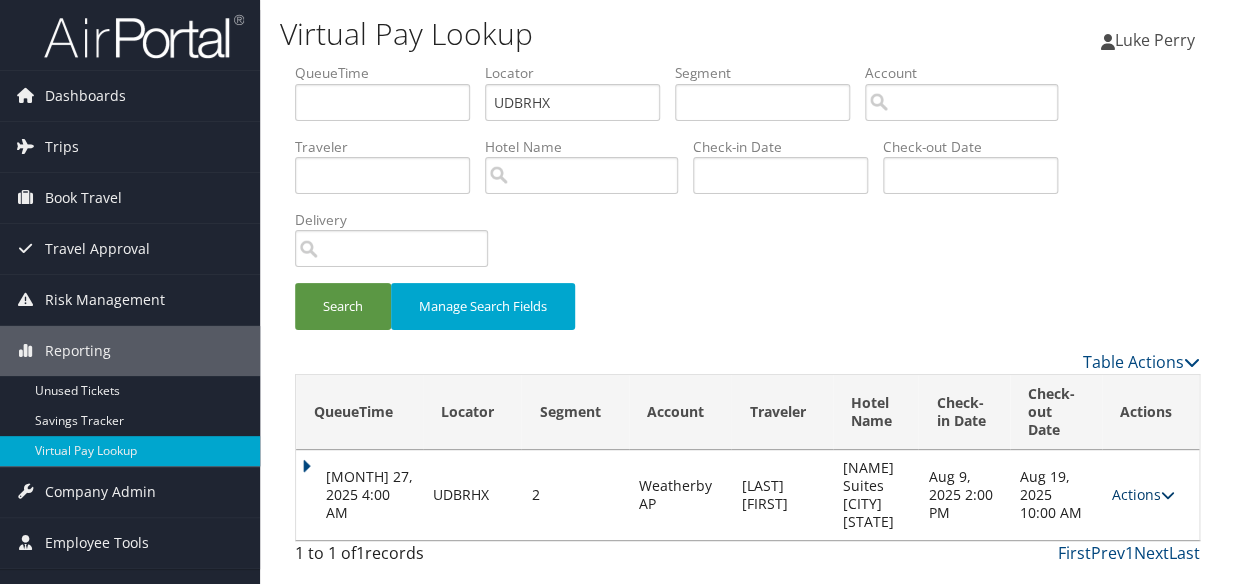 click on "Actions" at bounding box center [1143, 494] 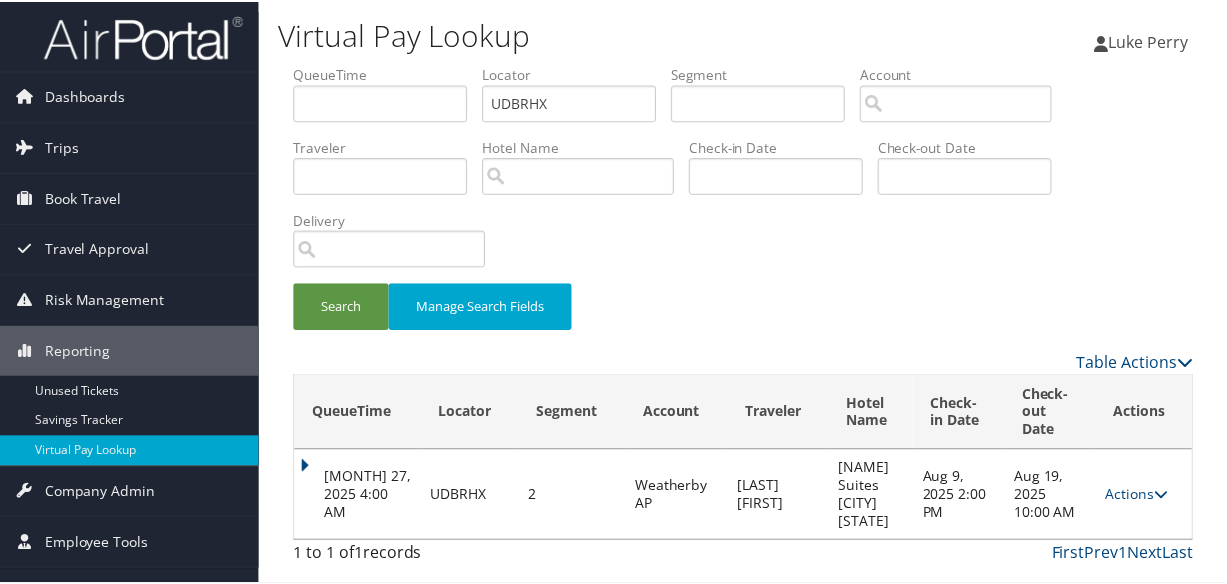 scroll, scrollTop: 61, scrollLeft: 0, axis: vertical 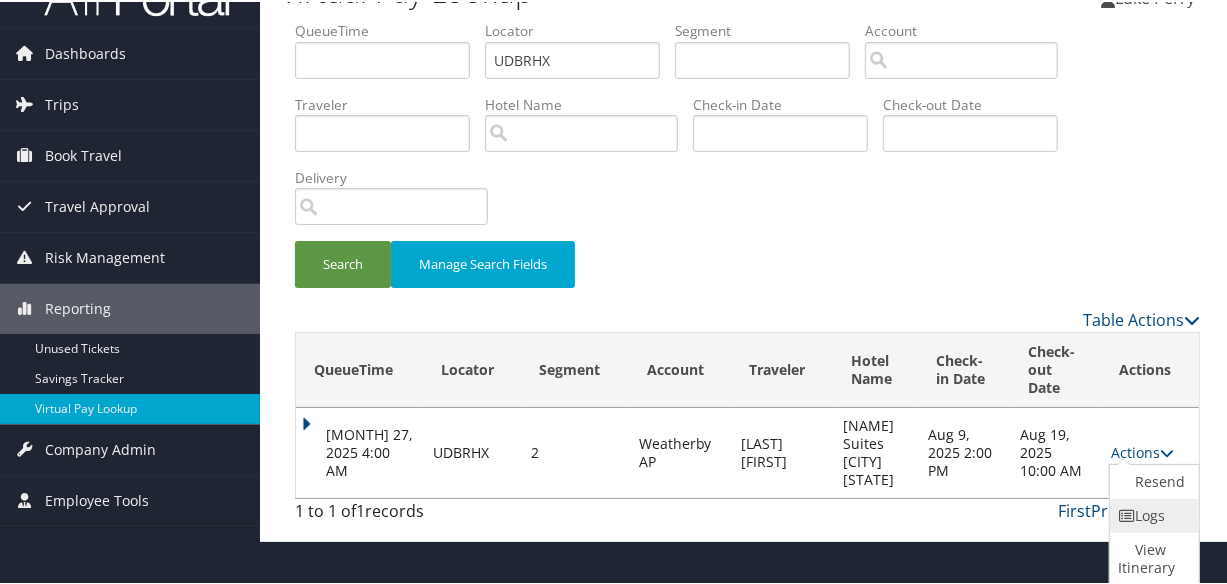 click at bounding box center [1127, 514] 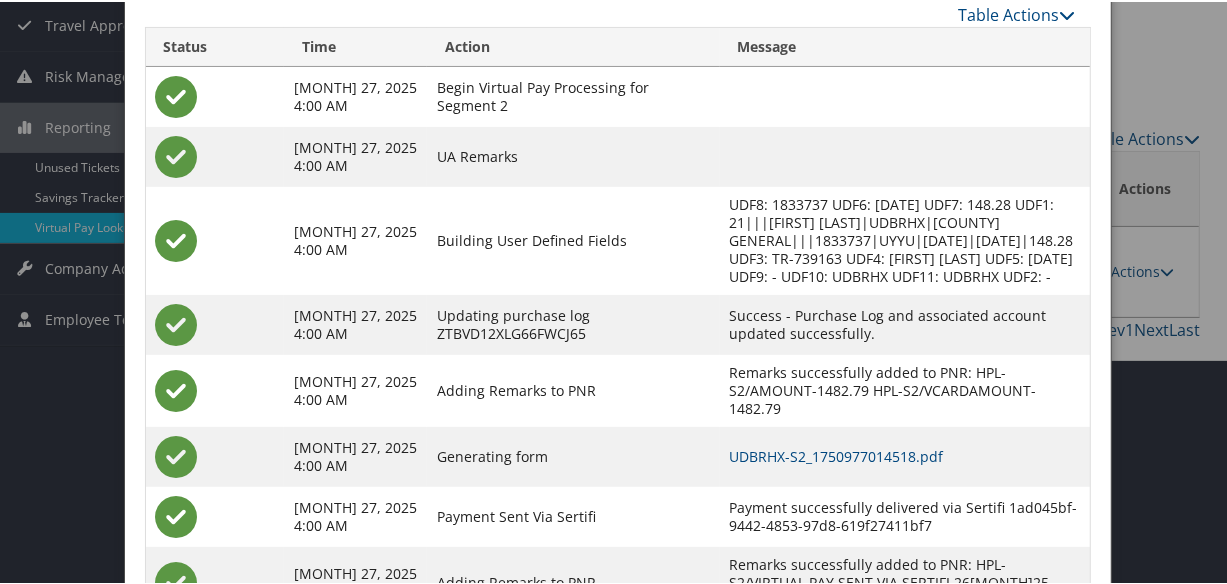 scroll, scrollTop: 308, scrollLeft: 0, axis: vertical 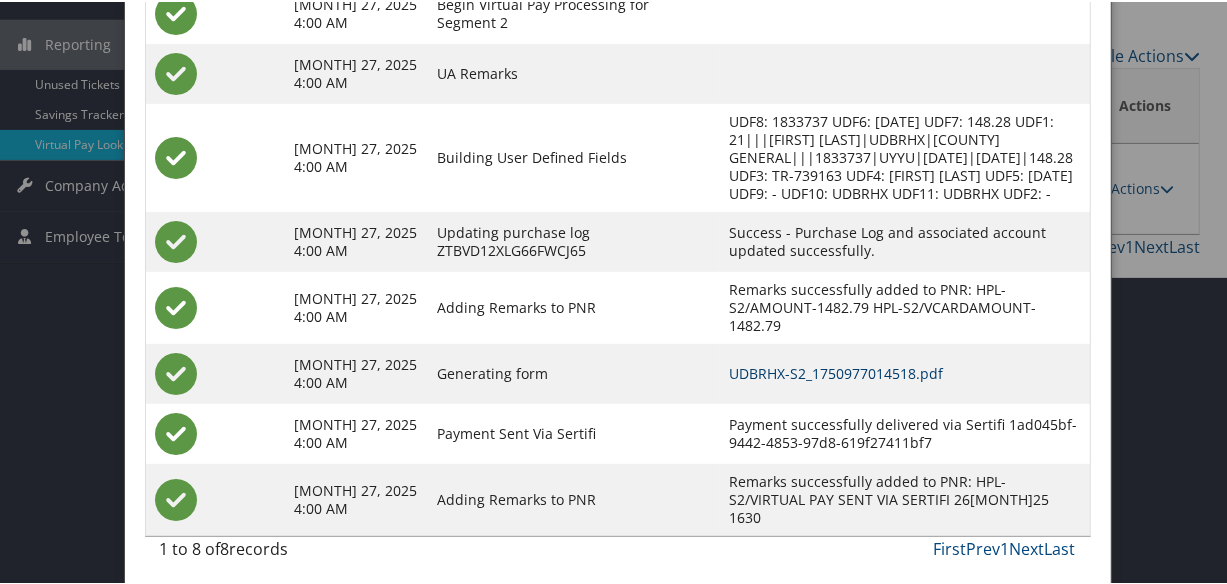 click on "UDBRHX-S2_1750977014518.pdf" at bounding box center (837, 371) 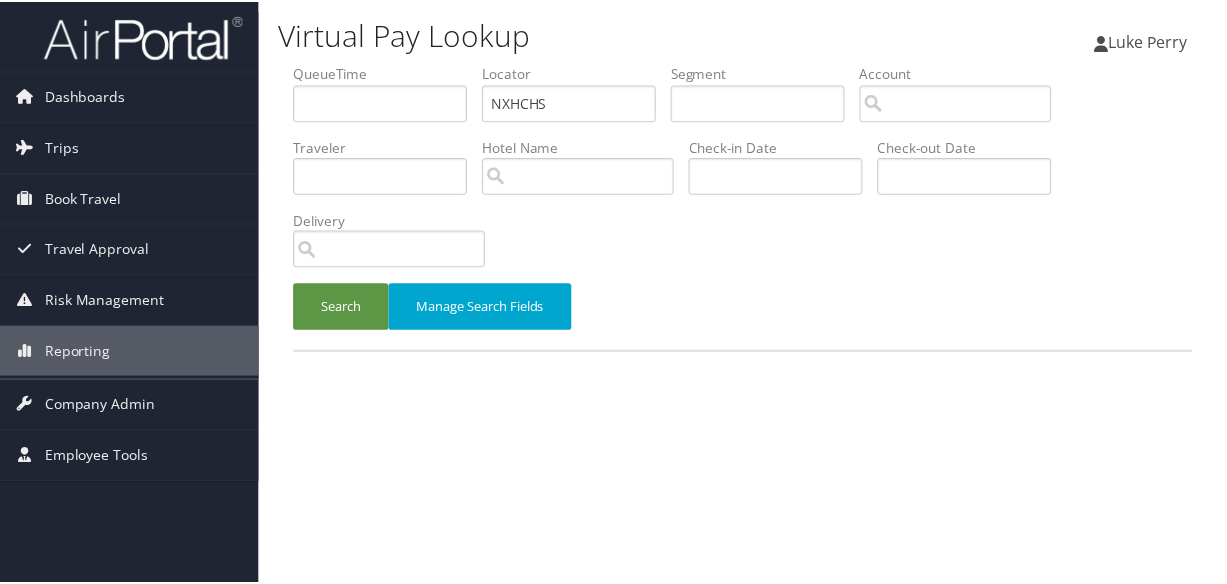 scroll, scrollTop: 0, scrollLeft: 0, axis: both 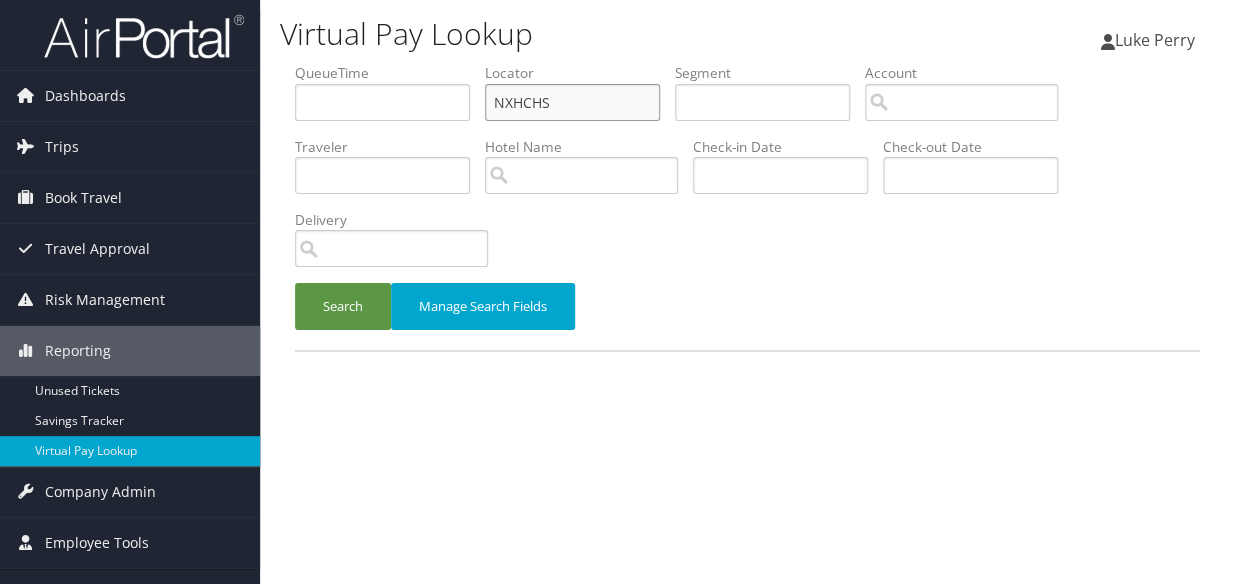 paste on "UKLACQ" 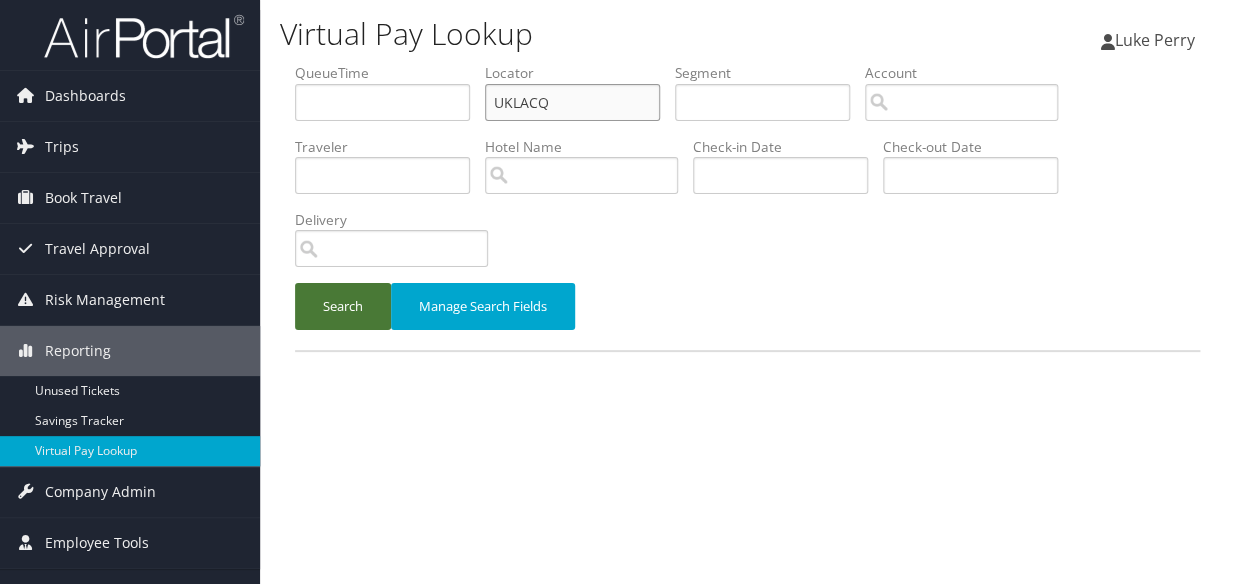 type on "UKLACQ" 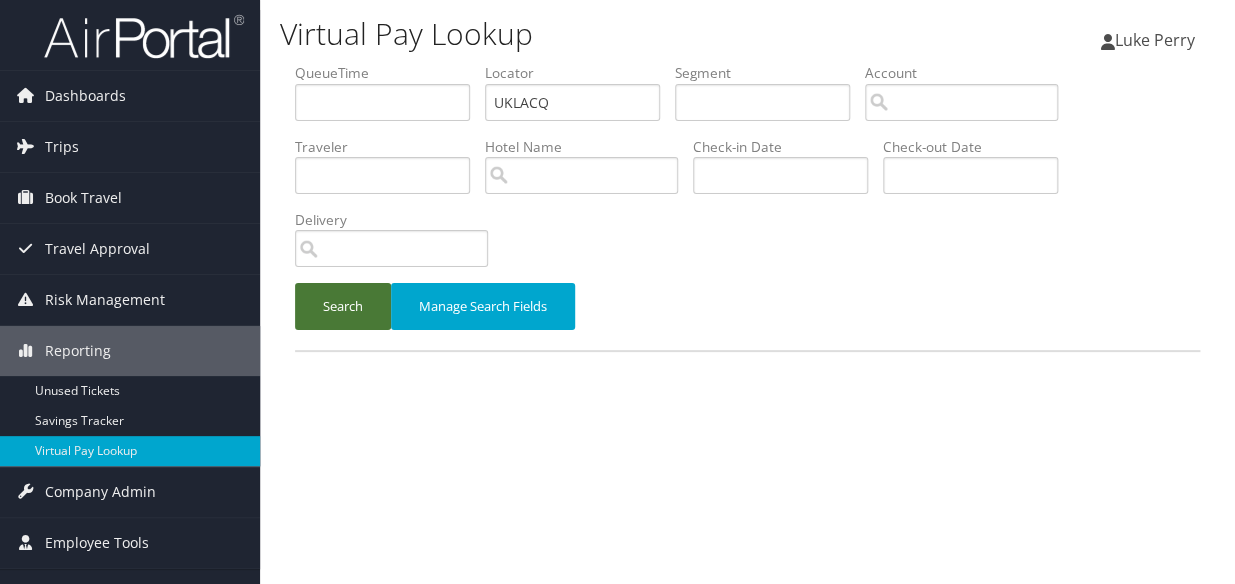 click on "Search" at bounding box center (343, 306) 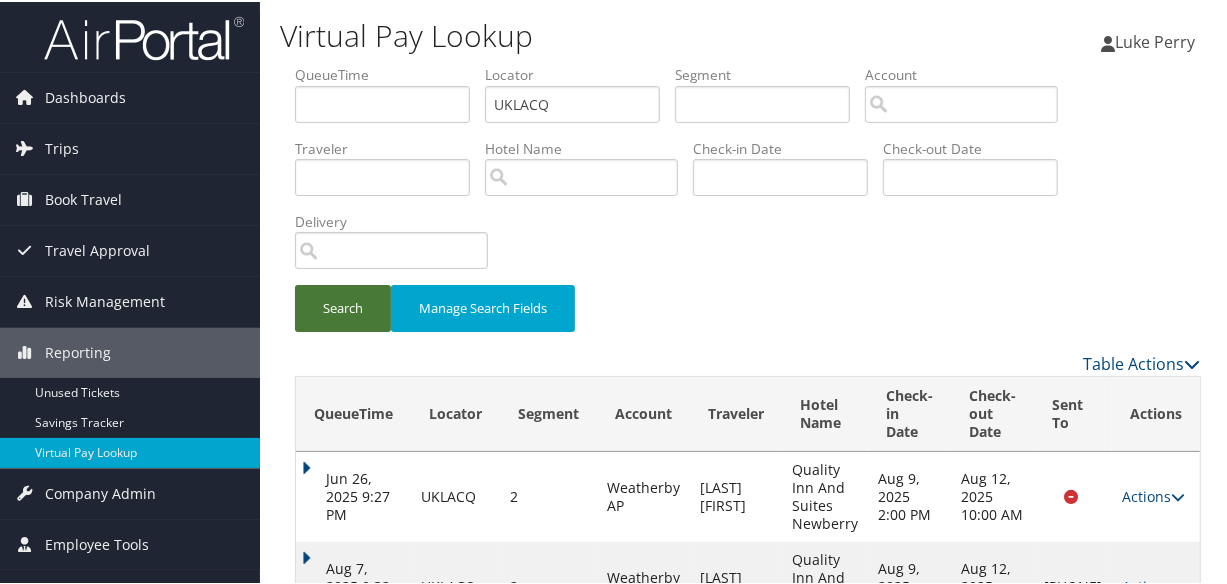 scroll, scrollTop: 0, scrollLeft: 0, axis: both 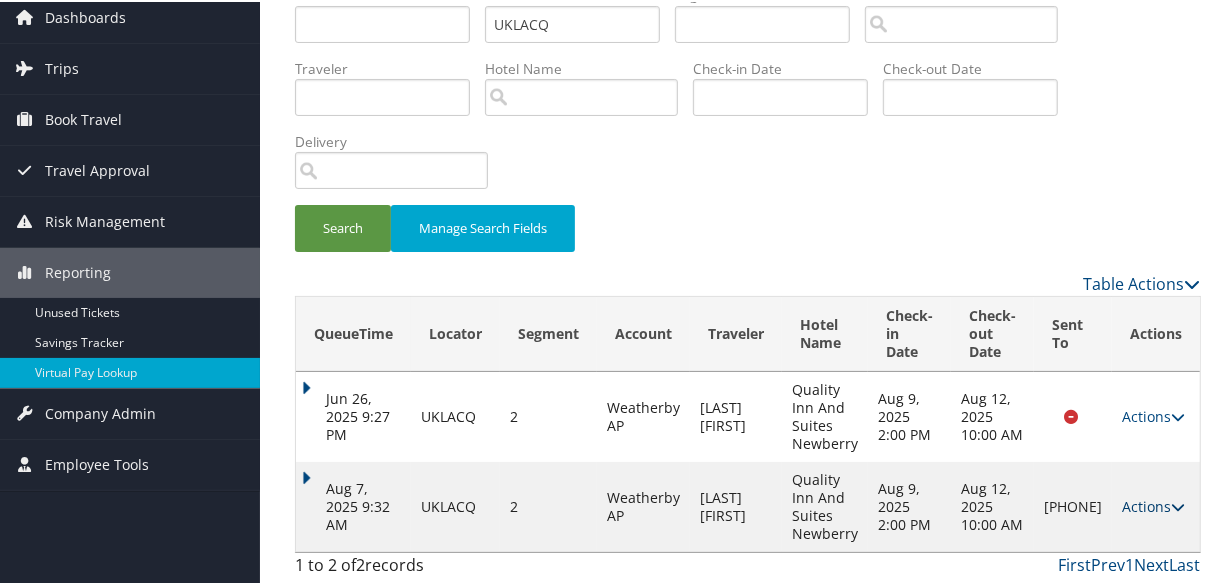 click on "Actions" at bounding box center (1153, 504) 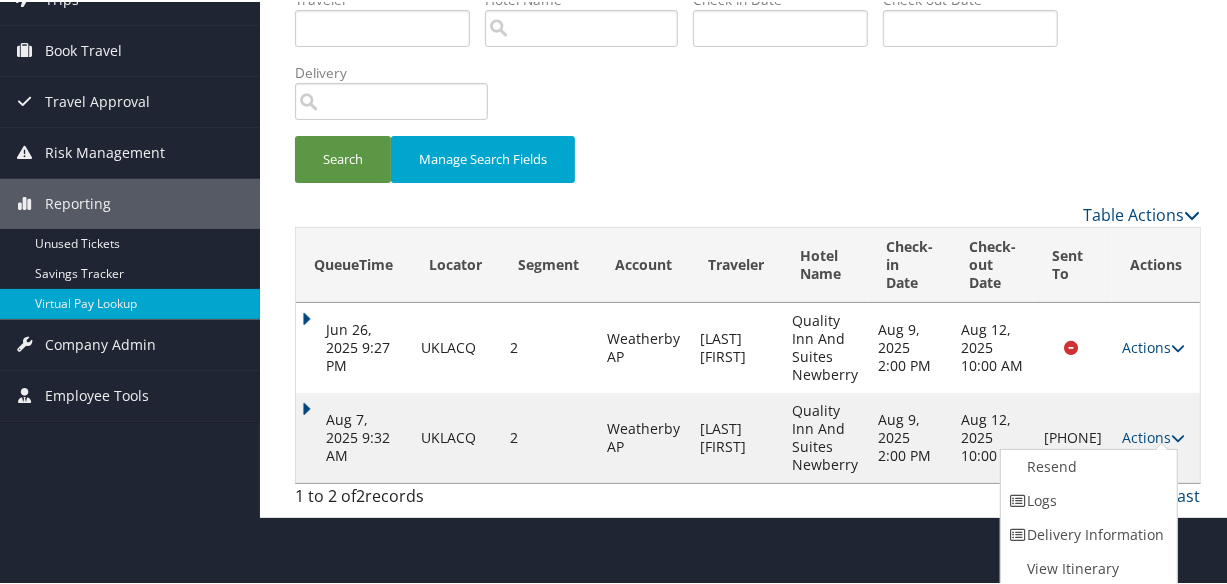 click on "Aug 7, 2025 9:32 AM" at bounding box center (353, 436) 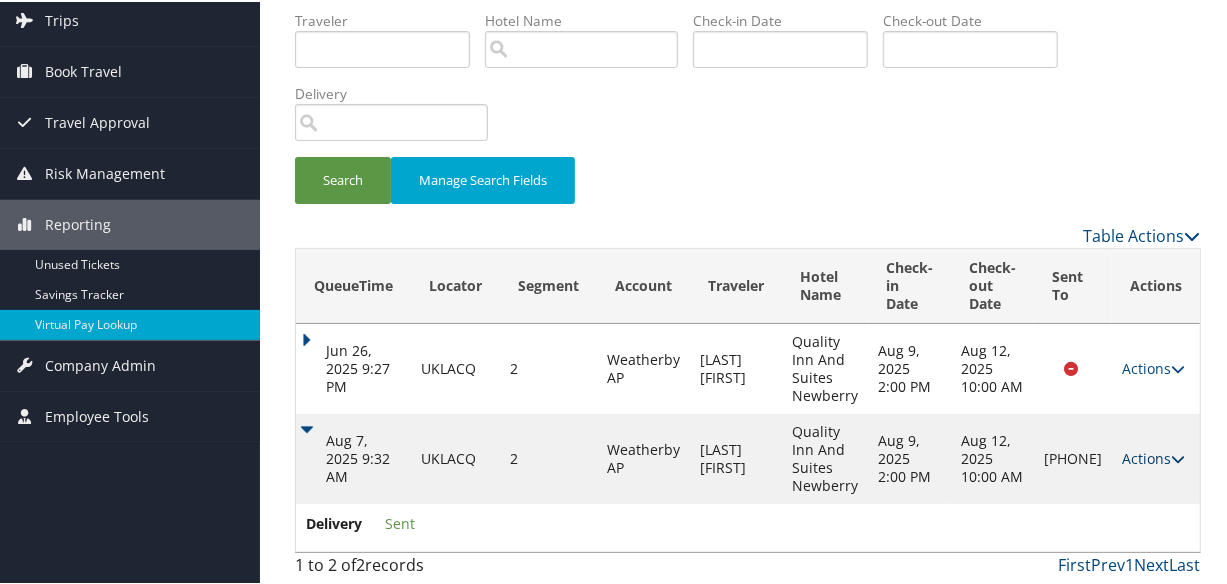 click on "Actions" at bounding box center [1153, 456] 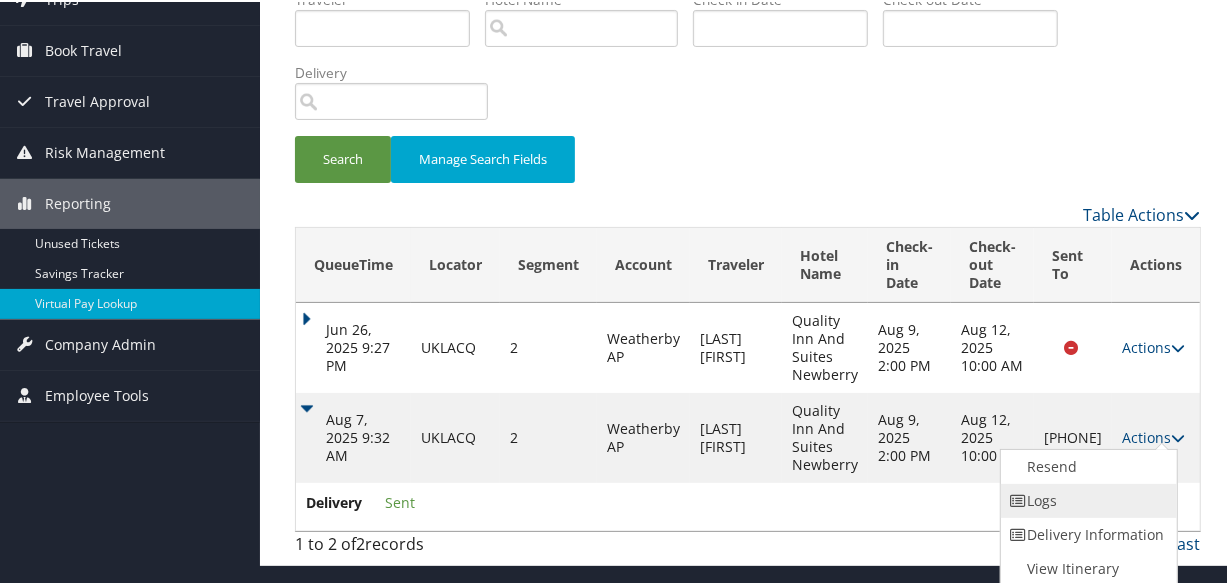 click on "Logs" at bounding box center [1086, 499] 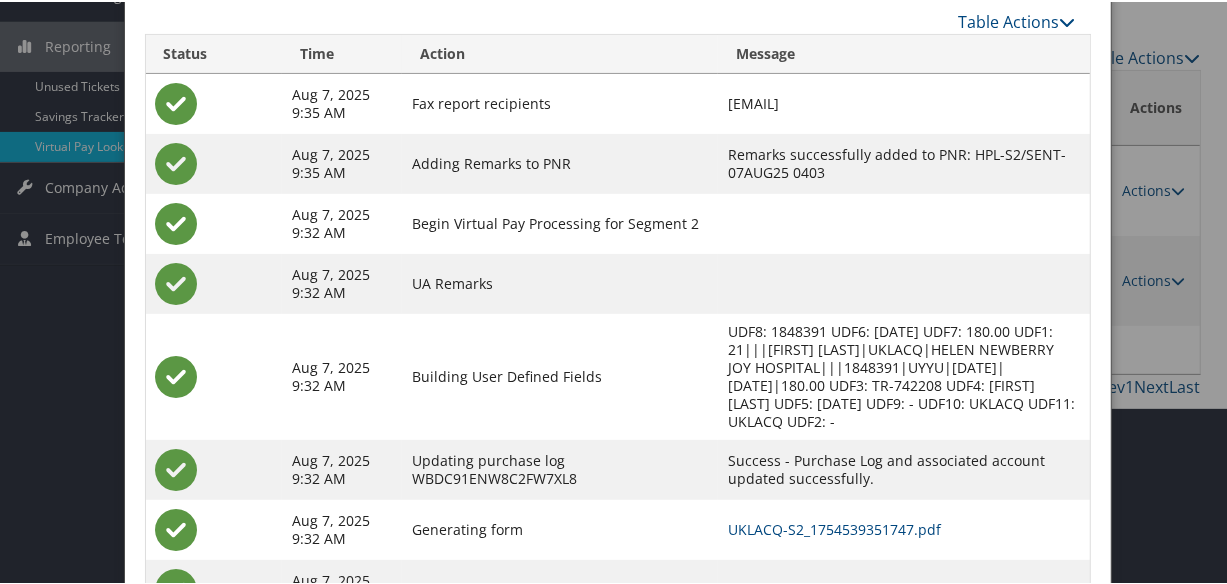 scroll, scrollTop: 395, scrollLeft: 0, axis: vertical 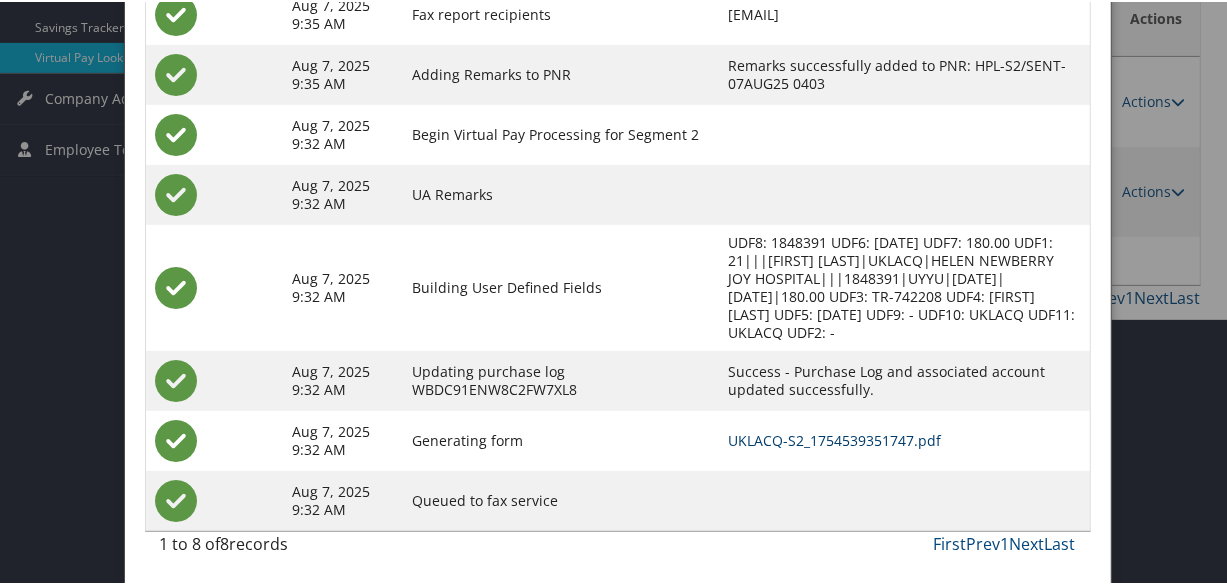 click on "UKLACQ-S2_1754539351747.pdf" at bounding box center [834, 438] 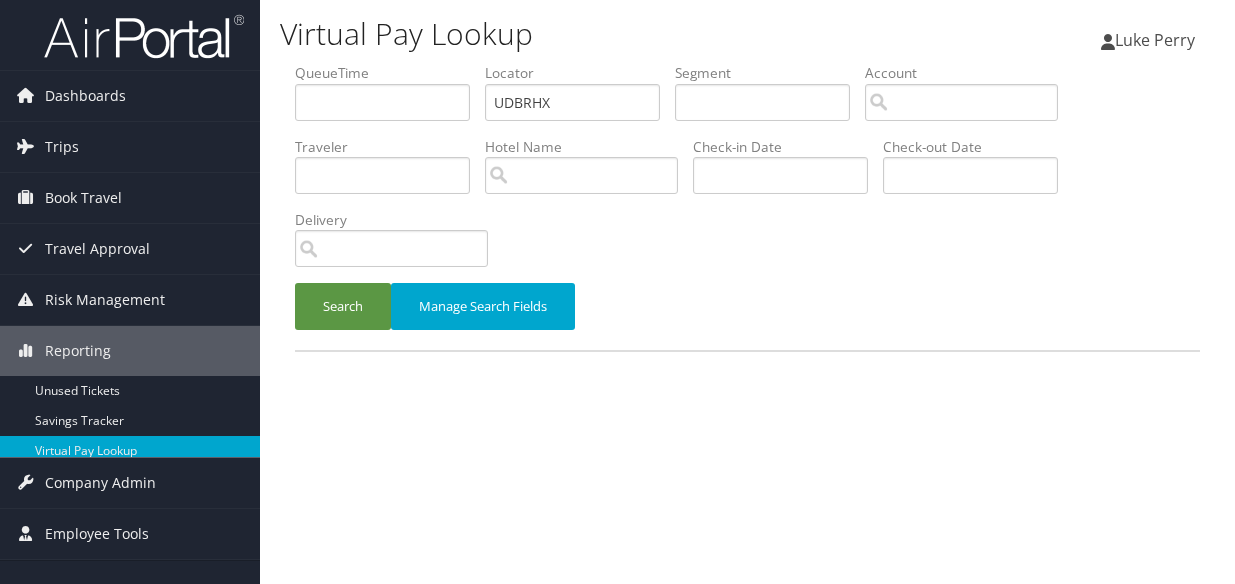 scroll, scrollTop: 0, scrollLeft: 0, axis: both 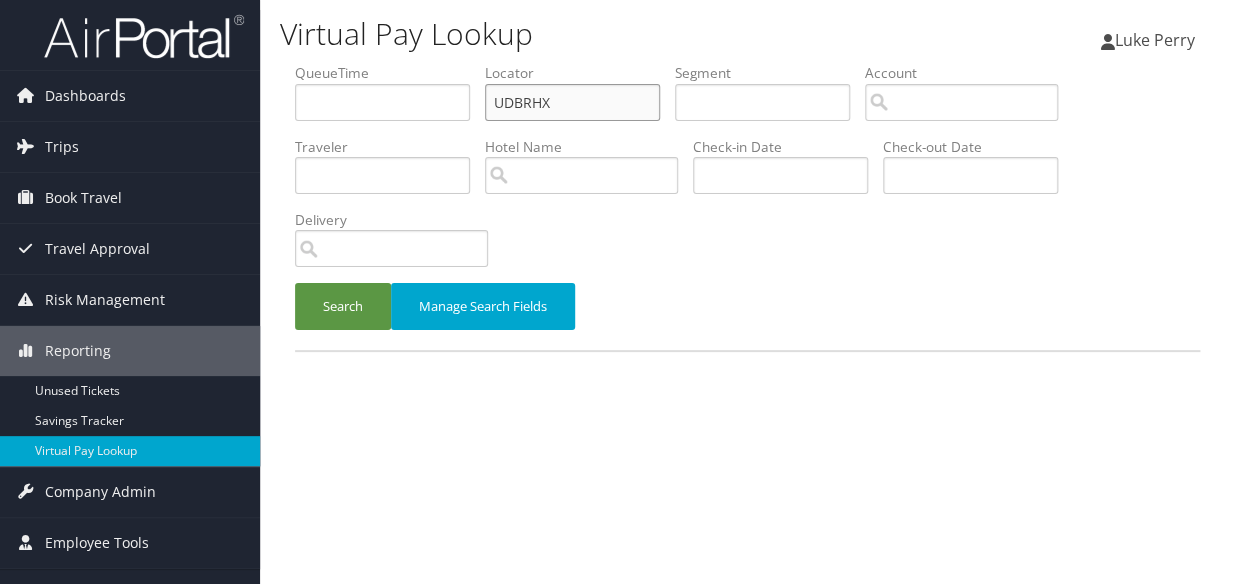 drag, startPoint x: 599, startPoint y: 99, endPoint x: 375, endPoint y: 125, distance: 225.50388 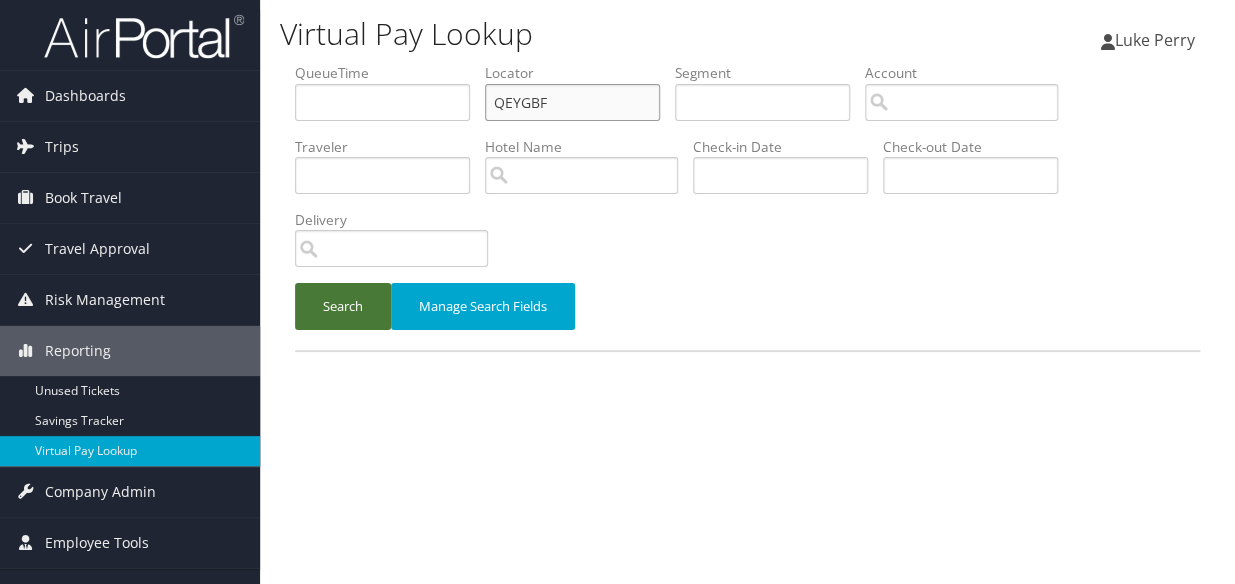type on "QEYGBF" 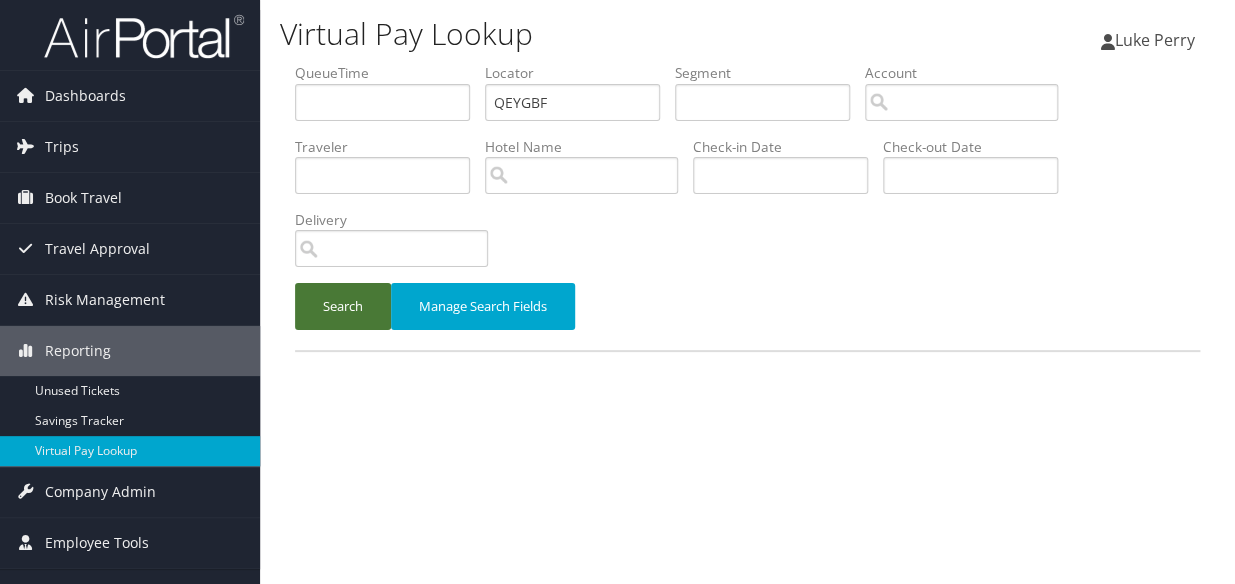 click on "Search" at bounding box center (343, 306) 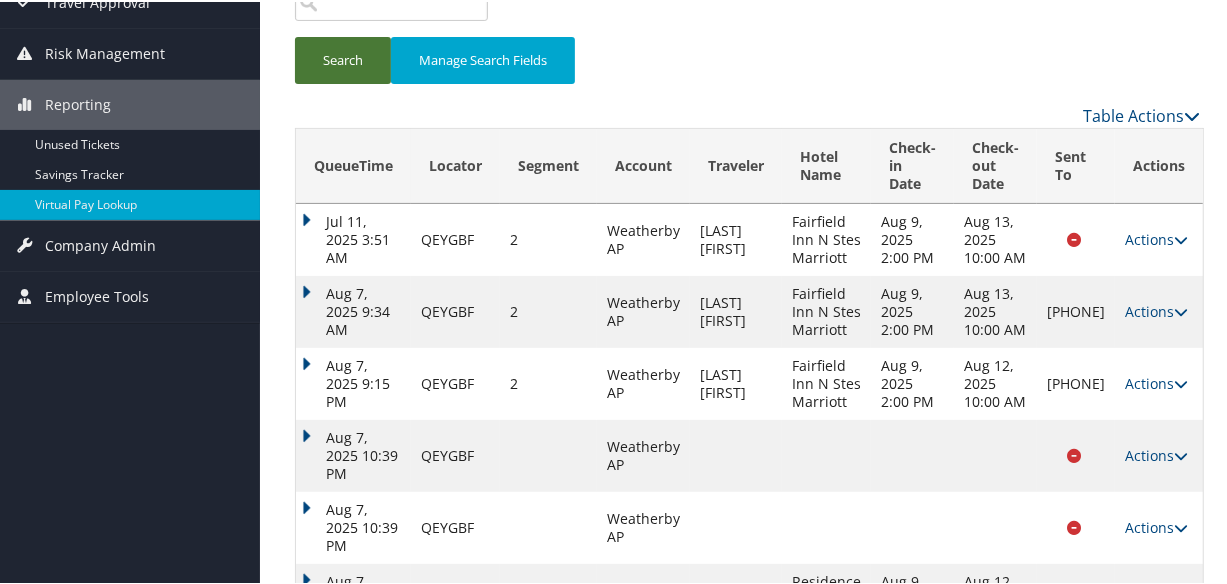 scroll, scrollTop: 332, scrollLeft: 0, axis: vertical 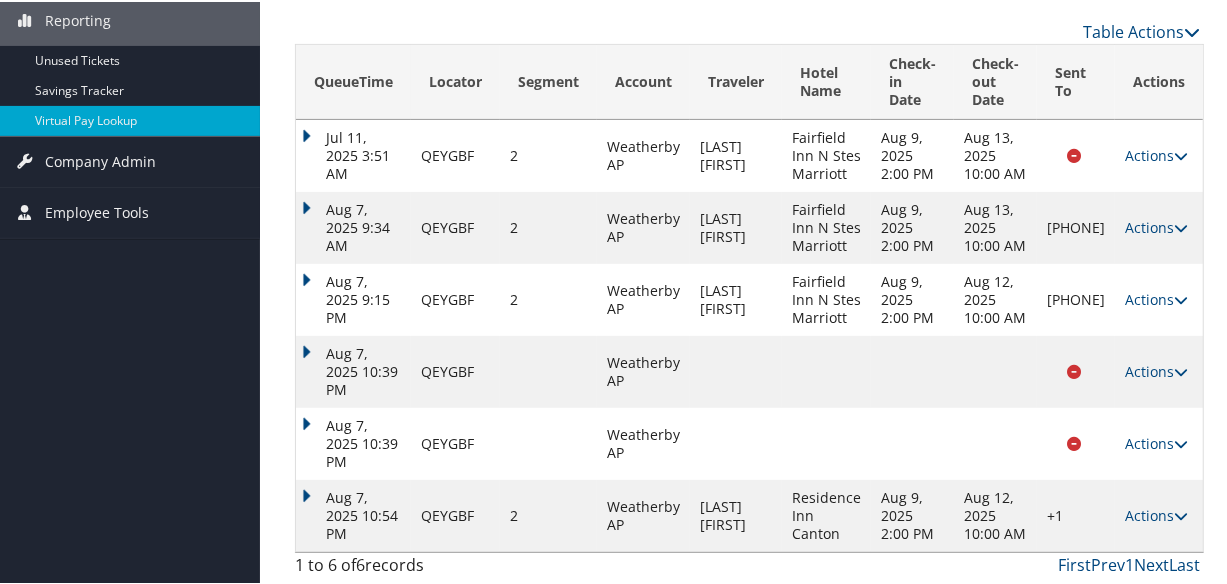 click on "Actions" at bounding box center [1156, 513] 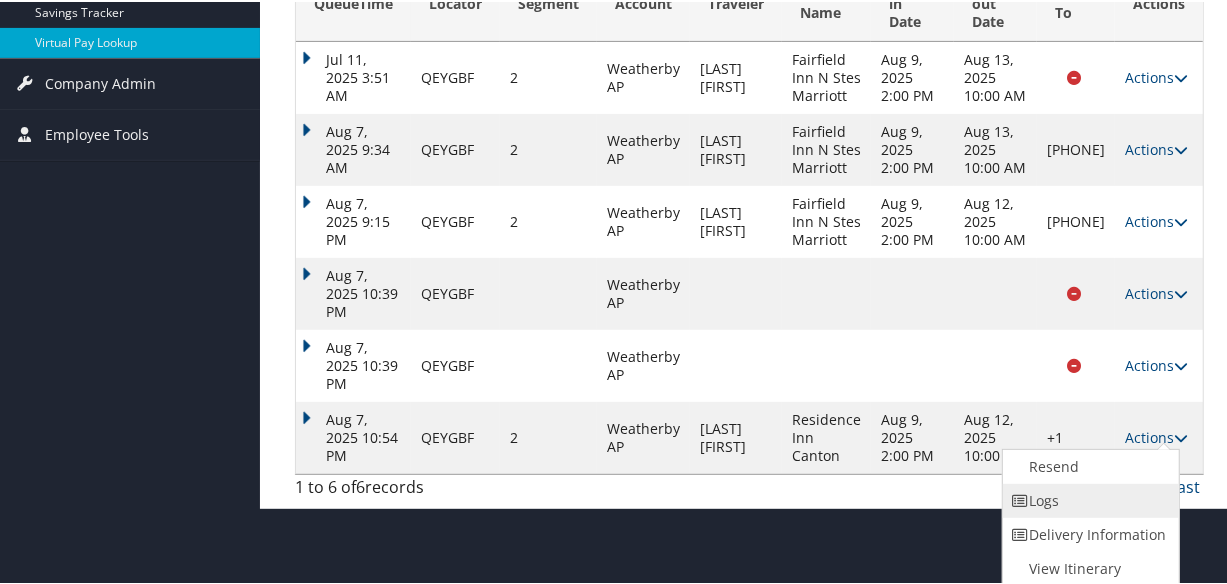 click on "Logs" at bounding box center [1088, 499] 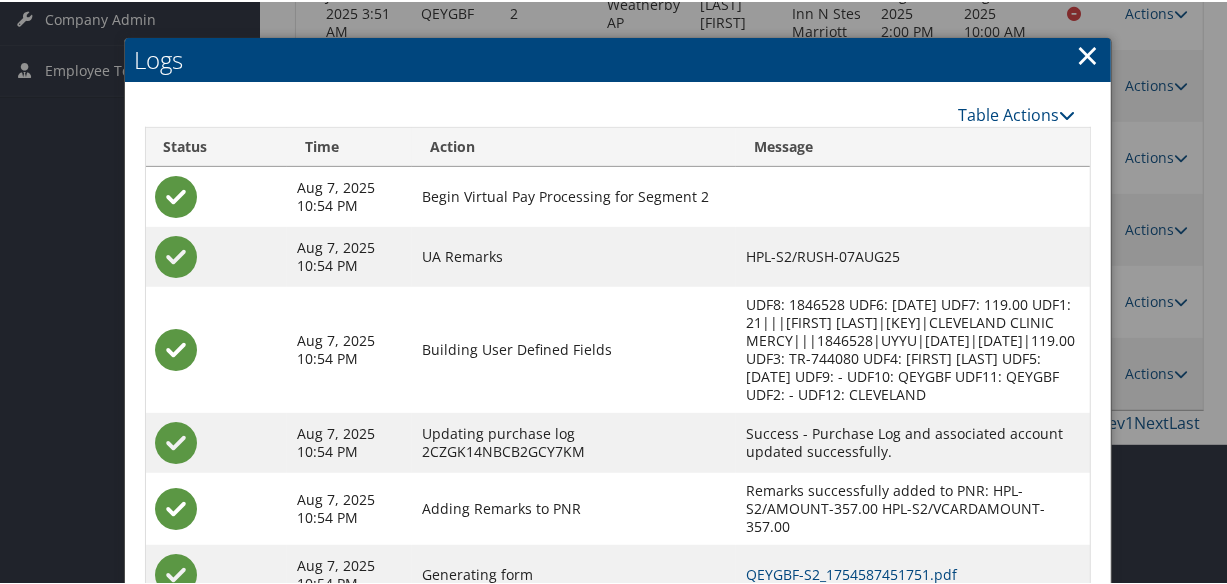 scroll, scrollTop: 596, scrollLeft: 0, axis: vertical 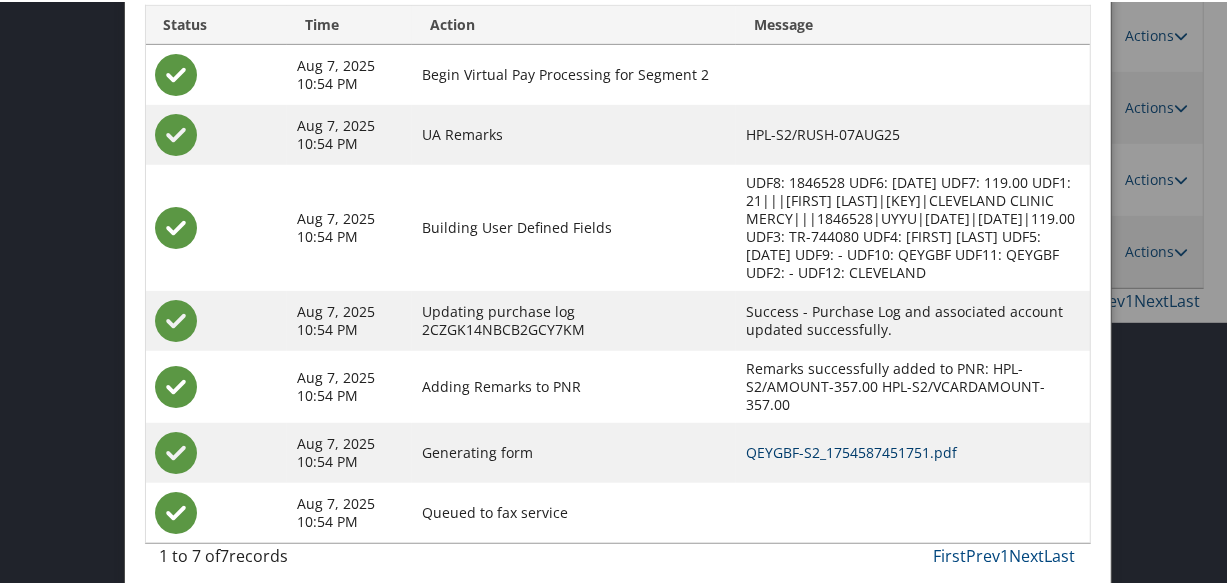 click on "QEYGBF-S2_1754587451751.pdf" at bounding box center (851, 450) 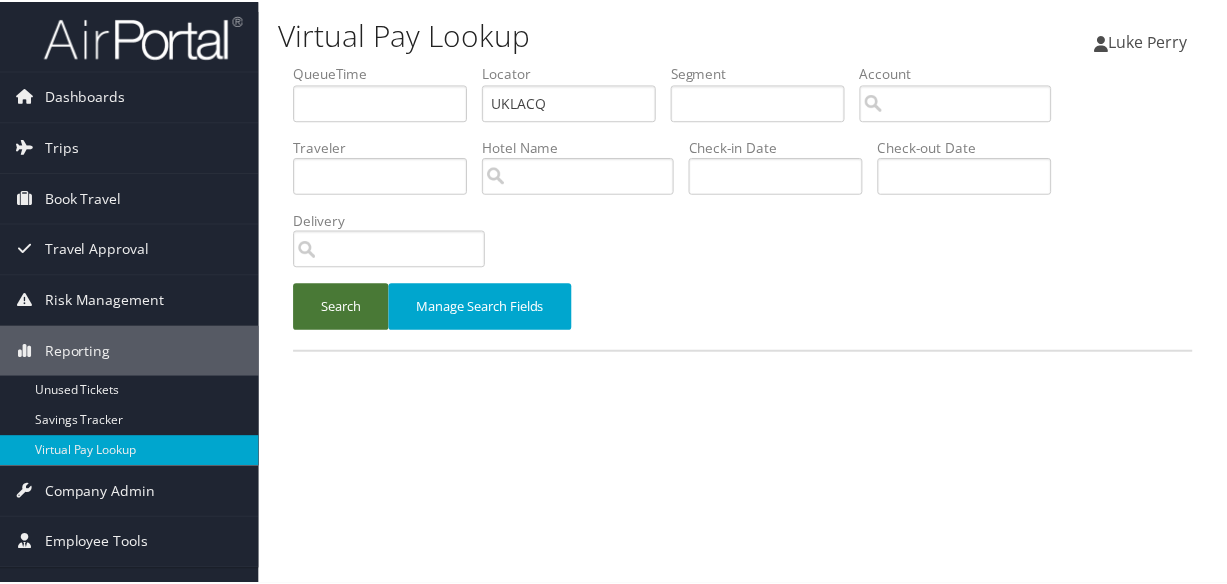 scroll, scrollTop: 0, scrollLeft: 0, axis: both 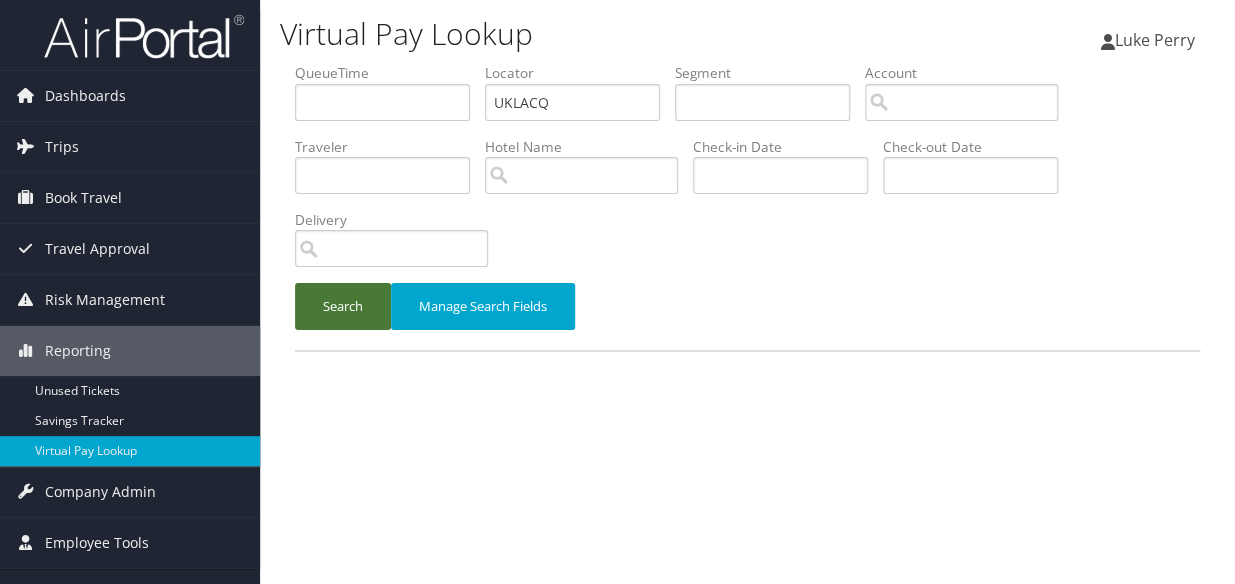 click on "Search" at bounding box center [343, 306] 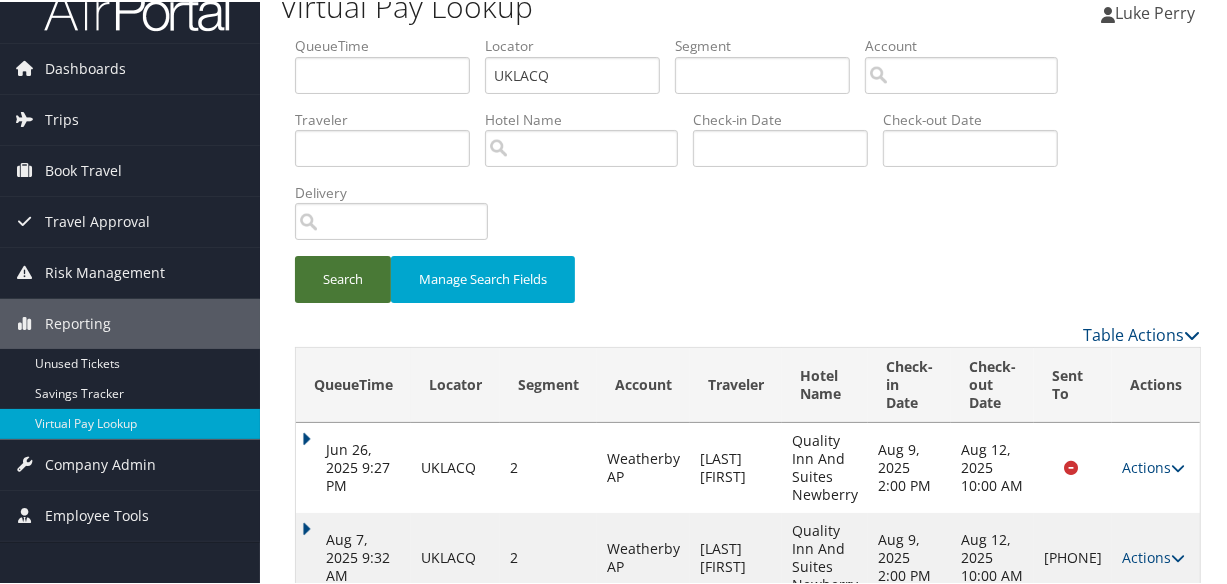 scroll, scrollTop: 80, scrollLeft: 0, axis: vertical 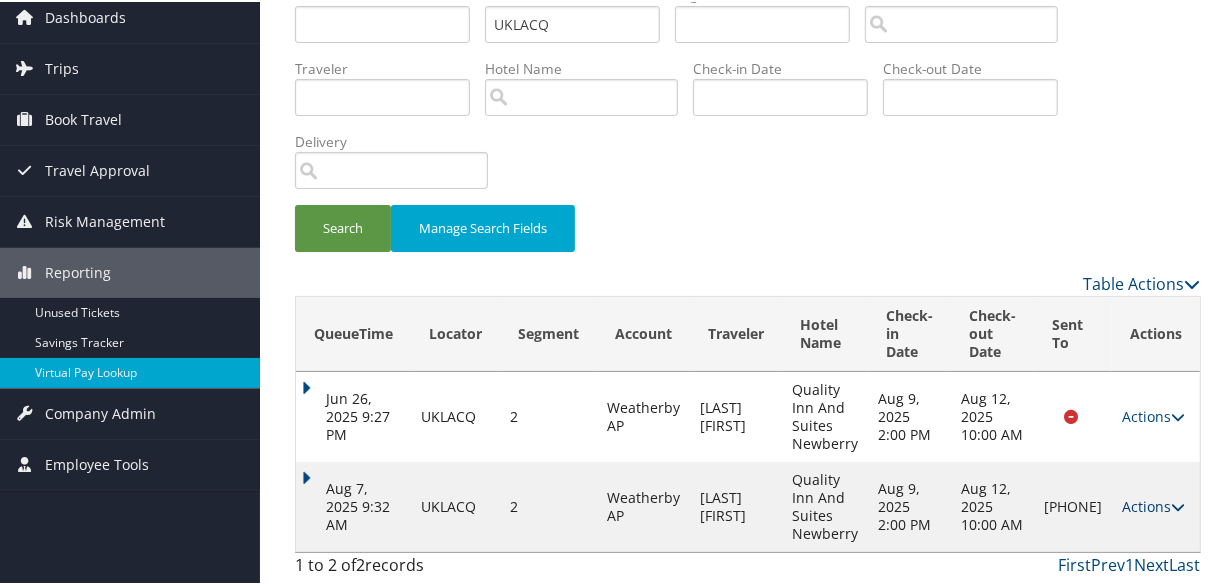 click on "Actions" at bounding box center (1153, 504) 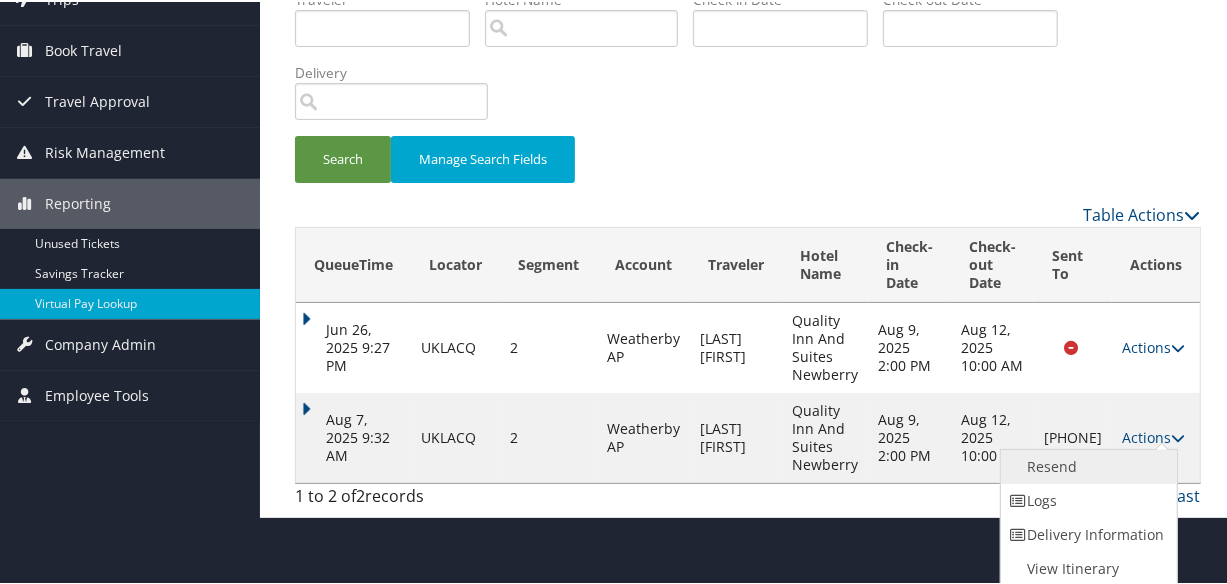 click on "Resend" at bounding box center [1086, 465] 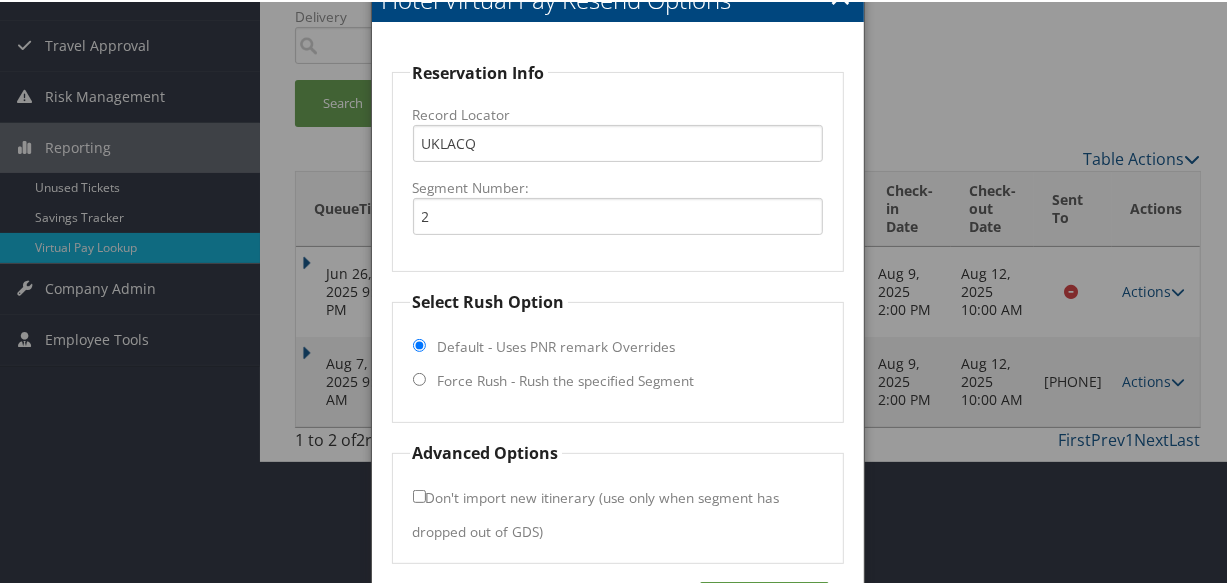 click on "Force Rush - Rush the specified Segment" at bounding box center (566, 379) 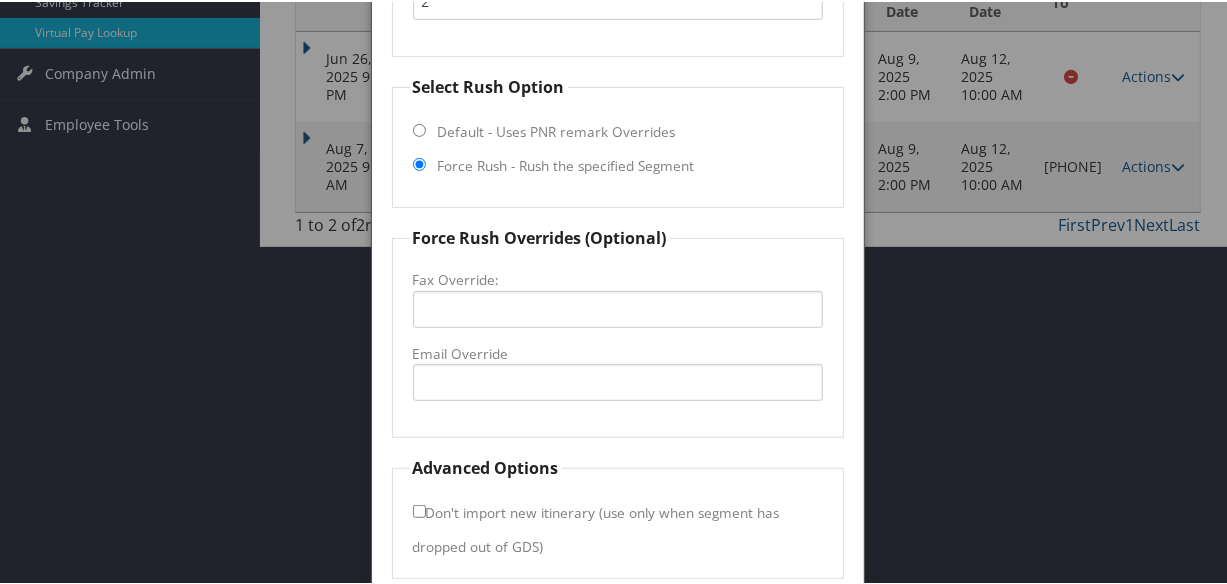 scroll, scrollTop: 504, scrollLeft: 0, axis: vertical 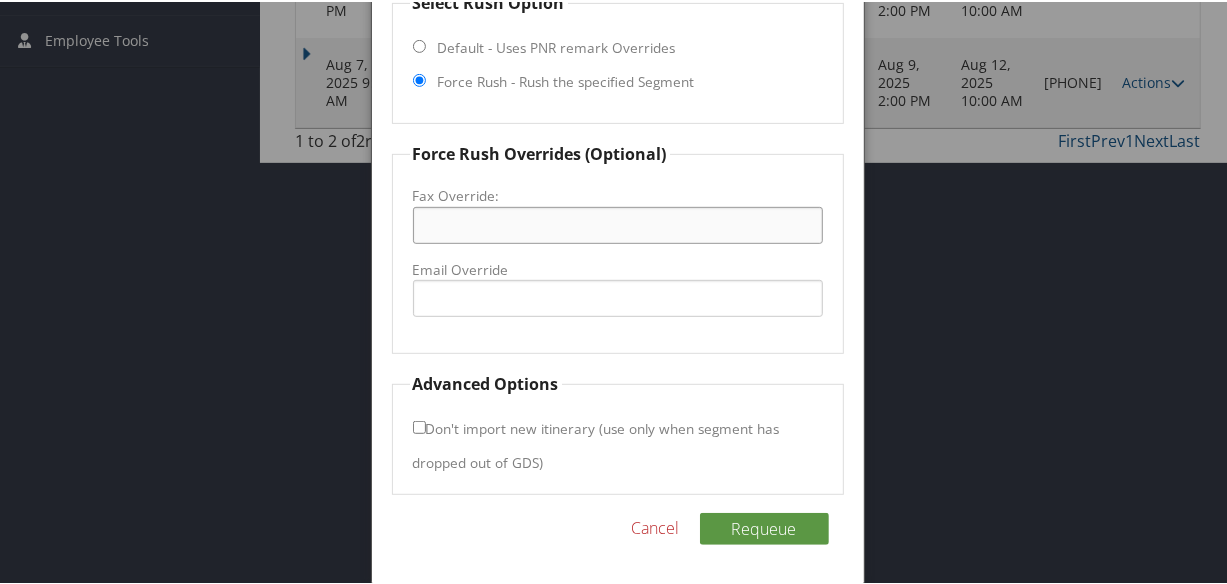 click on "Fax Override:" at bounding box center (618, 223) 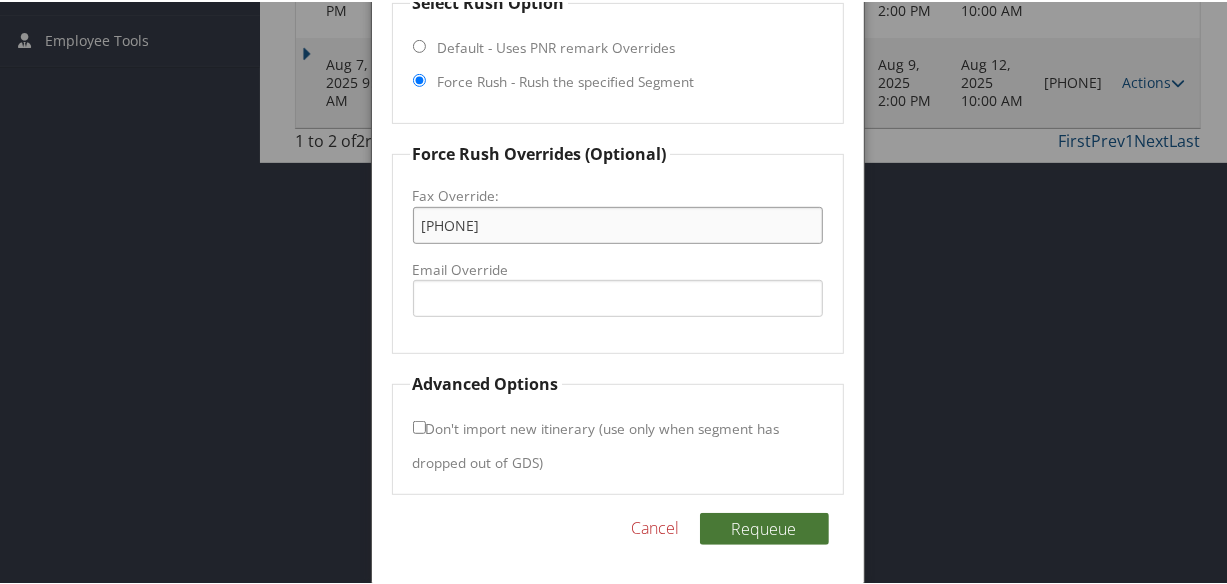 type on "+1 (906) 293-9375" 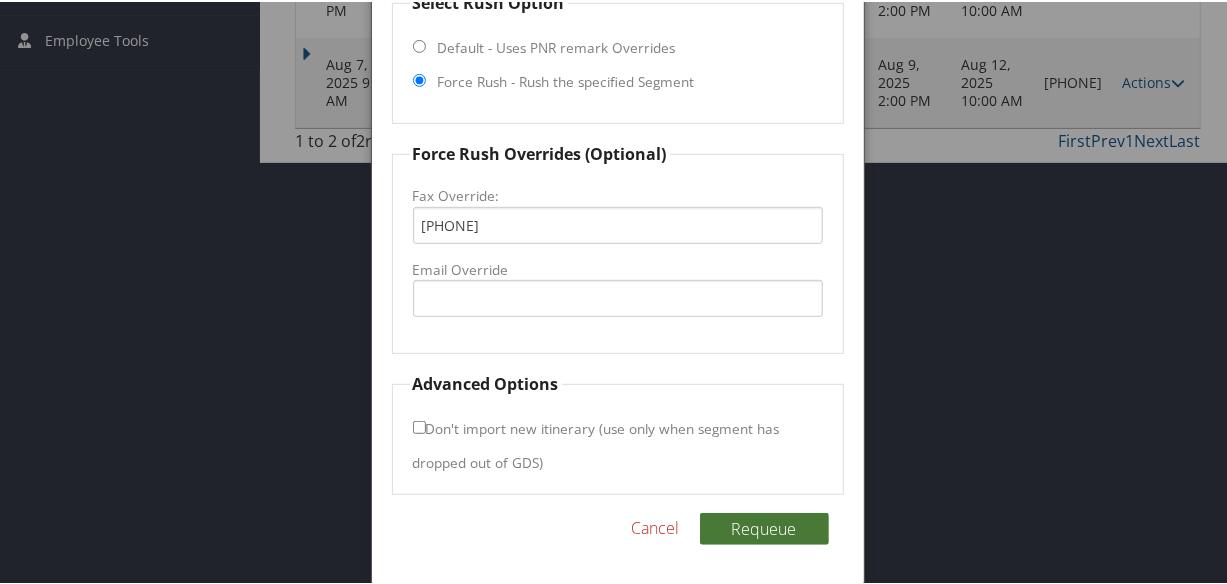 click on "Requeue" at bounding box center (764, 527) 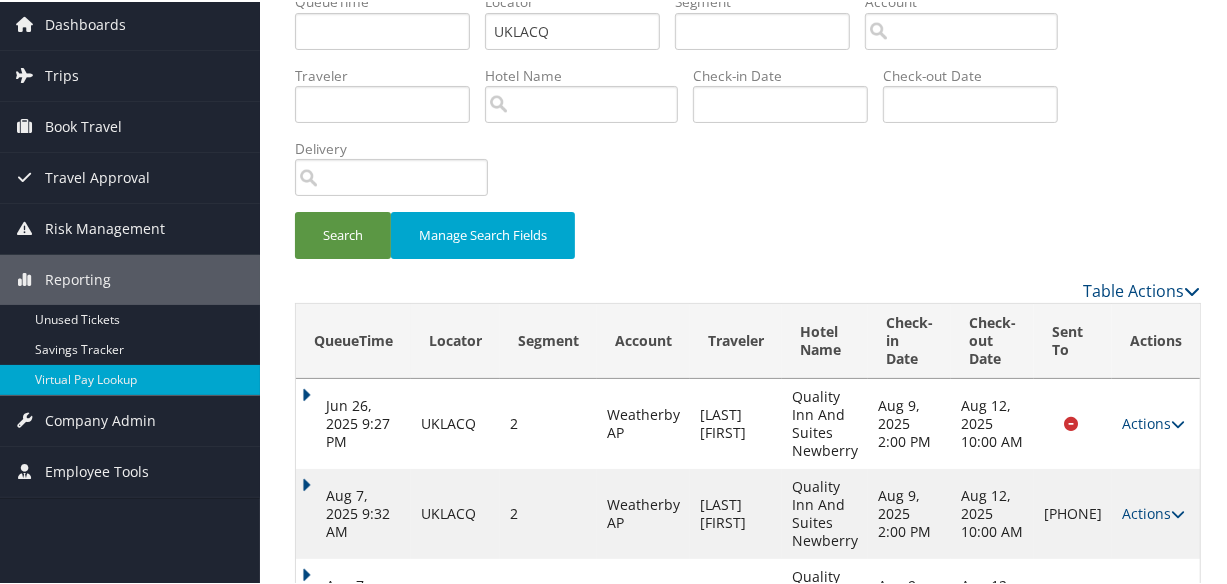 scroll, scrollTop: 0, scrollLeft: 0, axis: both 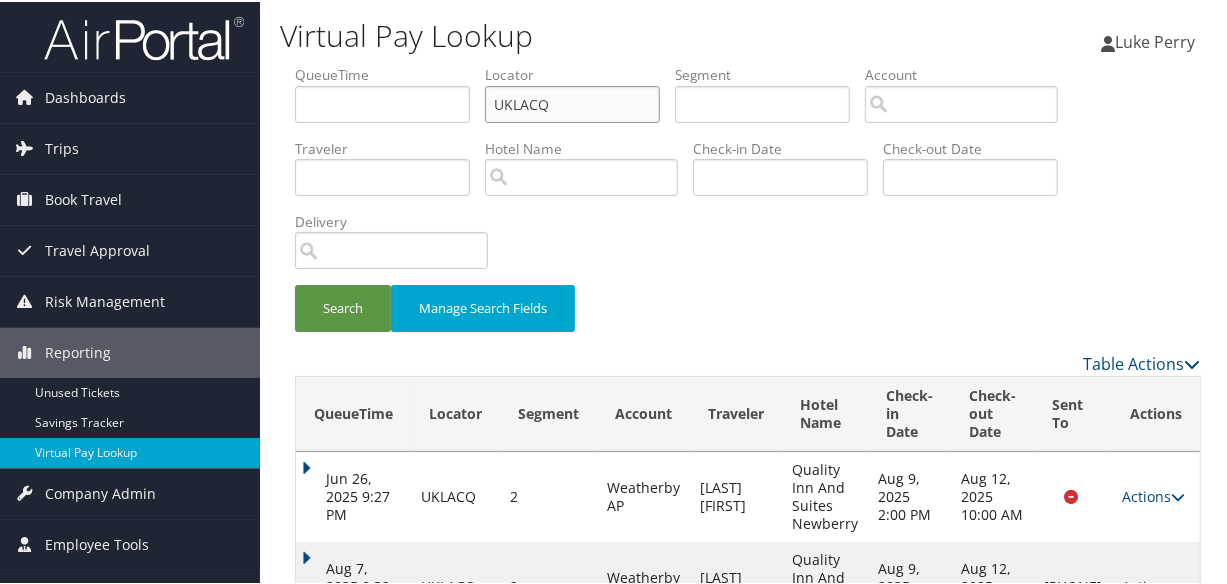 click on "UKLACQ" at bounding box center (572, 102) 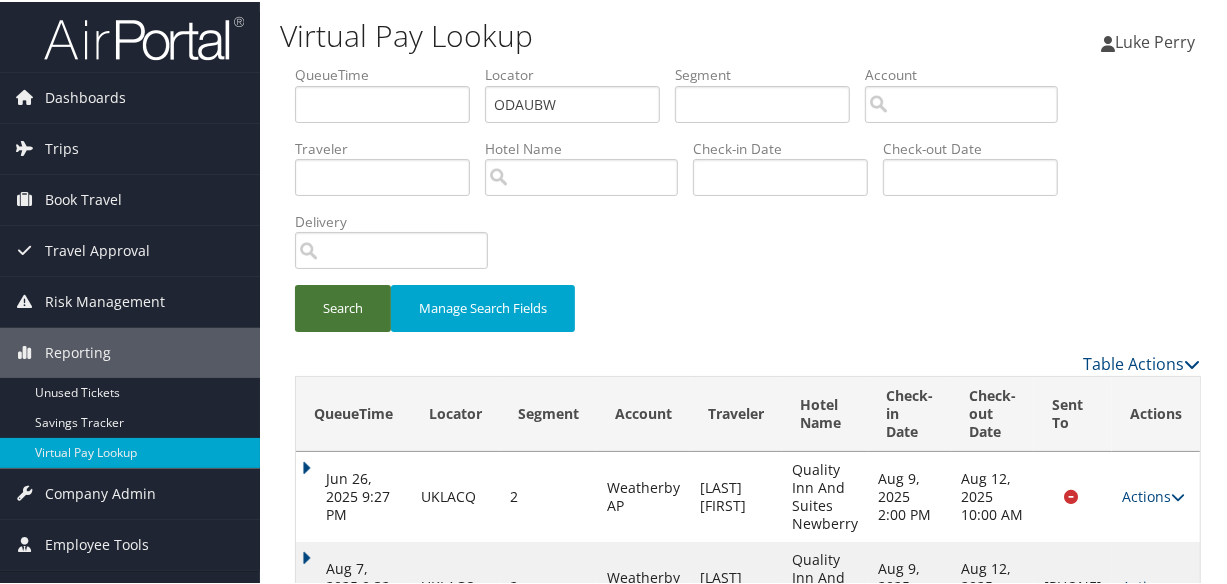 click on "Search" at bounding box center [343, 306] 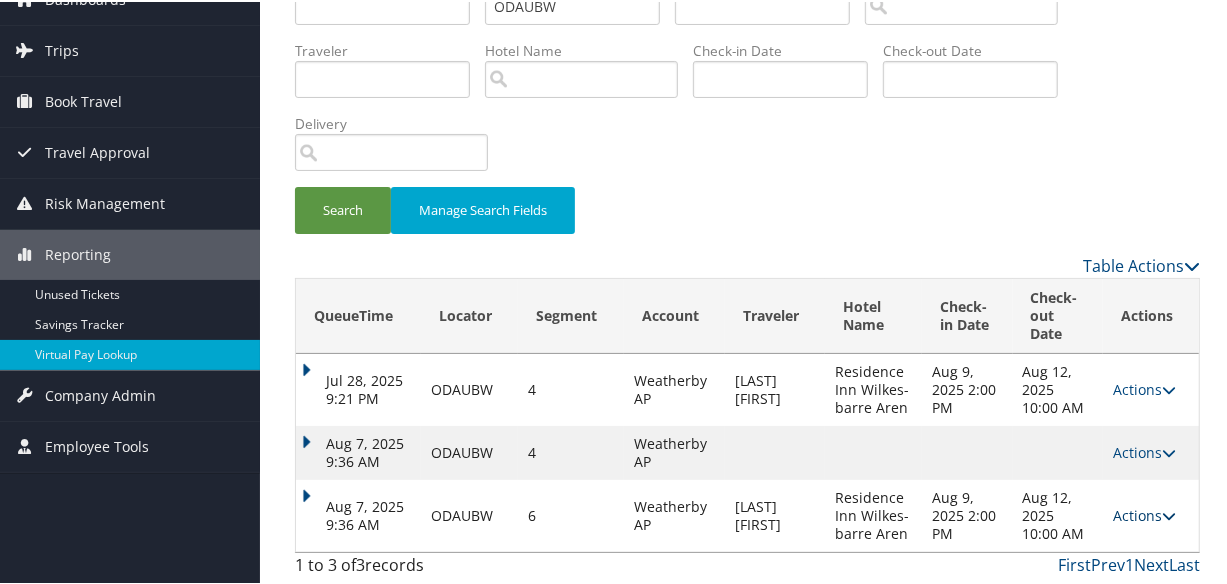 click on "Actions" at bounding box center [1144, 513] 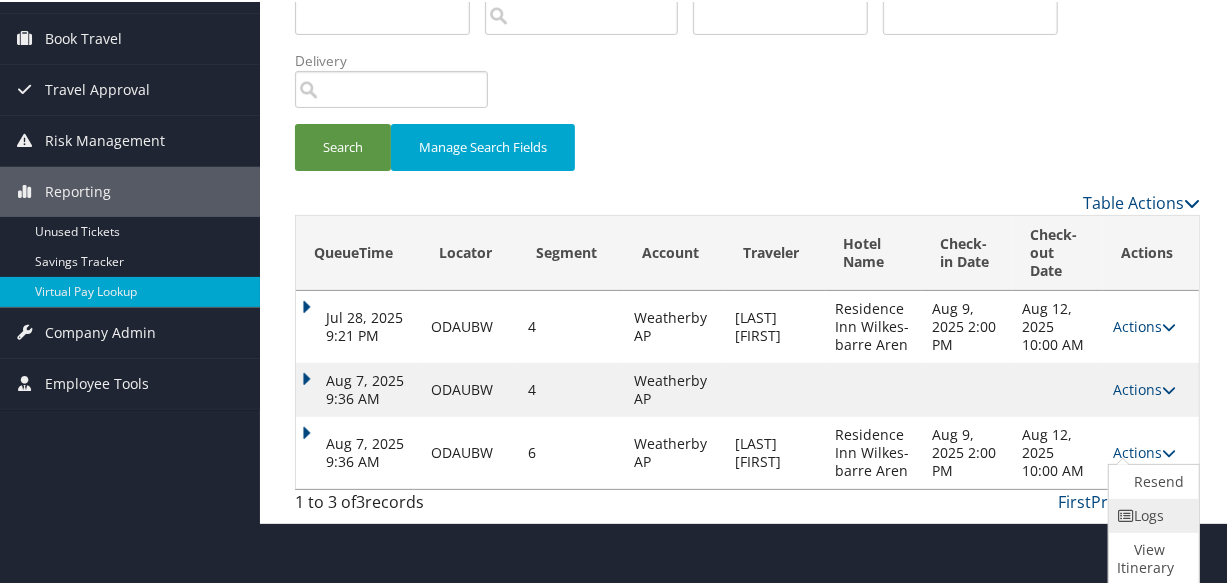 click at bounding box center [1126, 514] 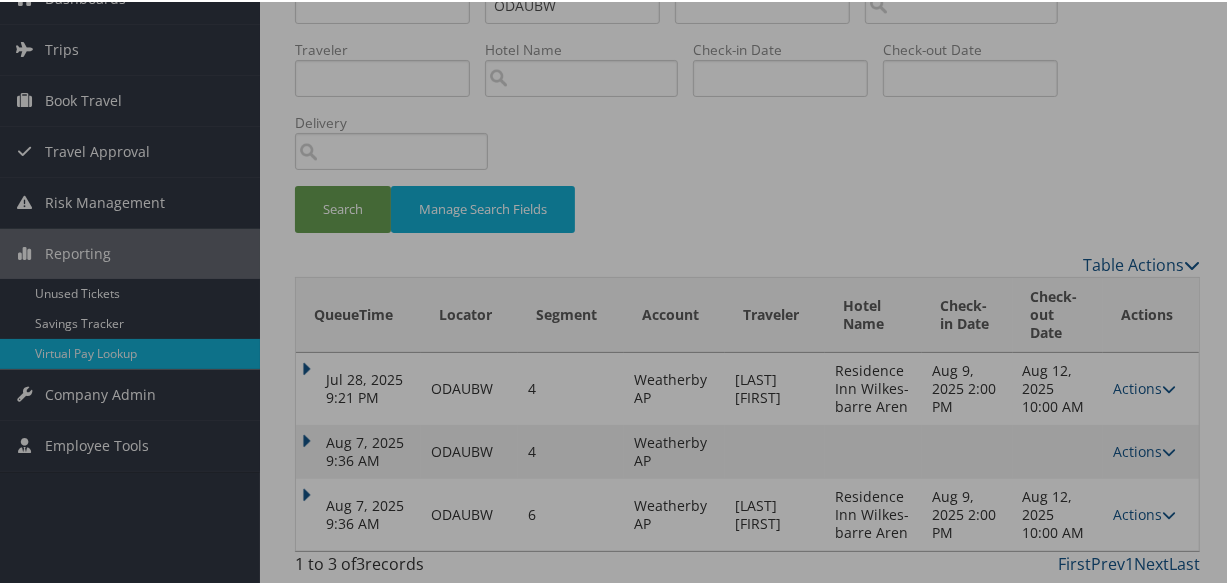 scroll, scrollTop: 98, scrollLeft: 0, axis: vertical 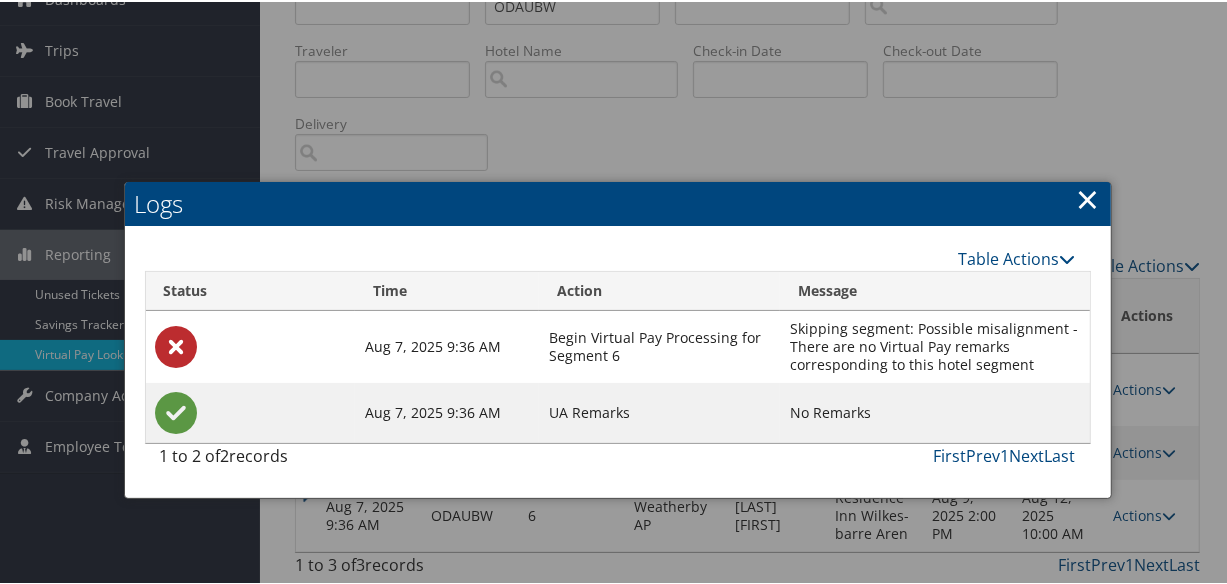 click on "×" at bounding box center (1088, 197) 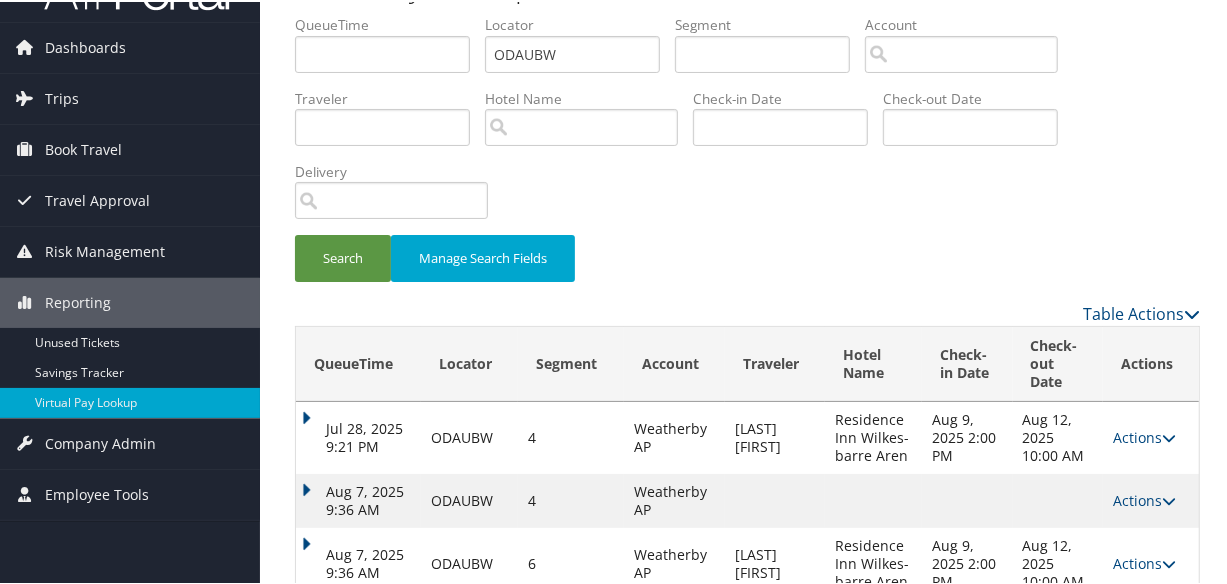 scroll, scrollTop: 98, scrollLeft: 0, axis: vertical 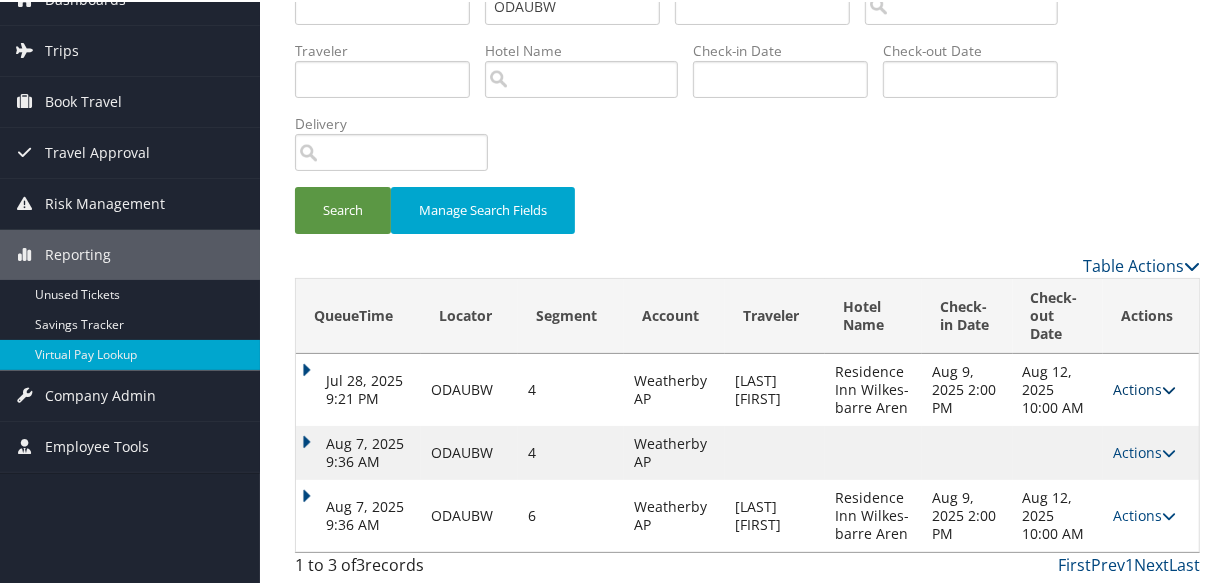 click on "Actions" at bounding box center [1144, 387] 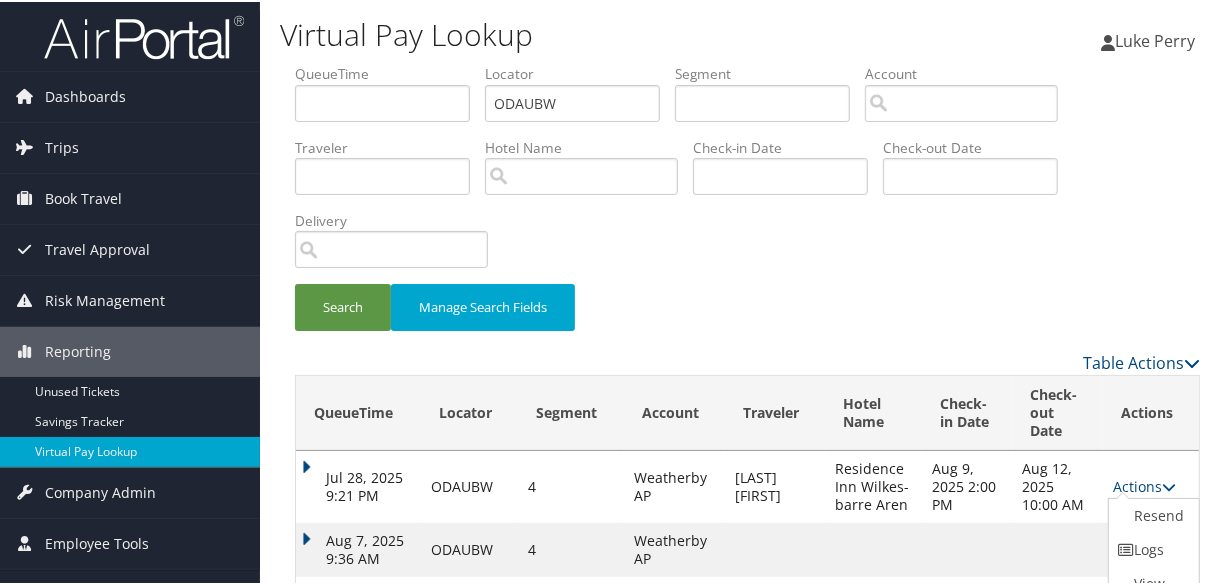 scroll, scrollTop: 0, scrollLeft: 0, axis: both 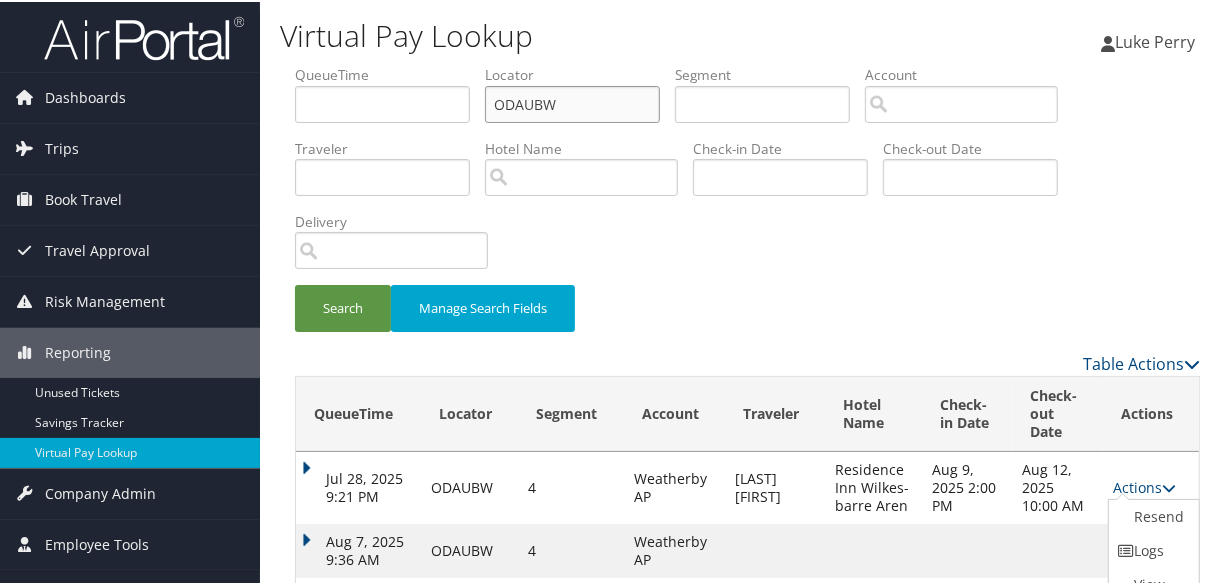 drag, startPoint x: 574, startPoint y: 104, endPoint x: 432, endPoint y: 109, distance: 142.088 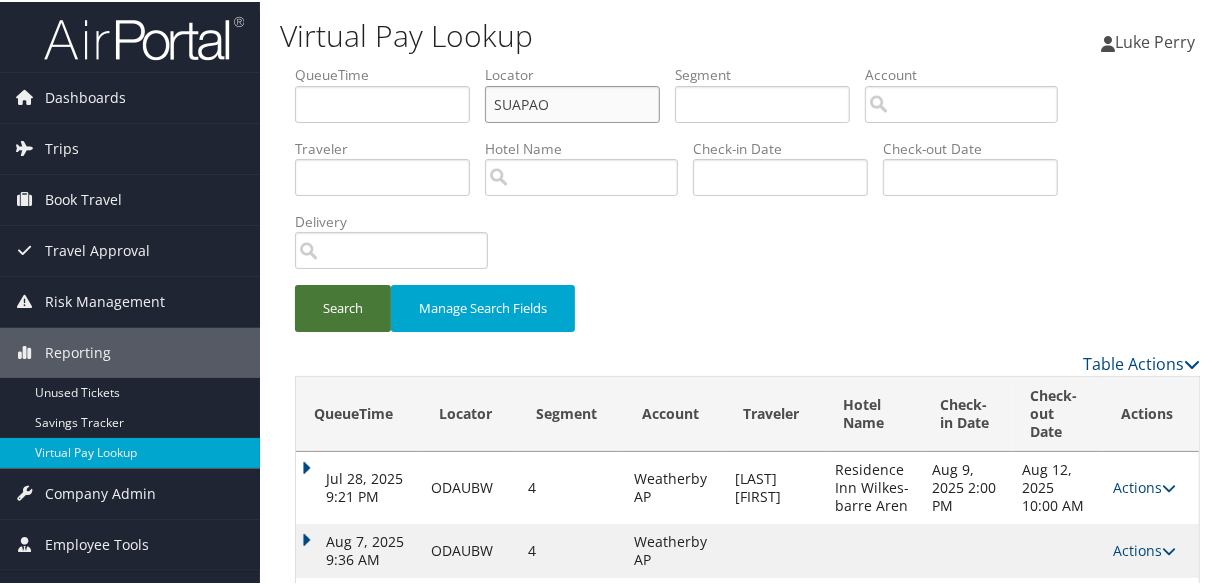 type on "SUAPAO" 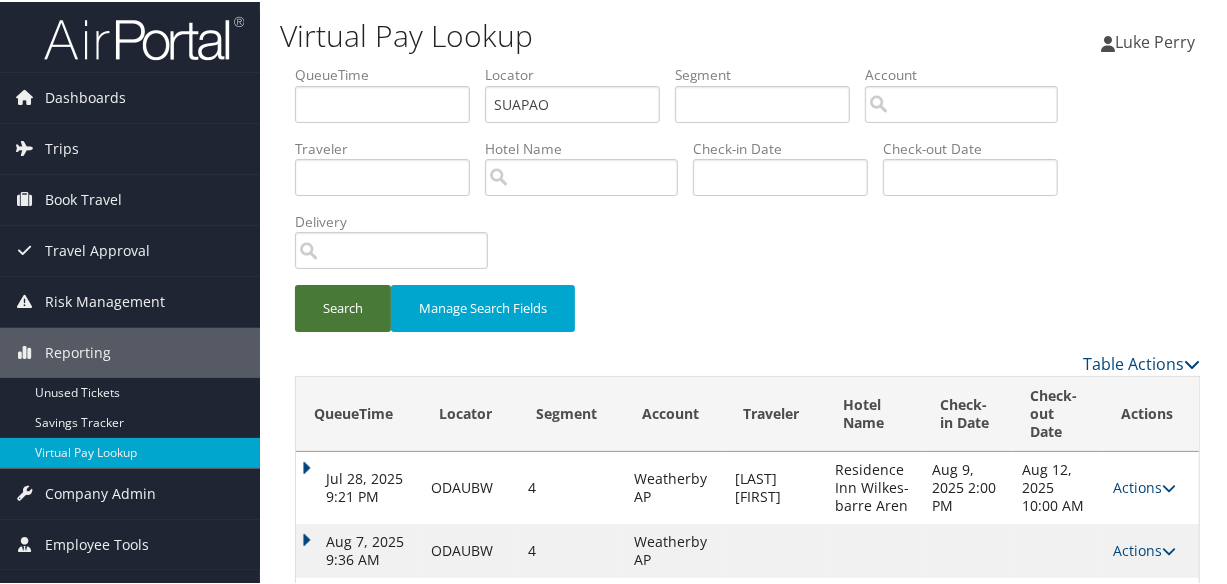 click on "Search" at bounding box center [343, 306] 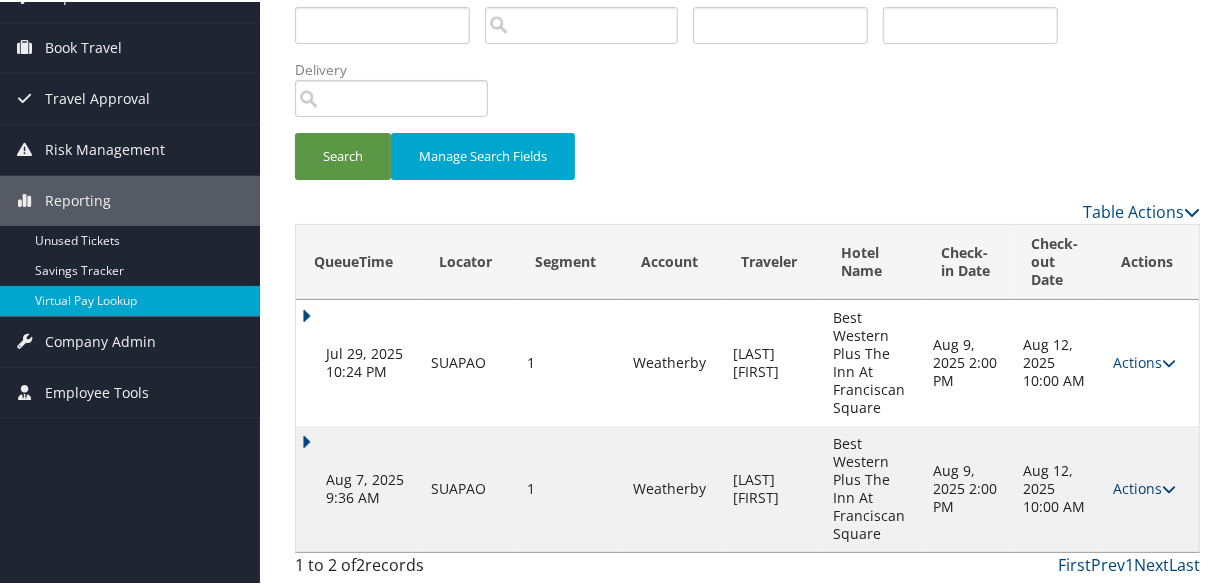 click on "Actions" at bounding box center [1144, 486] 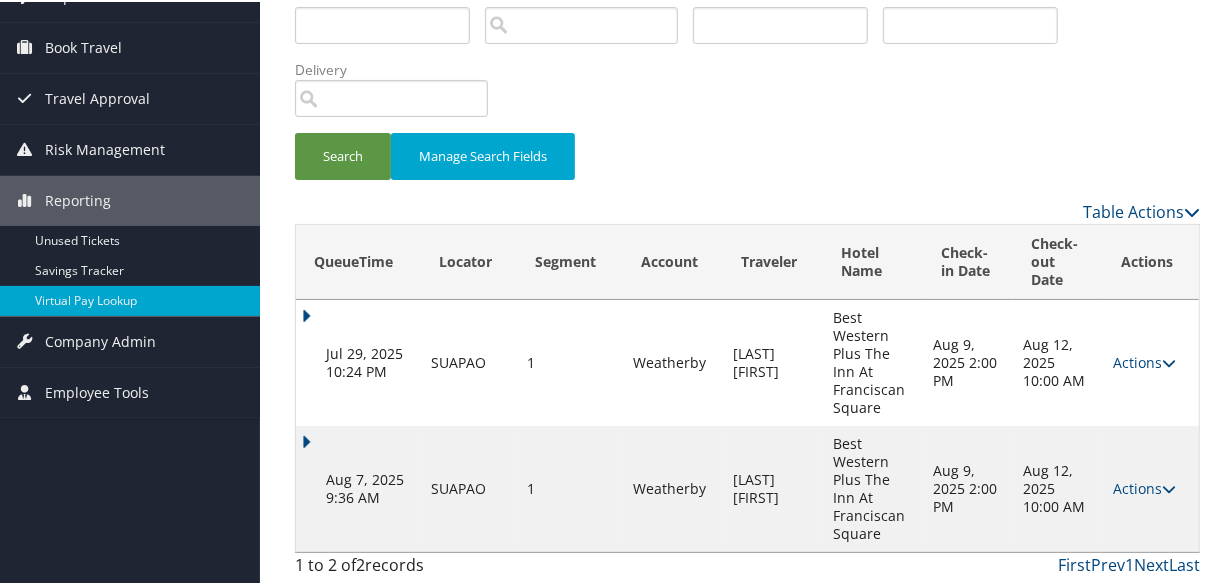 scroll, scrollTop: 203, scrollLeft: 0, axis: vertical 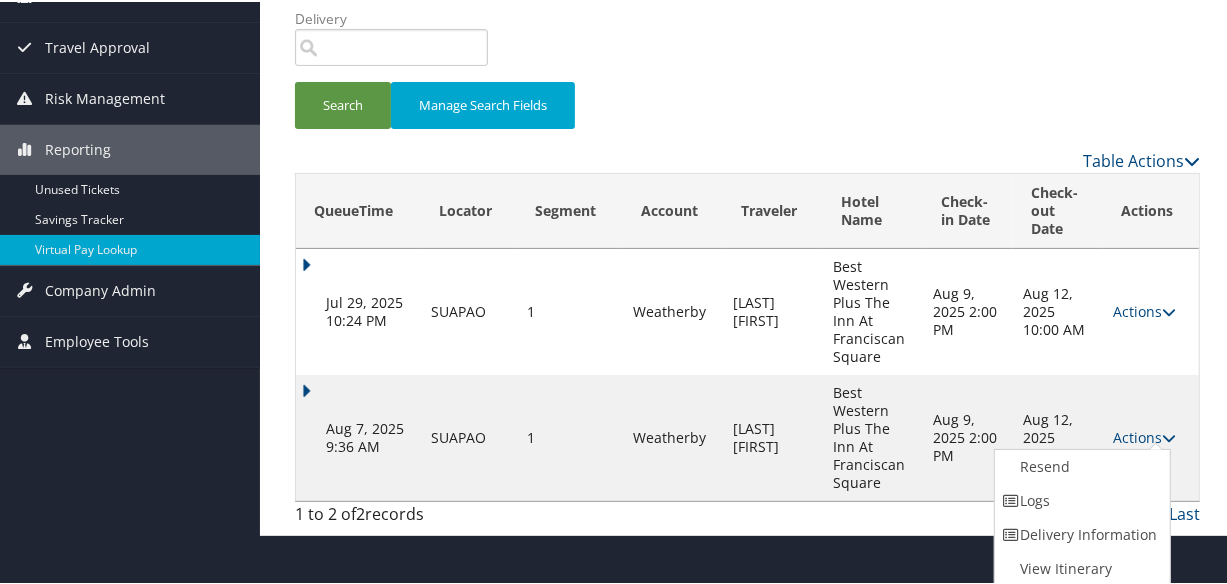 click on "Aug 7, 2025 9:36 AM" at bounding box center [358, 436] 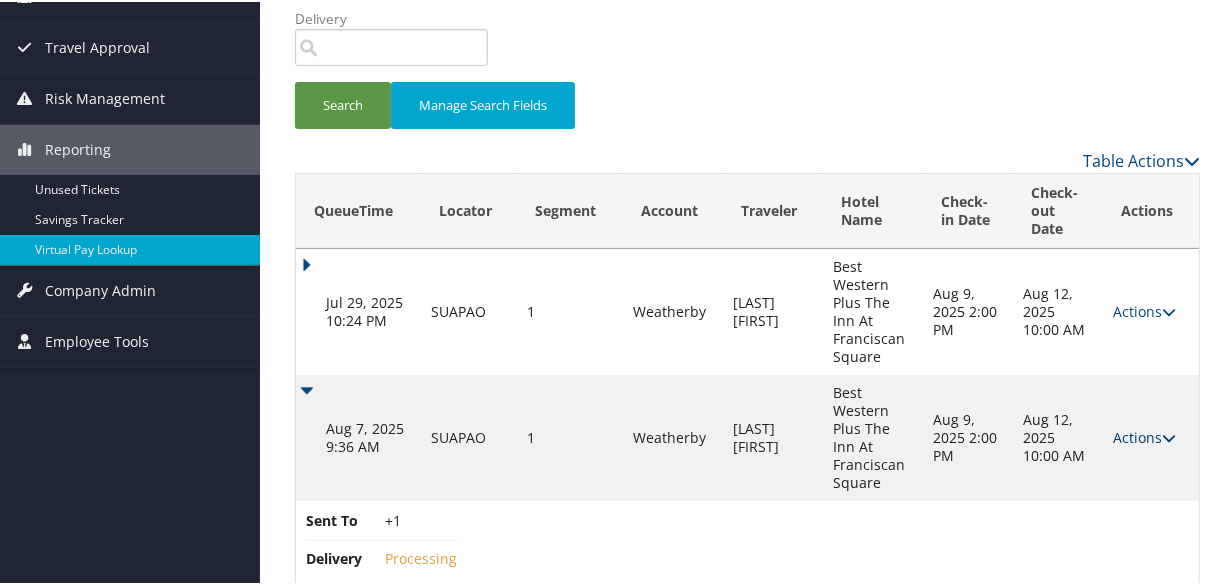 click on "Actions" at bounding box center [1144, 435] 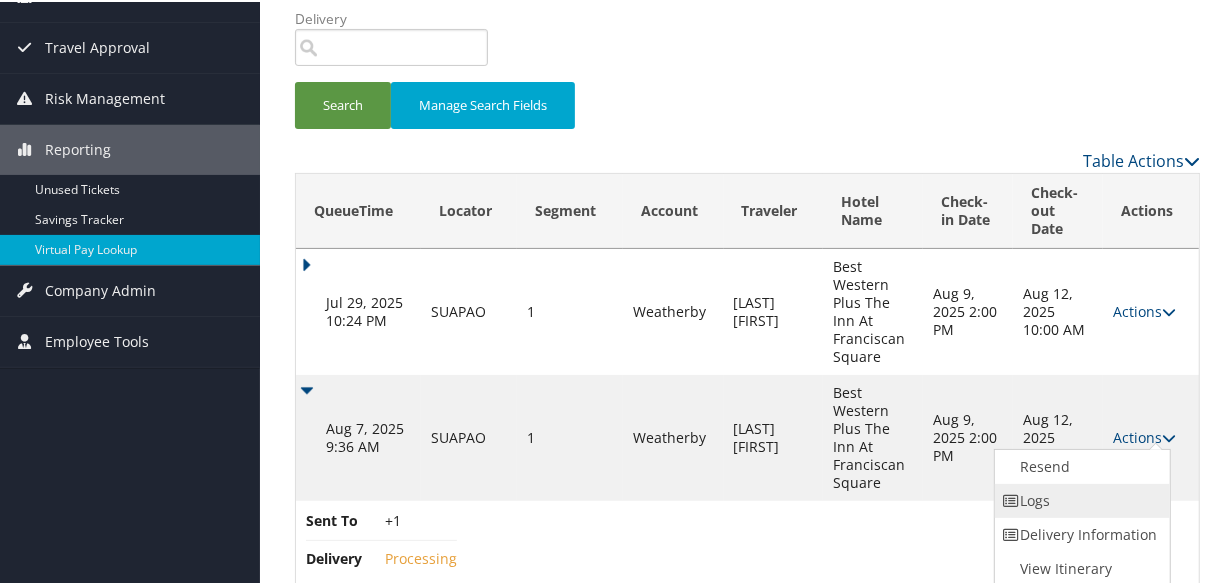 click on "Logs" at bounding box center [1080, 499] 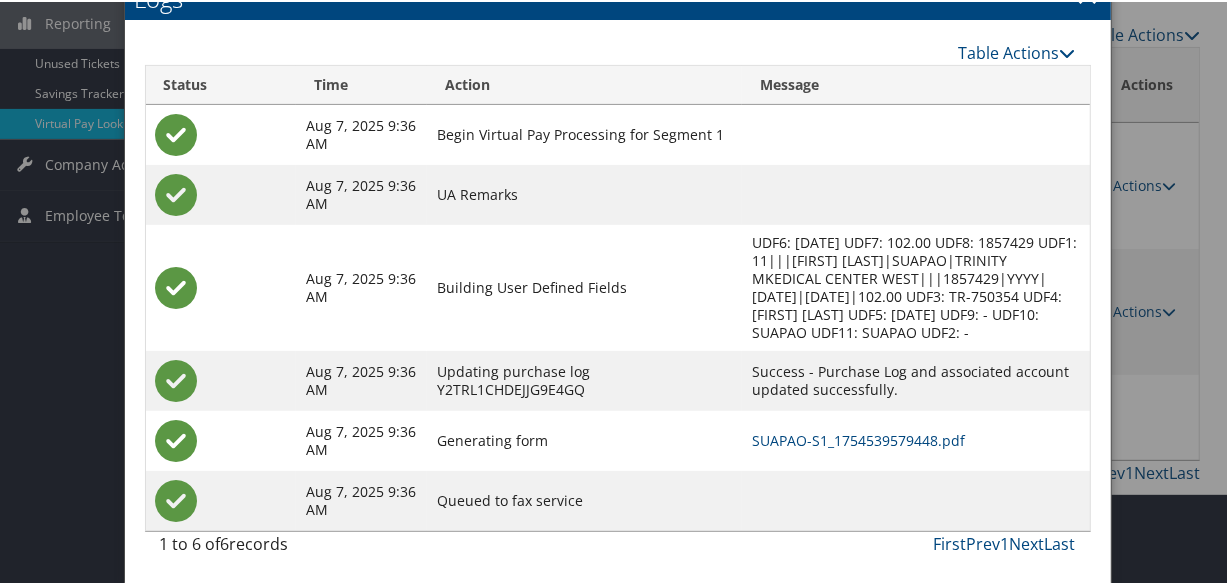 scroll, scrollTop: 330, scrollLeft: 0, axis: vertical 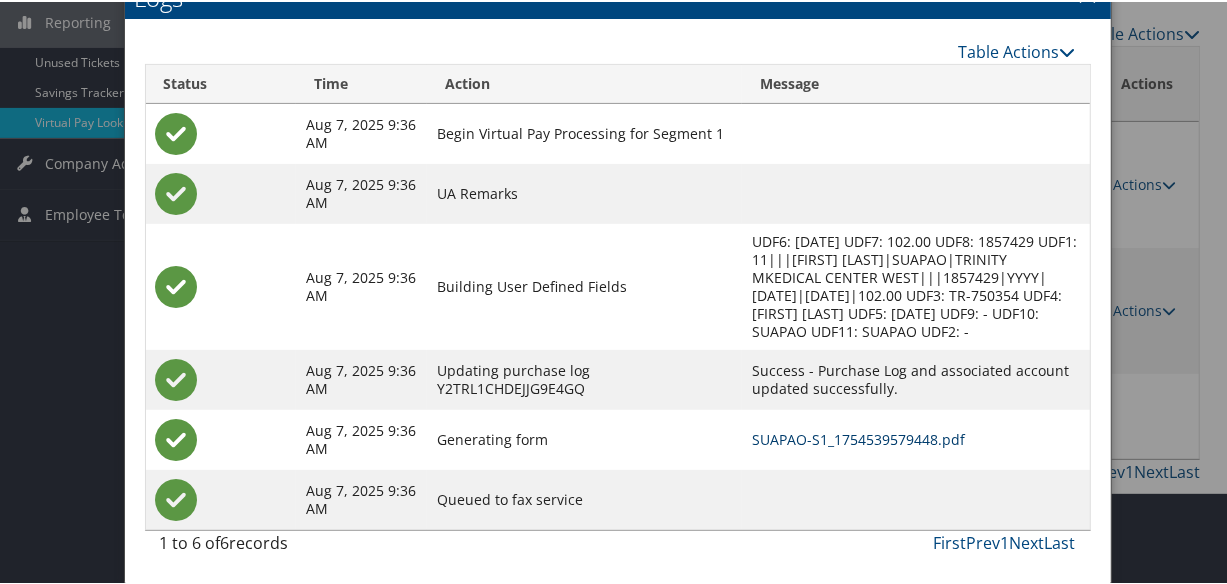 click on "SUAPAO-S1_1754539579448.pdf" at bounding box center (858, 437) 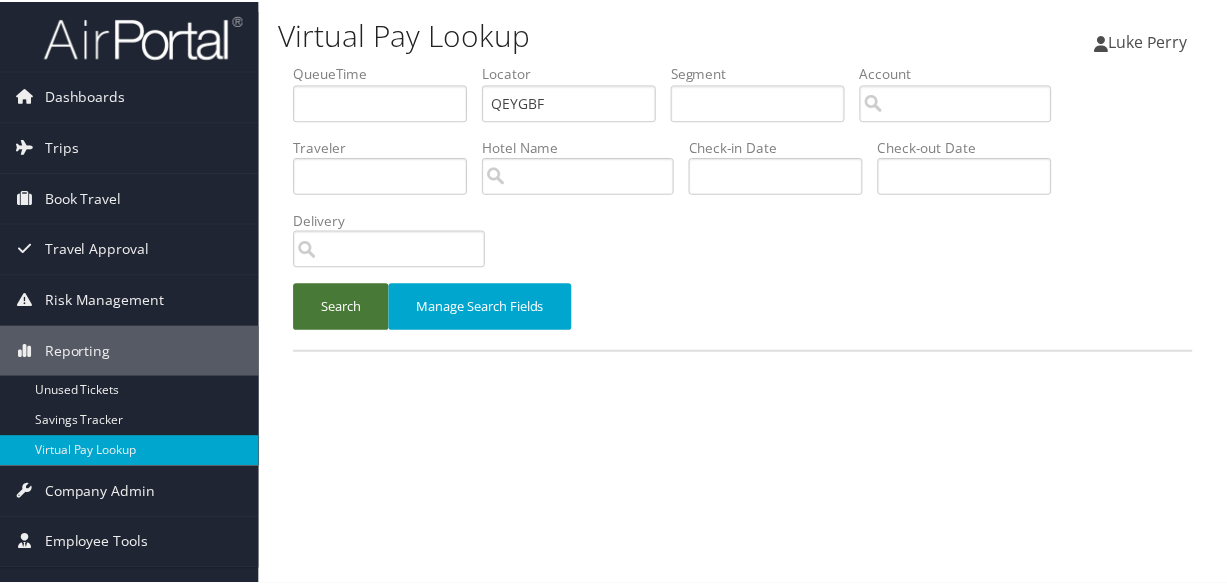 scroll, scrollTop: 0, scrollLeft: 0, axis: both 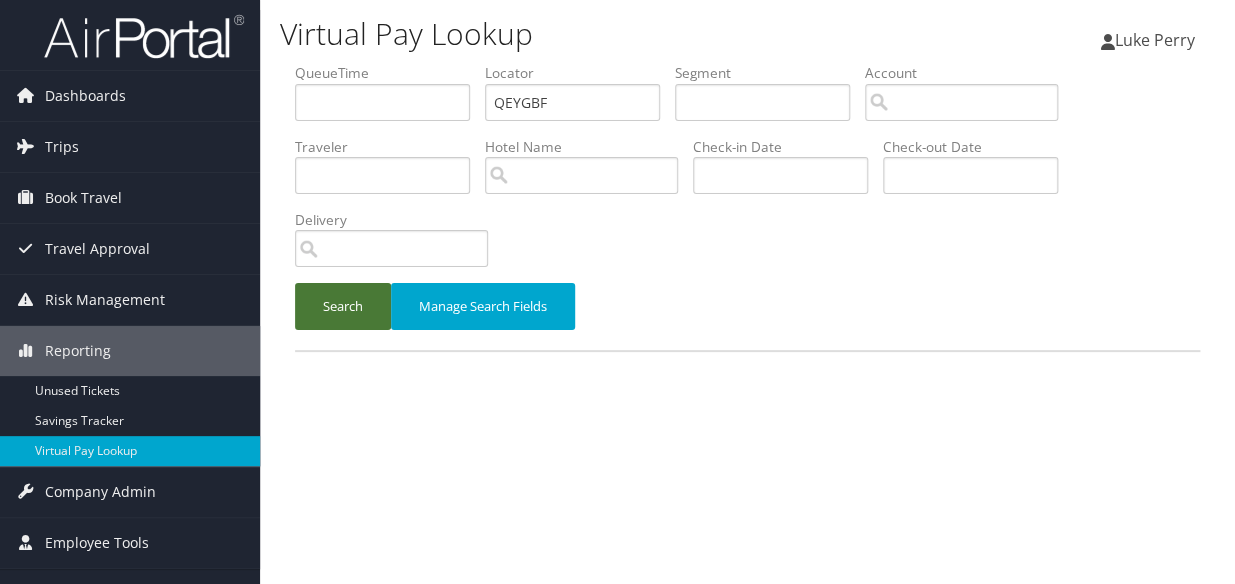 drag, startPoint x: 0, startPoint y: 0, endPoint x: 332, endPoint y: 300, distance: 447.46396 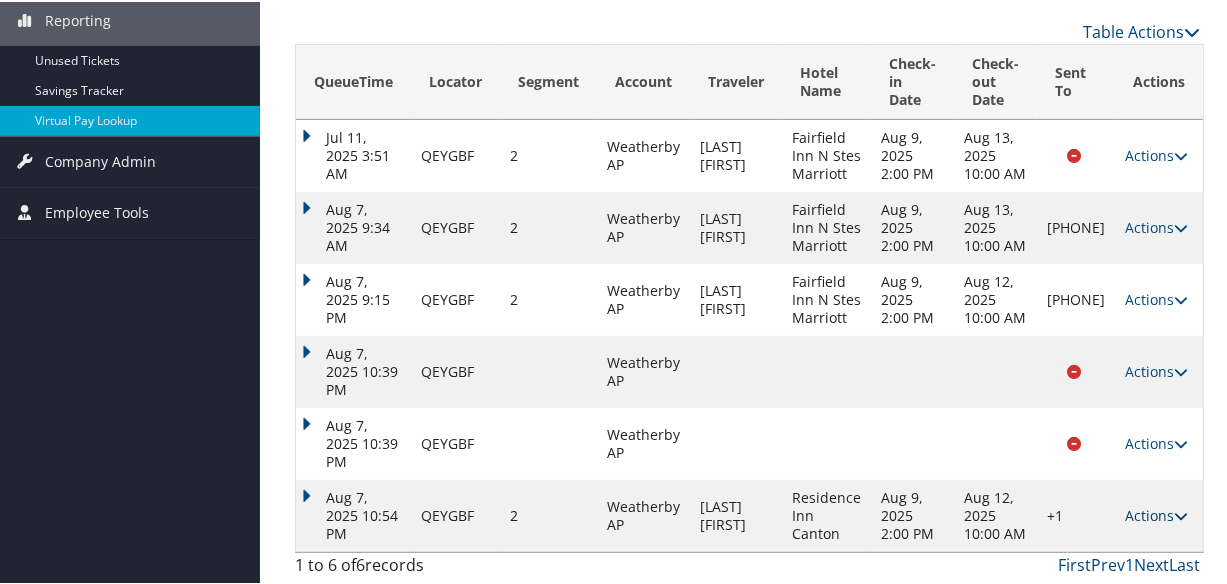 click on "Actions" at bounding box center (1156, 513) 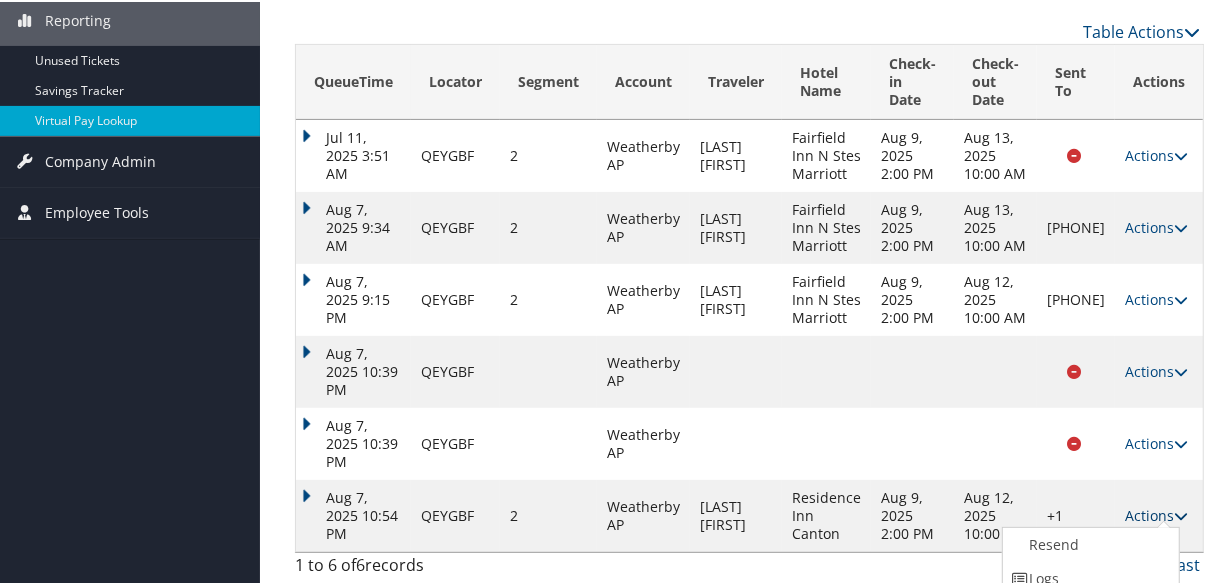 scroll, scrollTop: 410, scrollLeft: 0, axis: vertical 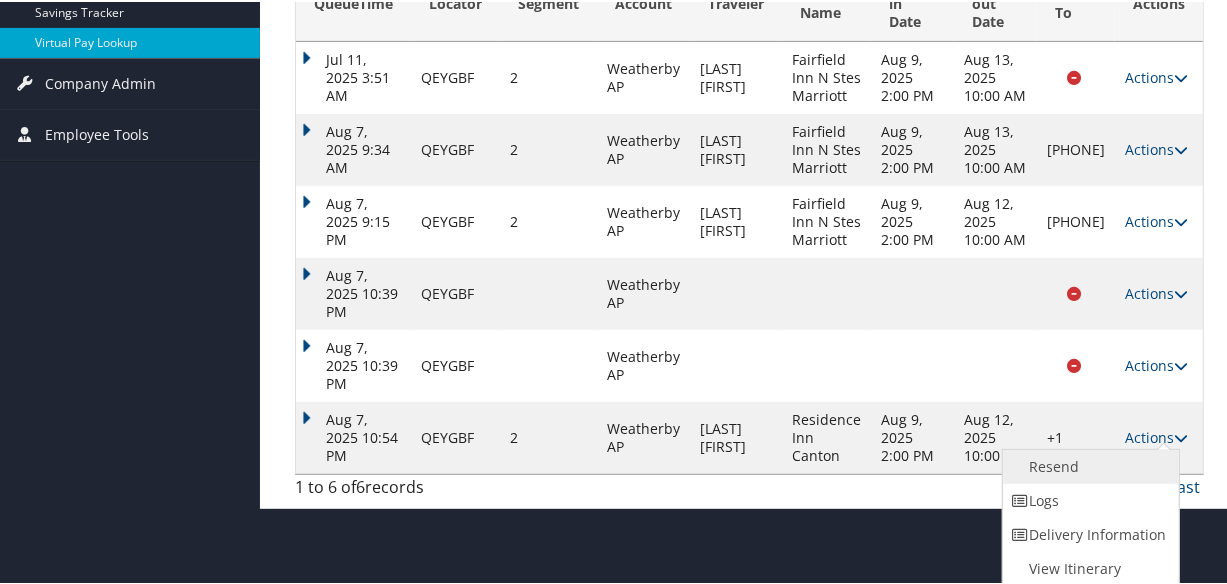 click on "Resend" at bounding box center [1088, 465] 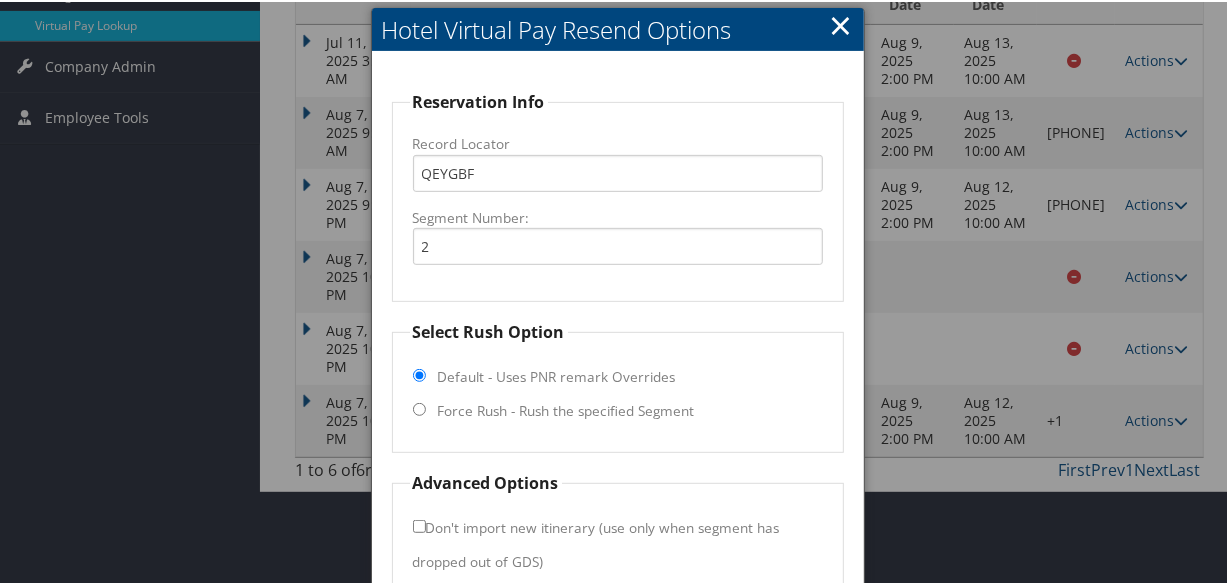 scroll, scrollTop: 526, scrollLeft: 0, axis: vertical 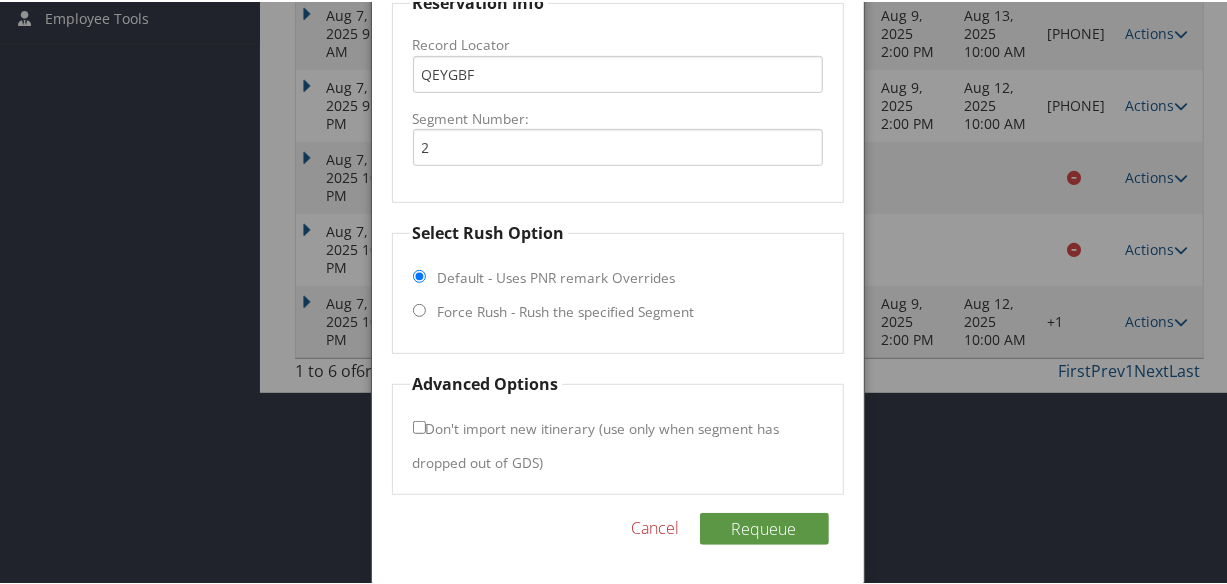 click on "Force Rush - Rush the specified Segment" at bounding box center (566, 310) 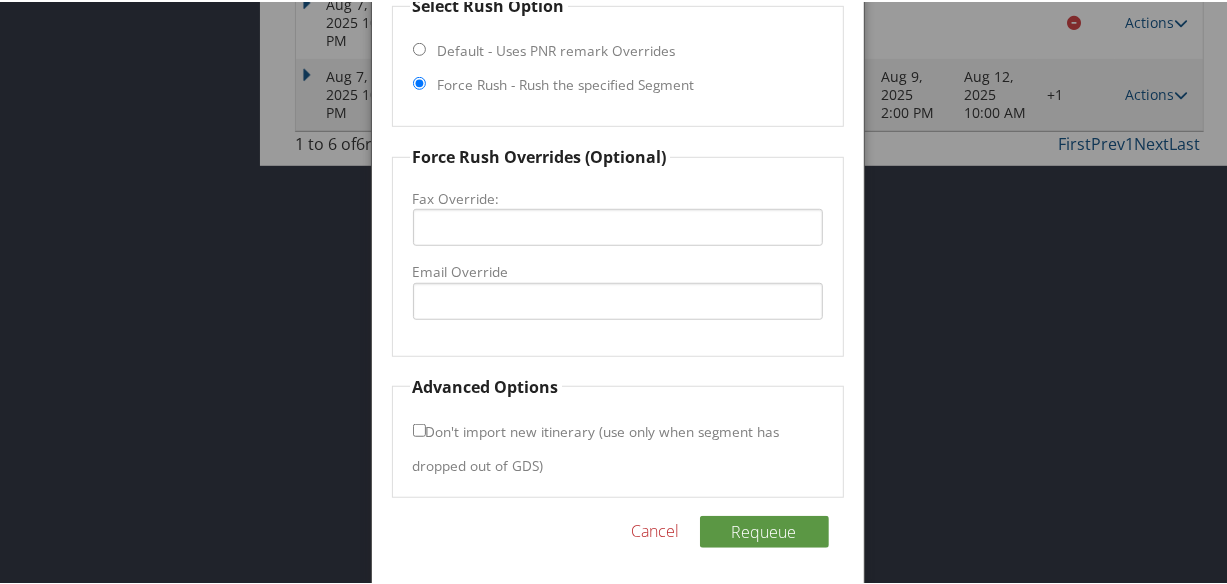 scroll, scrollTop: 756, scrollLeft: 0, axis: vertical 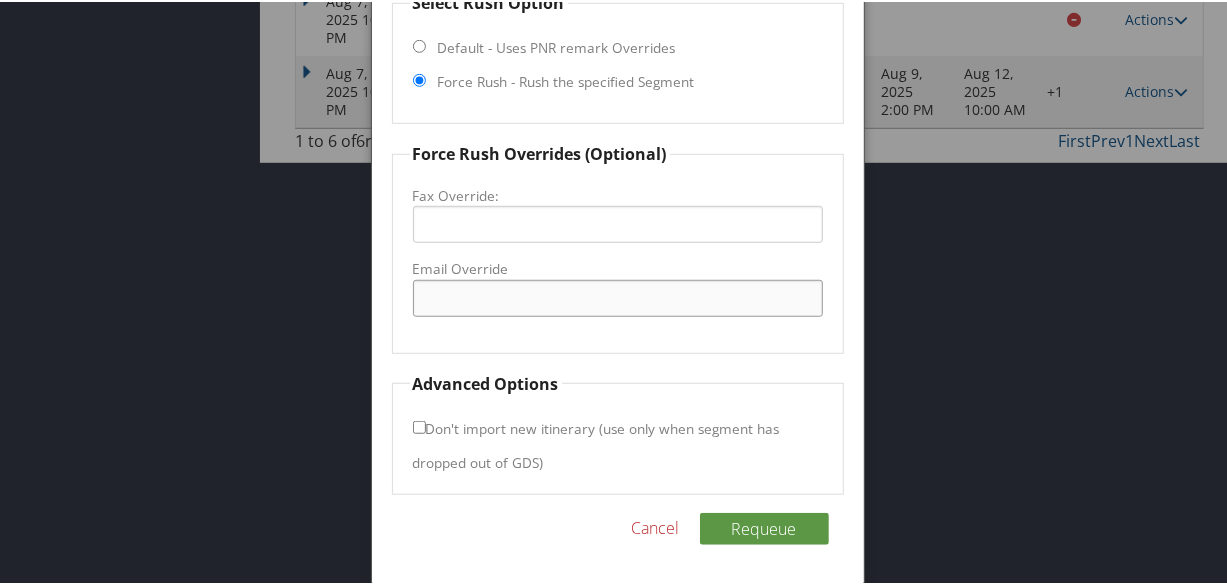 click on "Email Override" at bounding box center (618, 296) 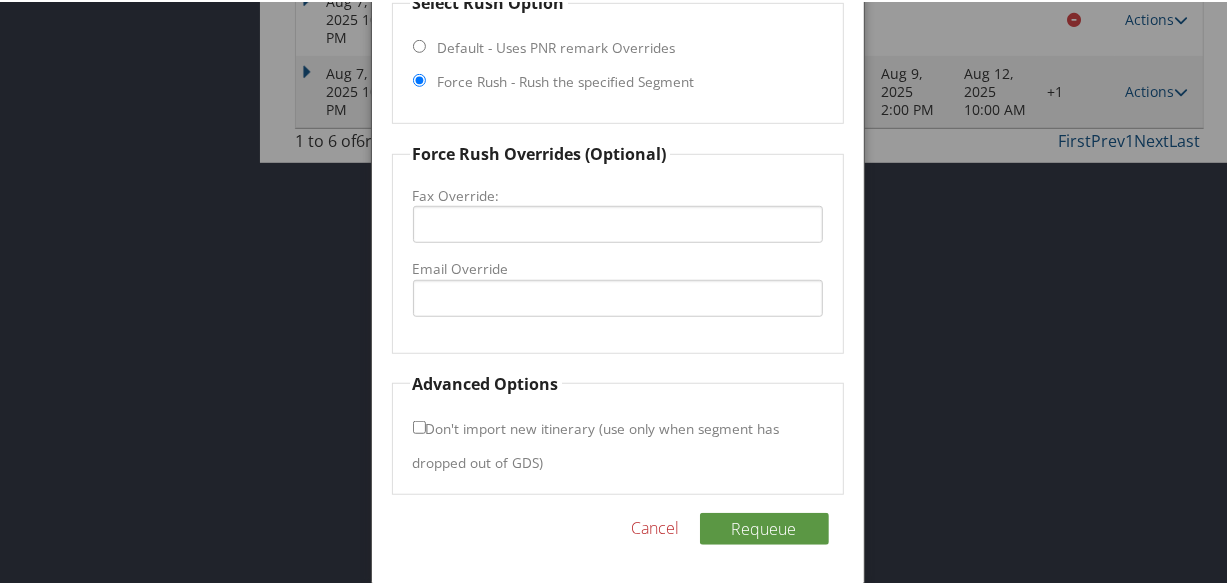click on "Cancel" at bounding box center [656, 526] 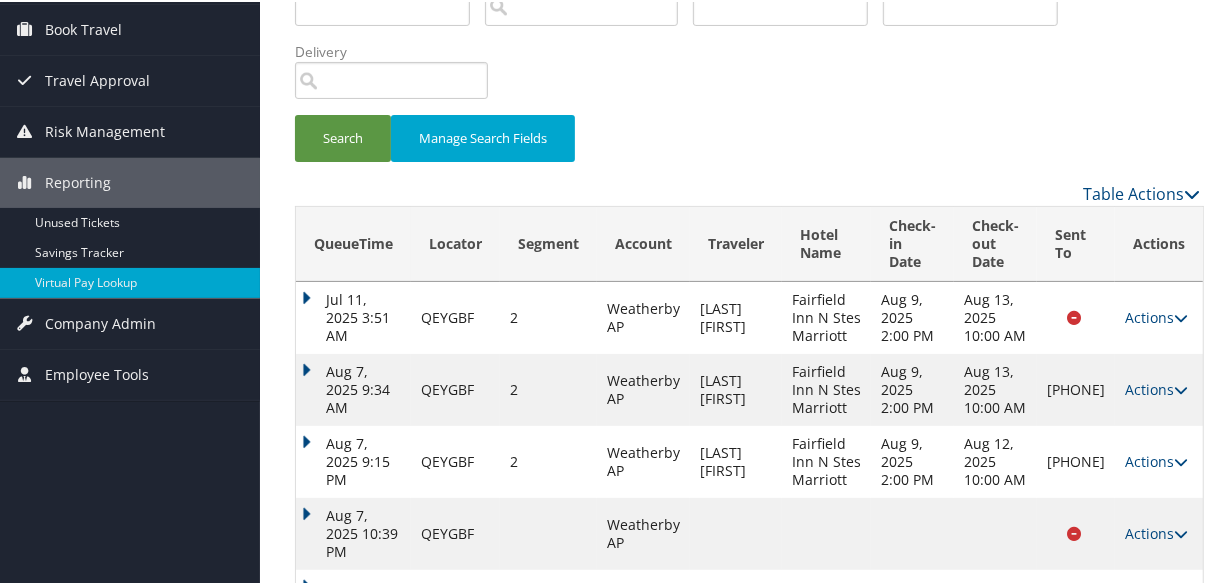 scroll, scrollTop: 0, scrollLeft: 0, axis: both 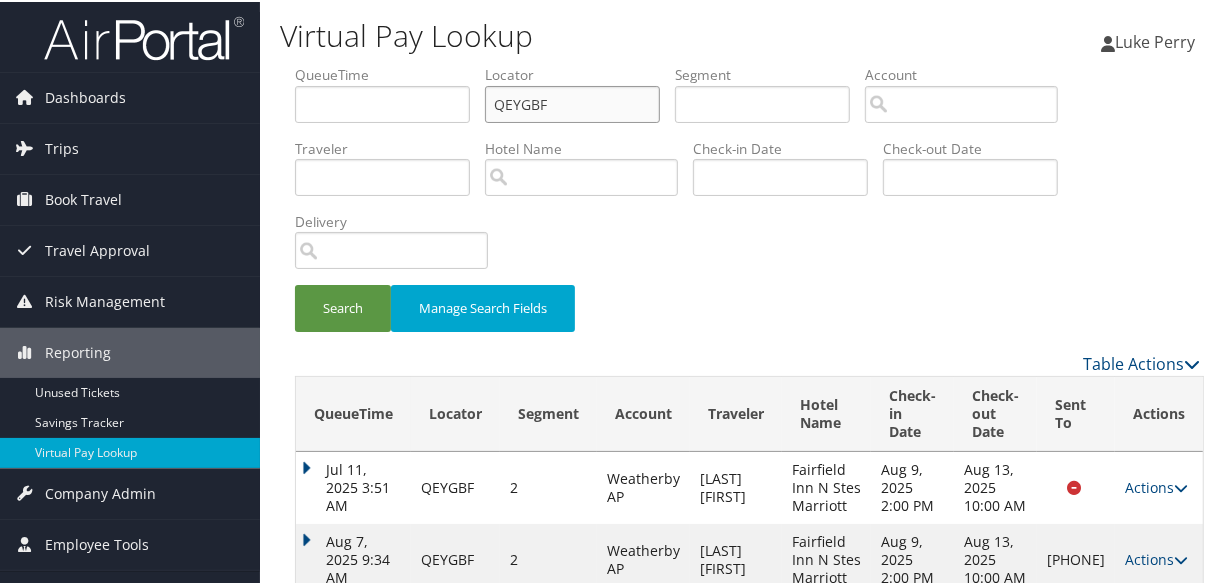 paste on "SUAPAO" 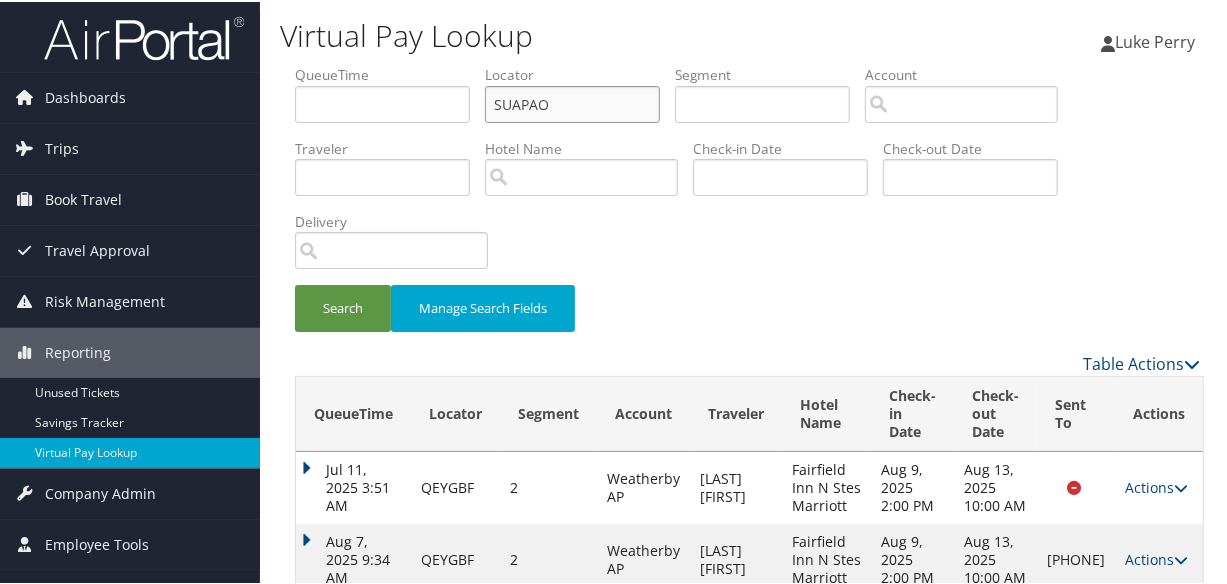 type on "SUAPAO" 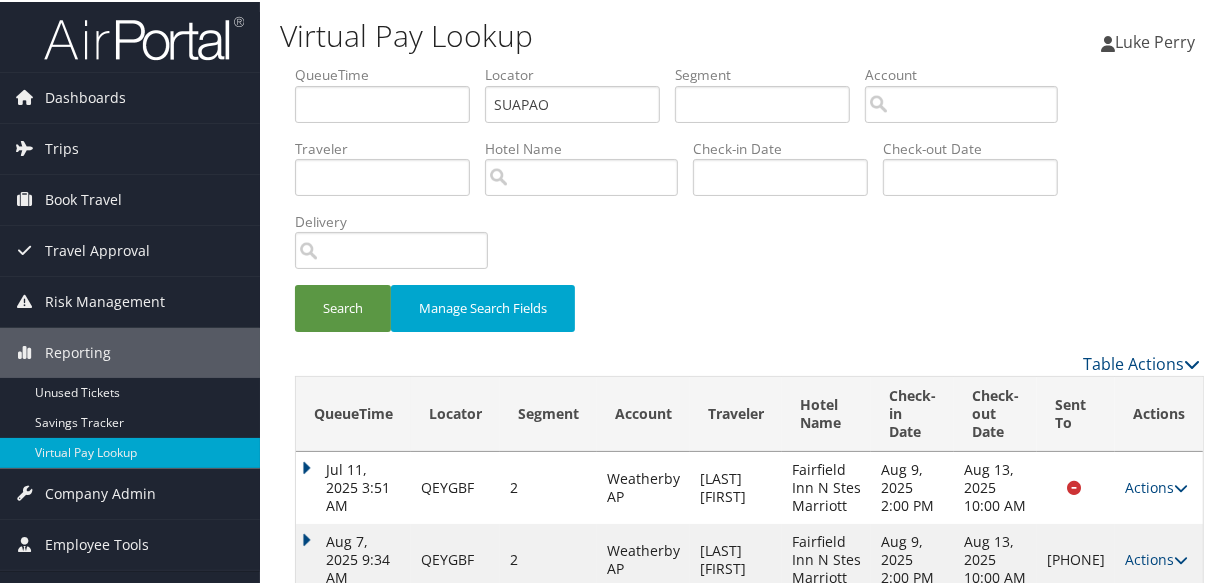 drag, startPoint x: 306, startPoint y: 0, endPoint x: 800, endPoint y: 170, distance: 522.4328 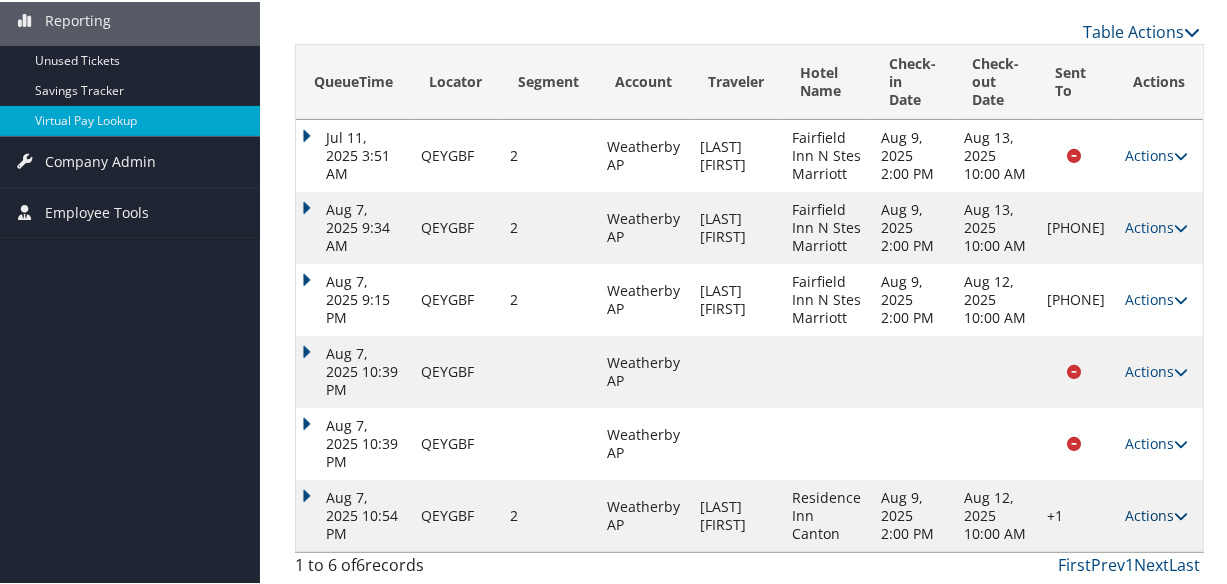 click at bounding box center (1181, 514) 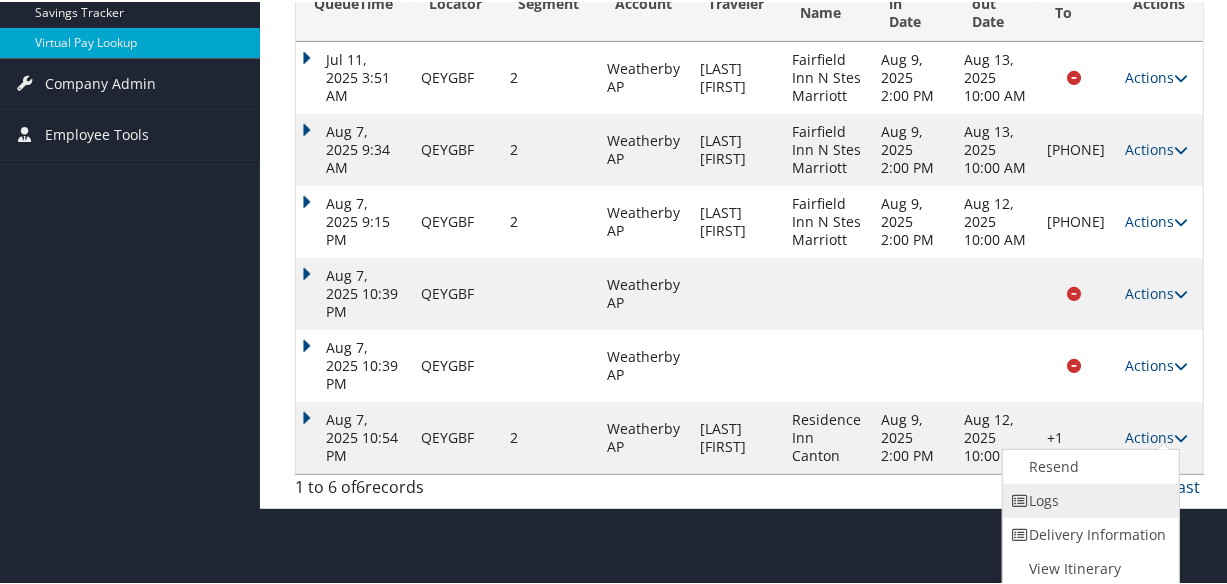 click on "Logs" at bounding box center (1088, 499) 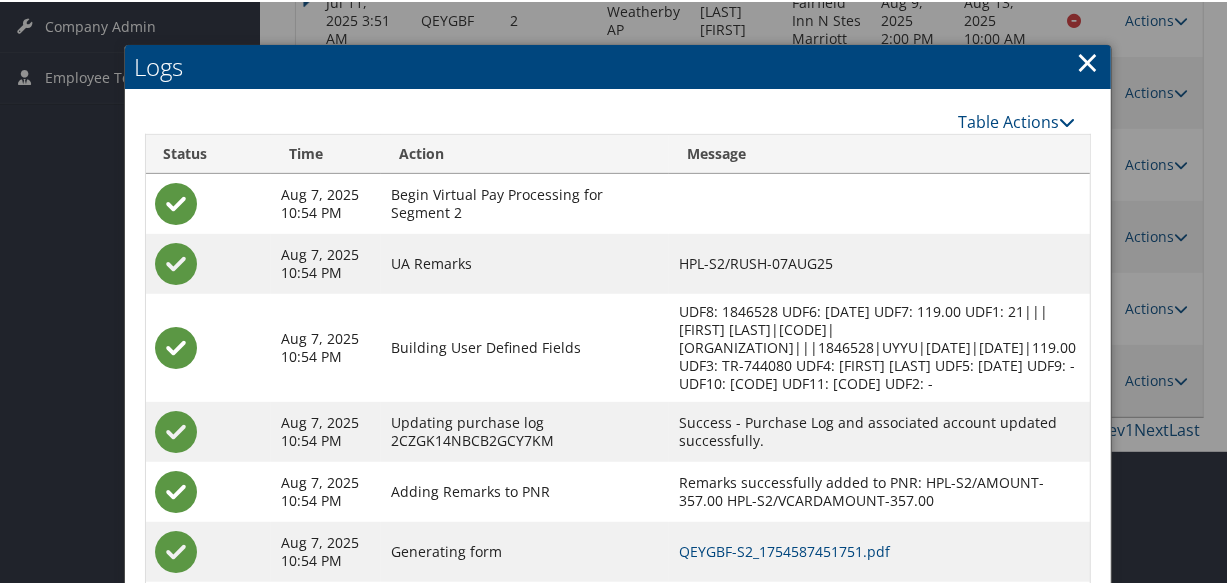 scroll, scrollTop: 596, scrollLeft: 0, axis: vertical 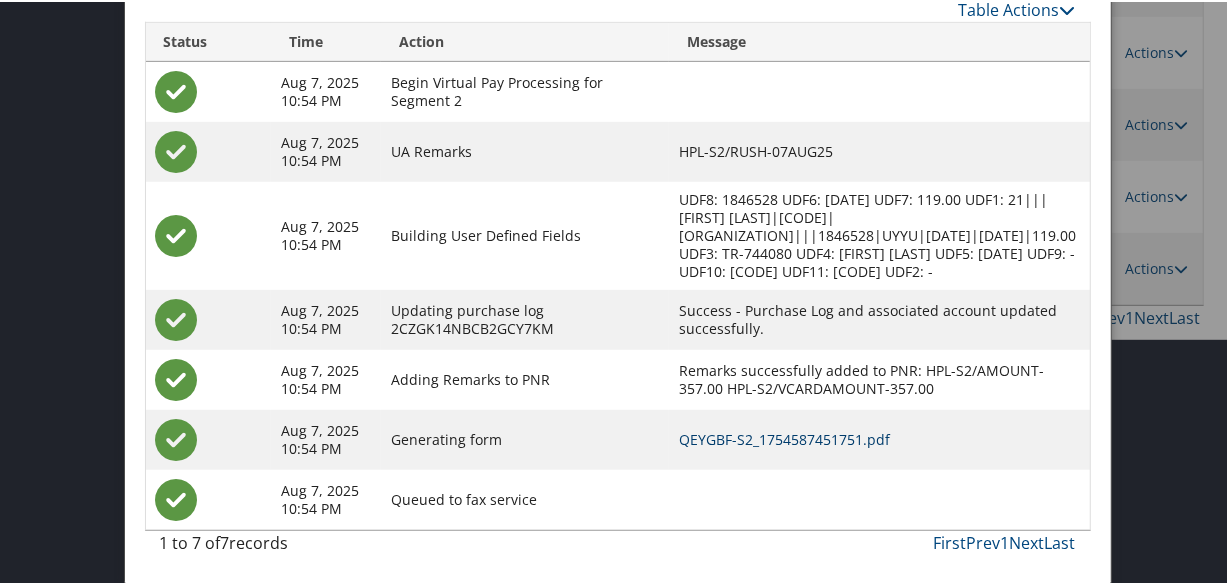 click on "QEYGBF-S2_1754587451751.pdf" at bounding box center [784, 437] 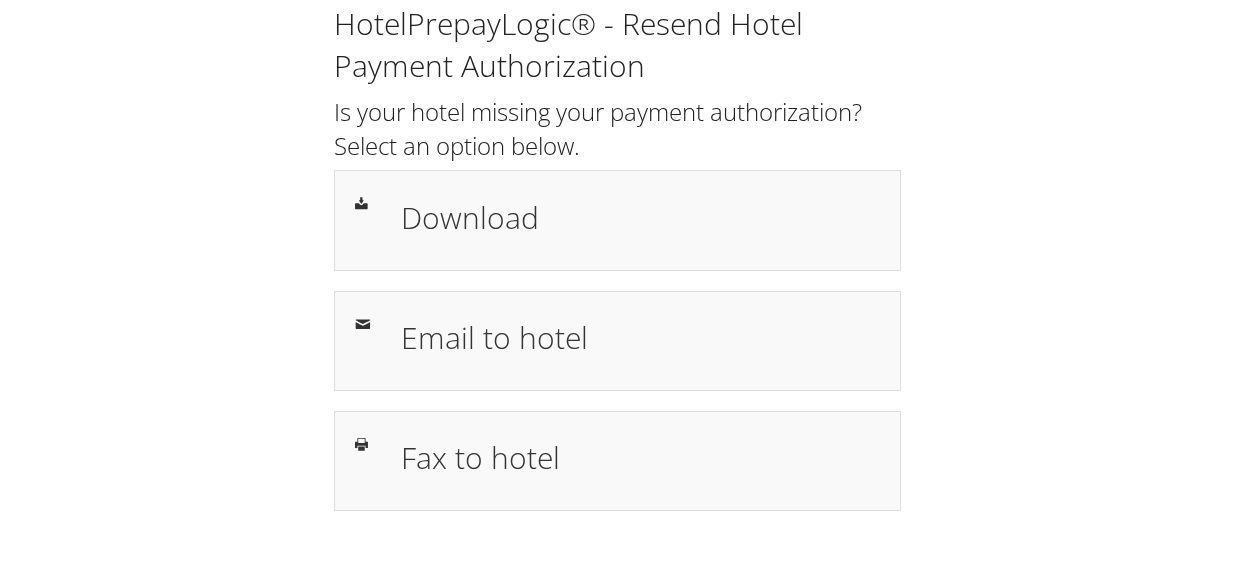 scroll, scrollTop: 0, scrollLeft: 0, axis: both 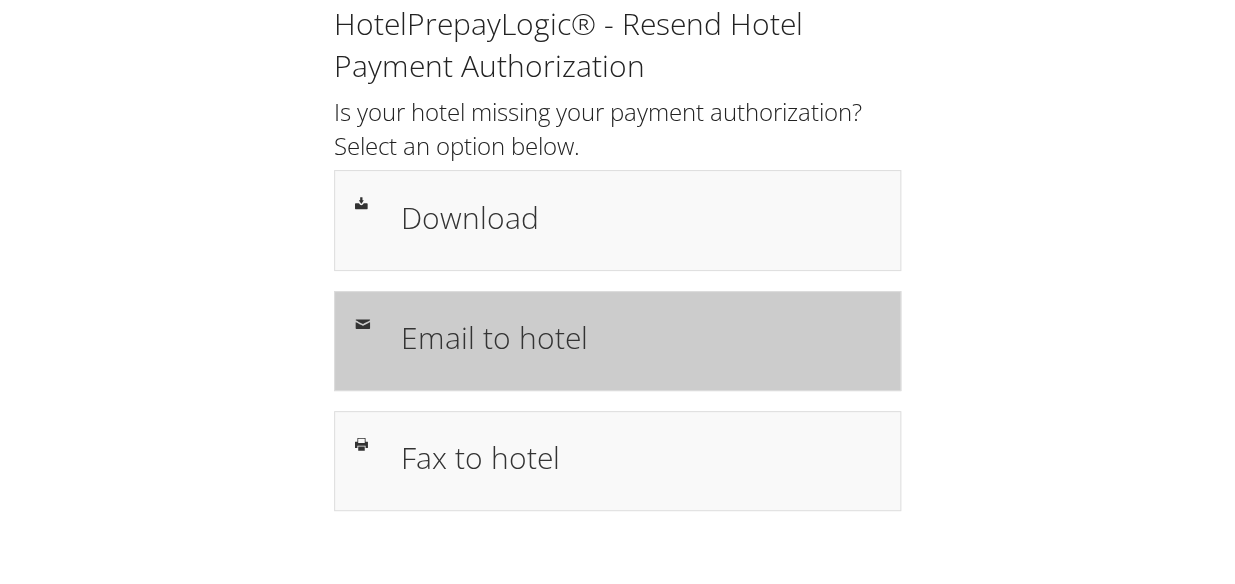 click on "Email to hotel" at bounding box center (618, 341) 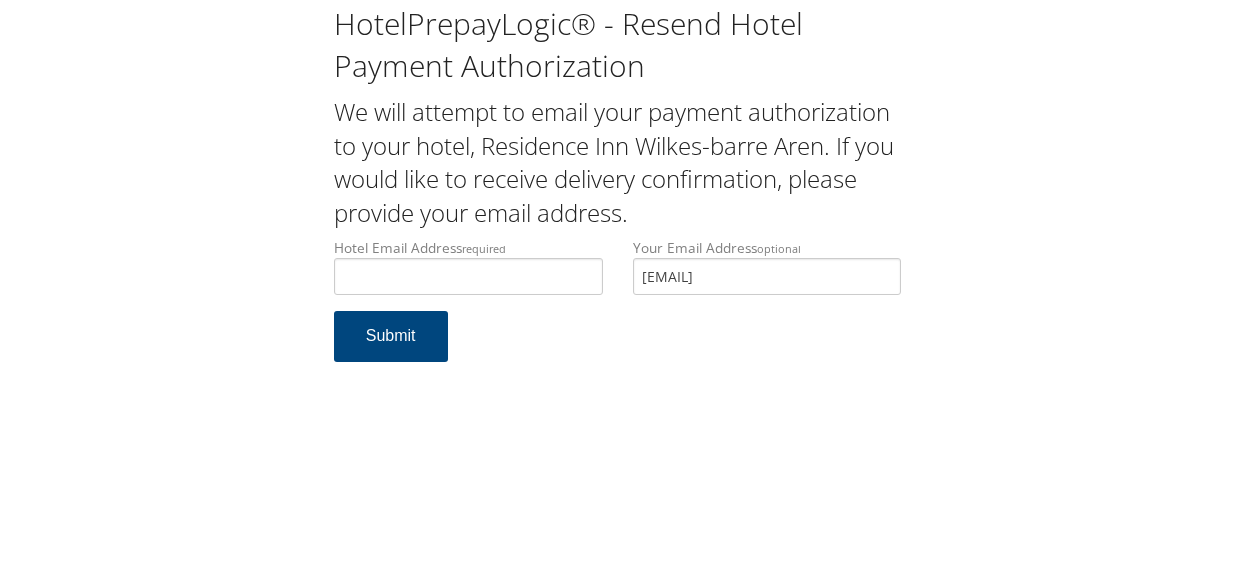 scroll, scrollTop: 0, scrollLeft: 0, axis: both 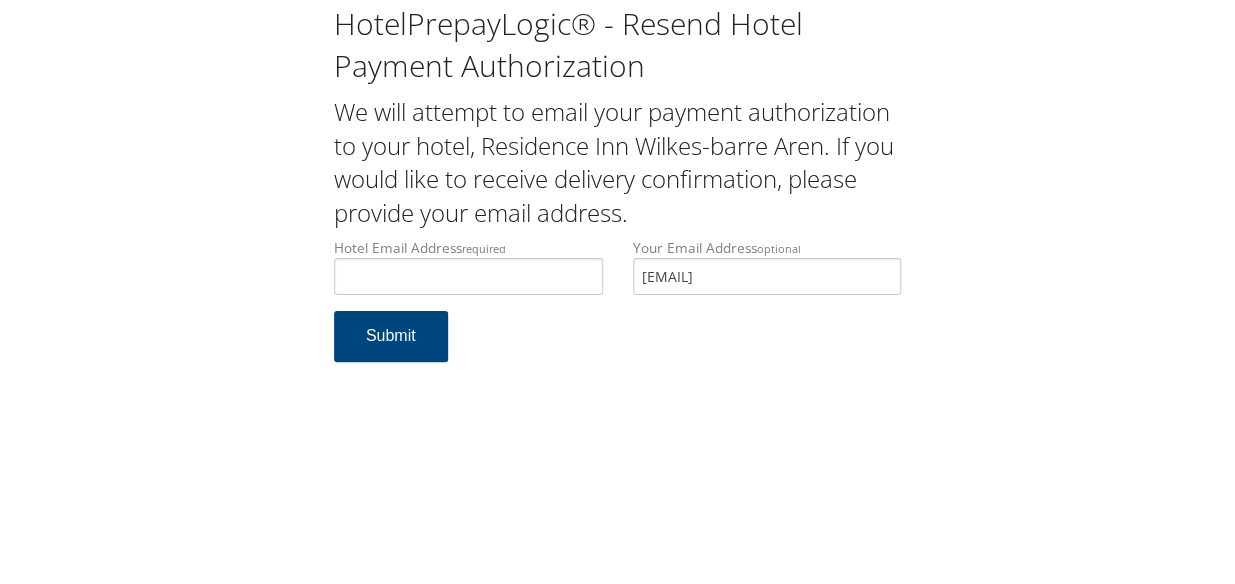 type on "ecare@chghealthcare.com" 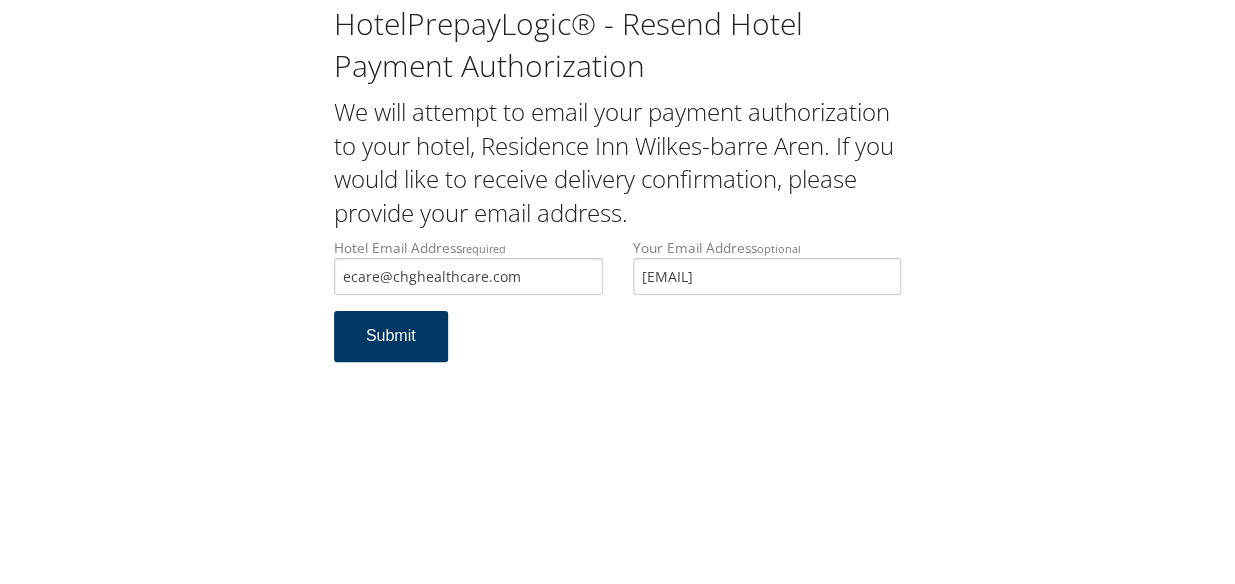 click on "Submit" at bounding box center (391, 336) 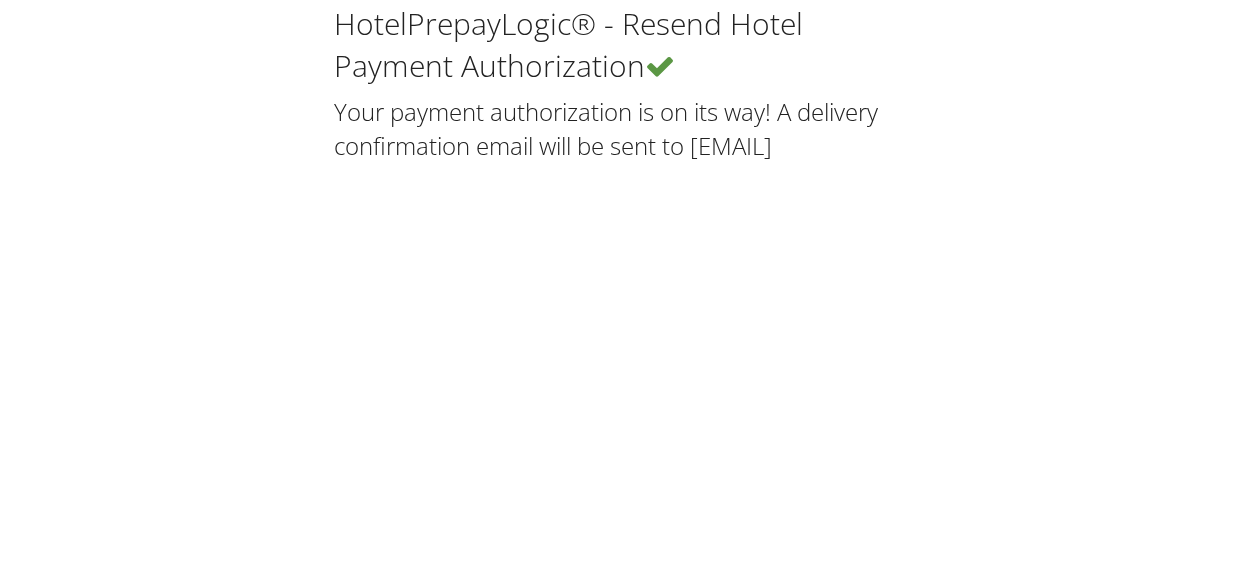 scroll, scrollTop: 0, scrollLeft: 0, axis: both 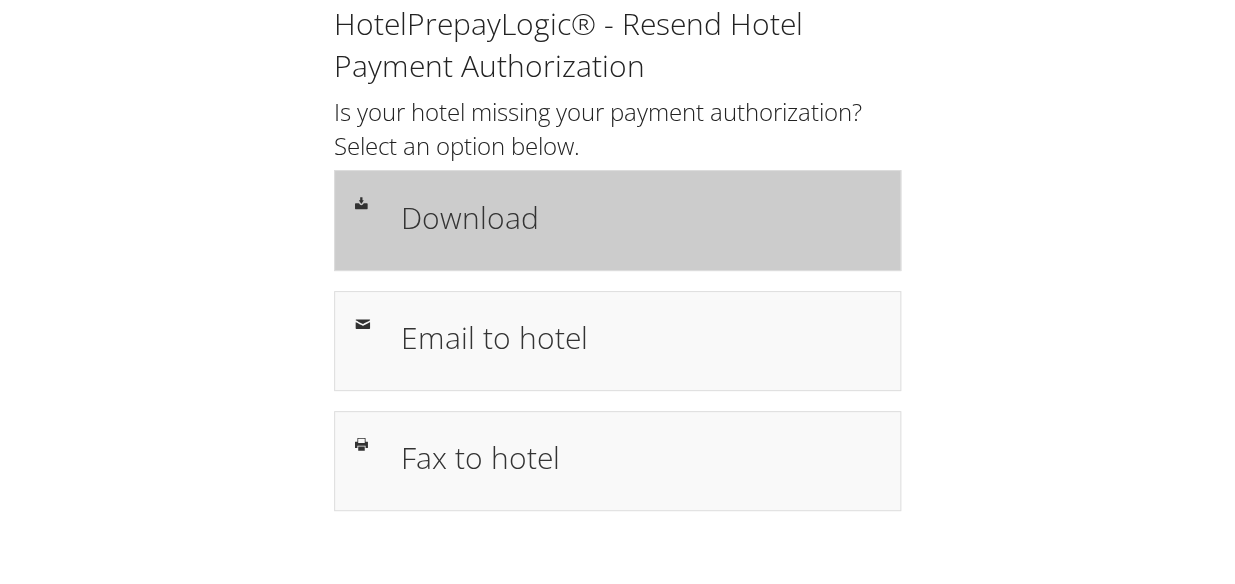 click on "Download" at bounding box center (640, 217) 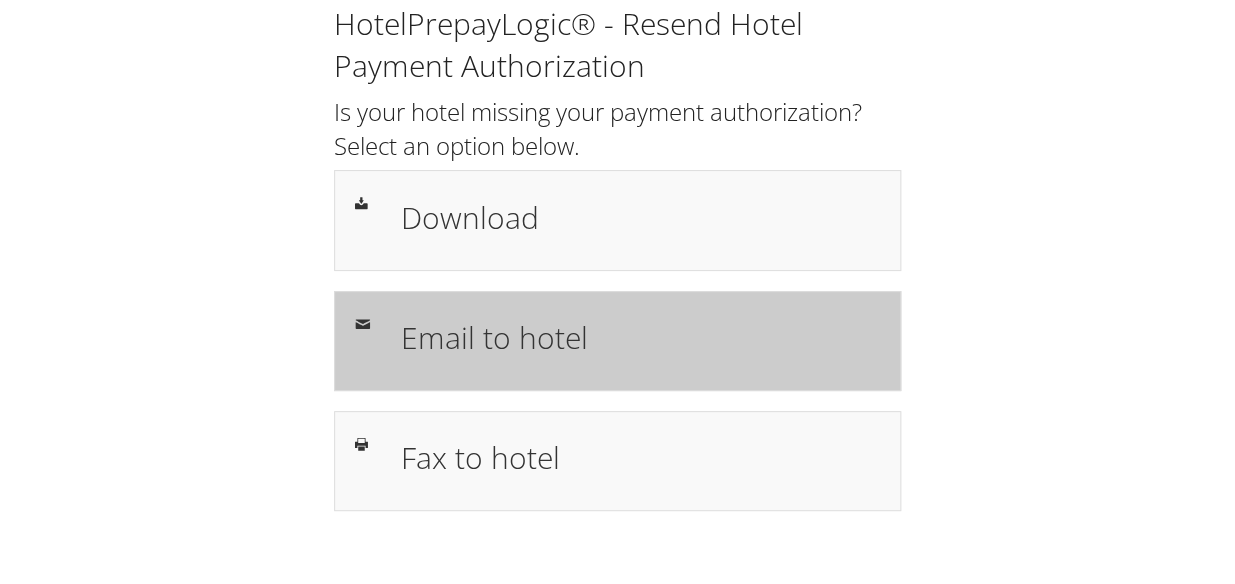 click on "Email to hotel" at bounding box center (640, 337) 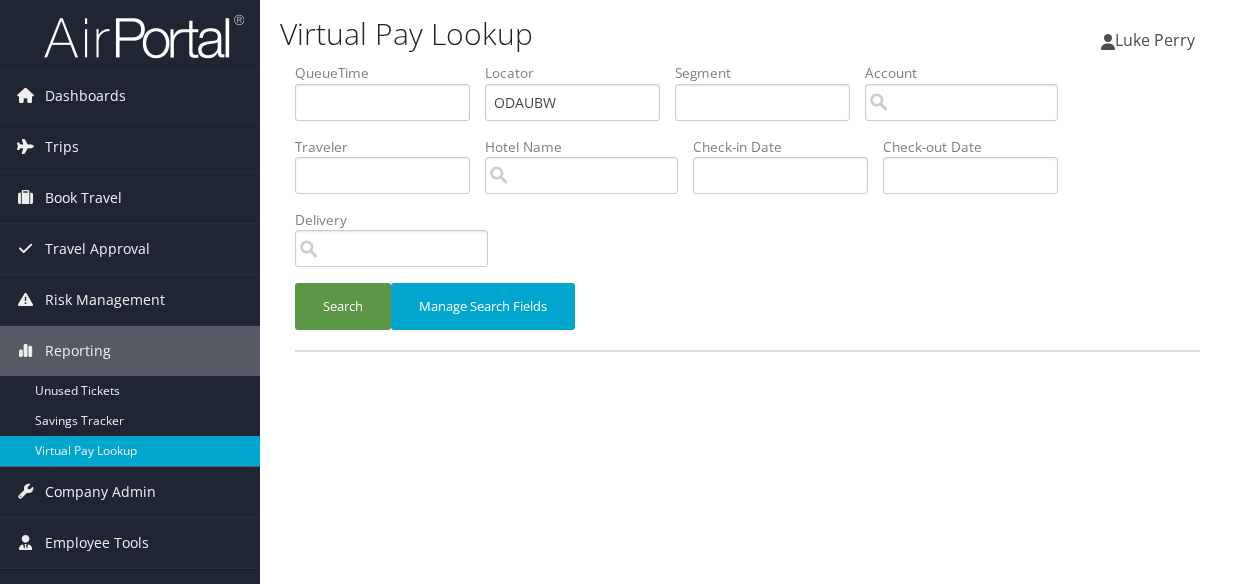 scroll, scrollTop: 0, scrollLeft: 0, axis: both 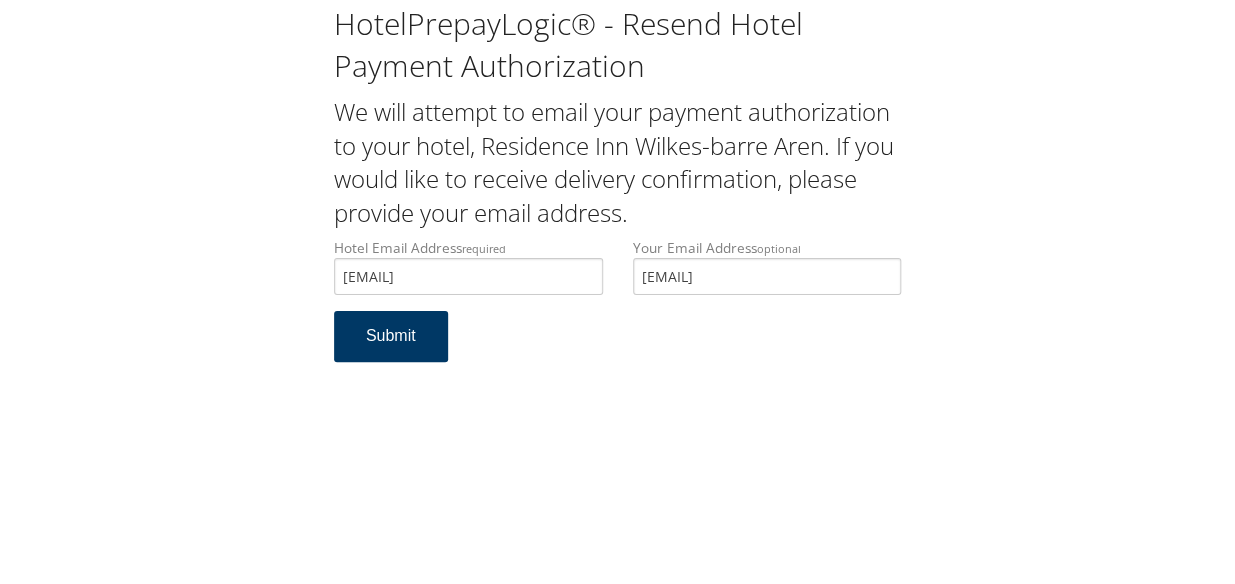 type on "[EMAIL]" 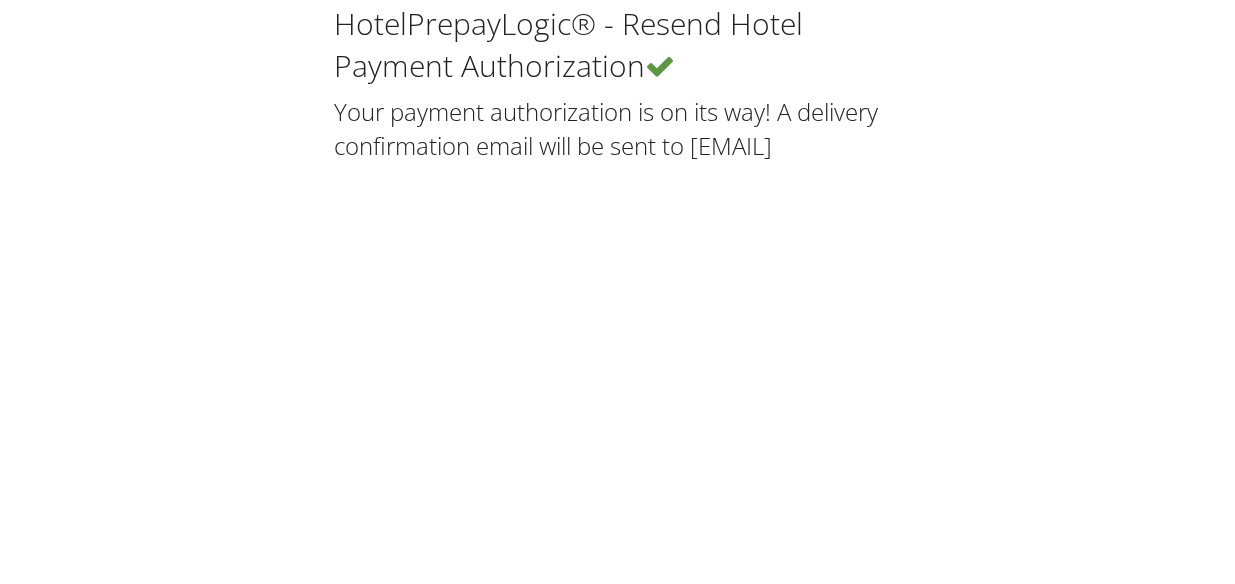 scroll, scrollTop: 0, scrollLeft: 0, axis: both 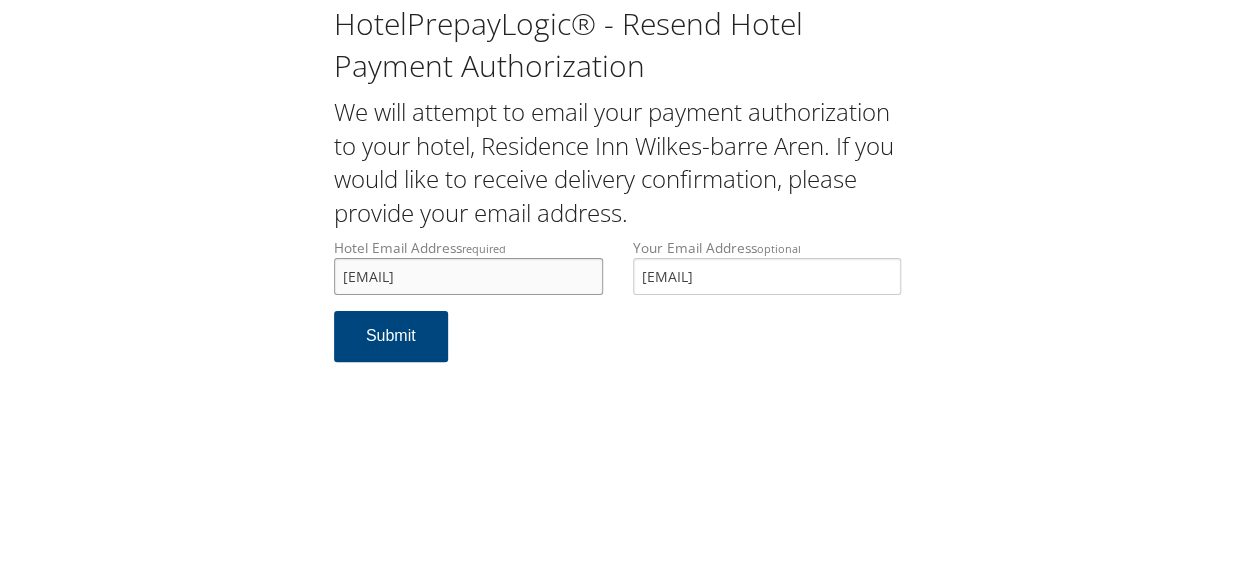 drag, startPoint x: 480, startPoint y: 278, endPoint x: 228, endPoint y: 278, distance: 252 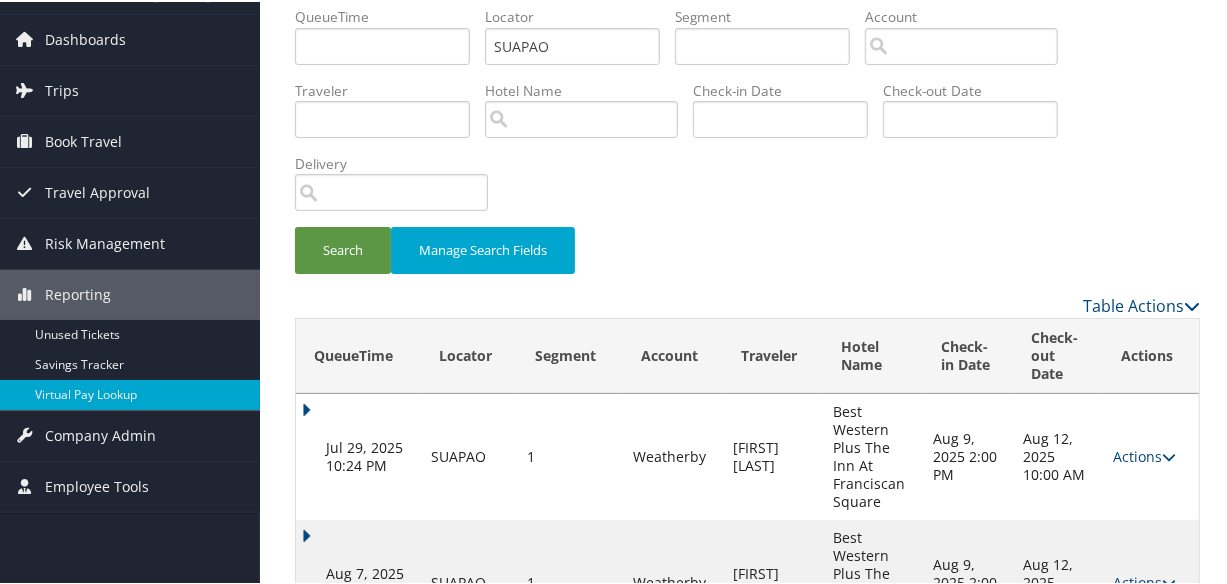 scroll, scrollTop: 152, scrollLeft: 0, axis: vertical 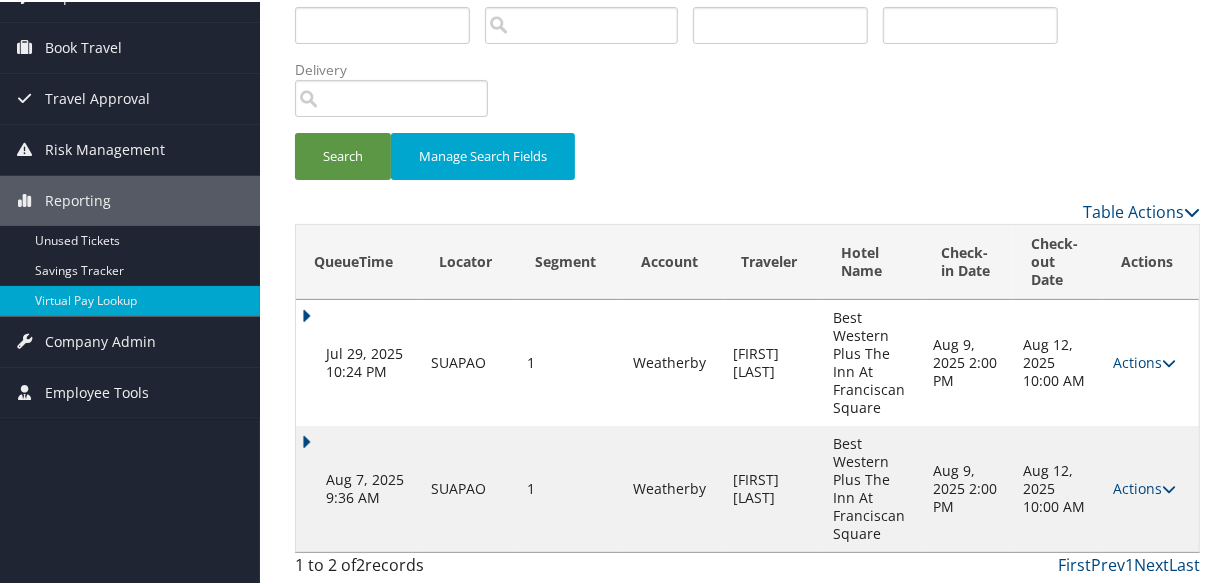 click on "Aug 7, 2025 9:36 AM" at bounding box center (358, 487) 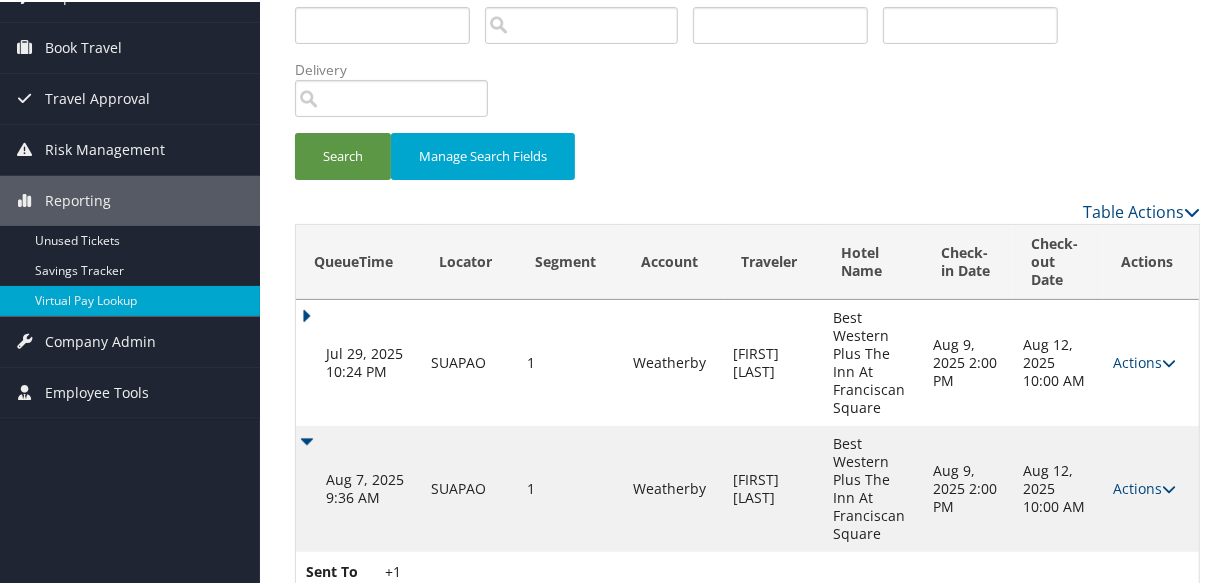 scroll, scrollTop: 237, scrollLeft: 0, axis: vertical 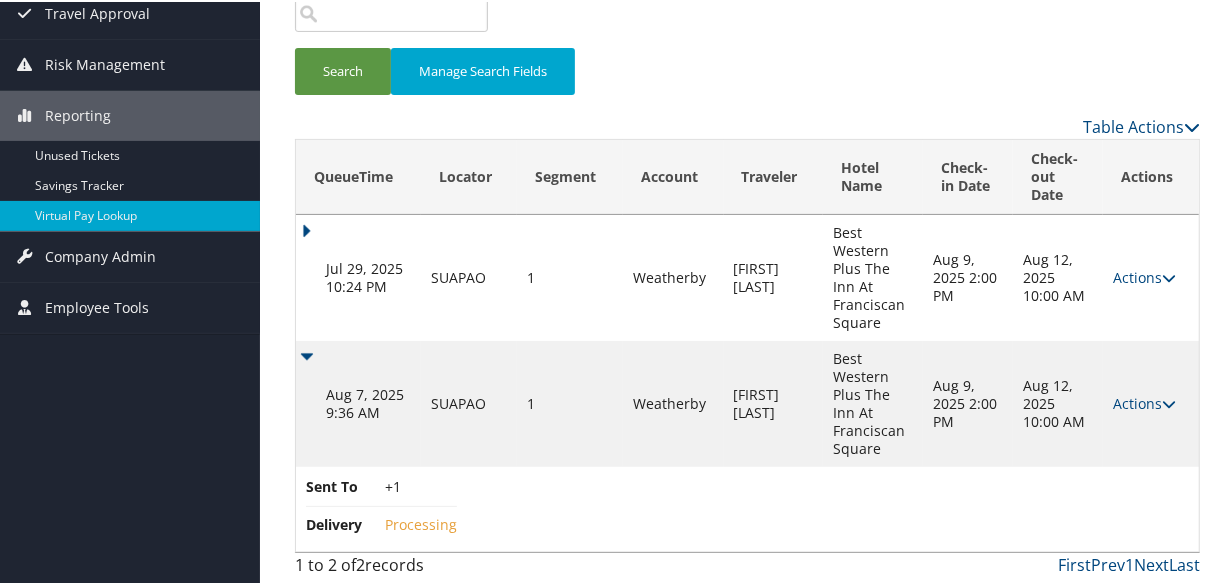 click on "Search Manage Search Fields" at bounding box center (747, -31) 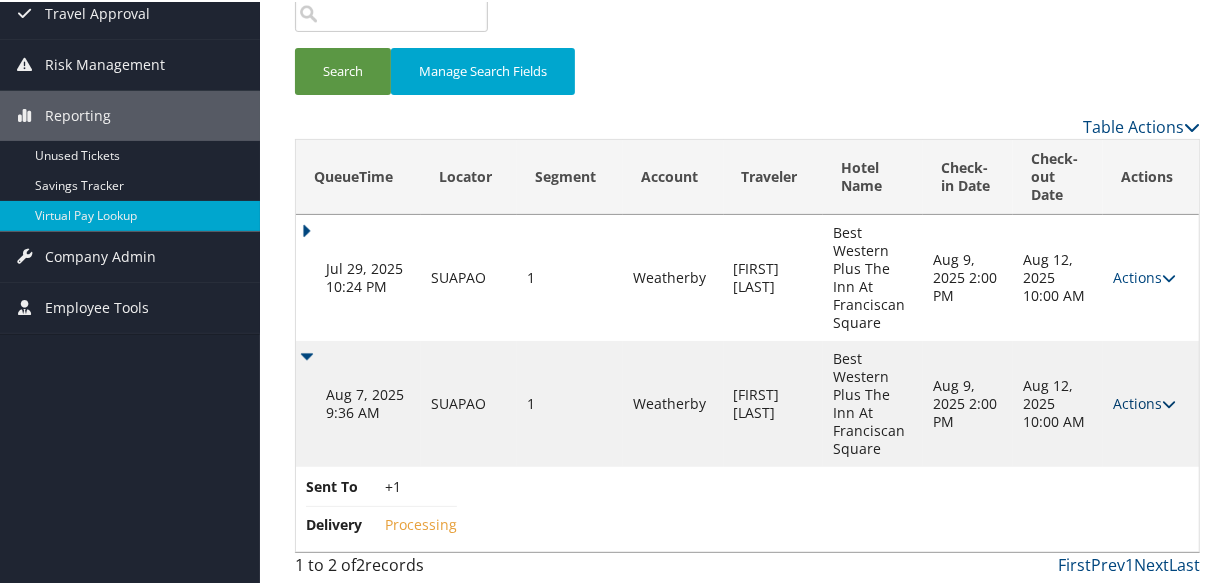 click on "Actions" at bounding box center (1144, 401) 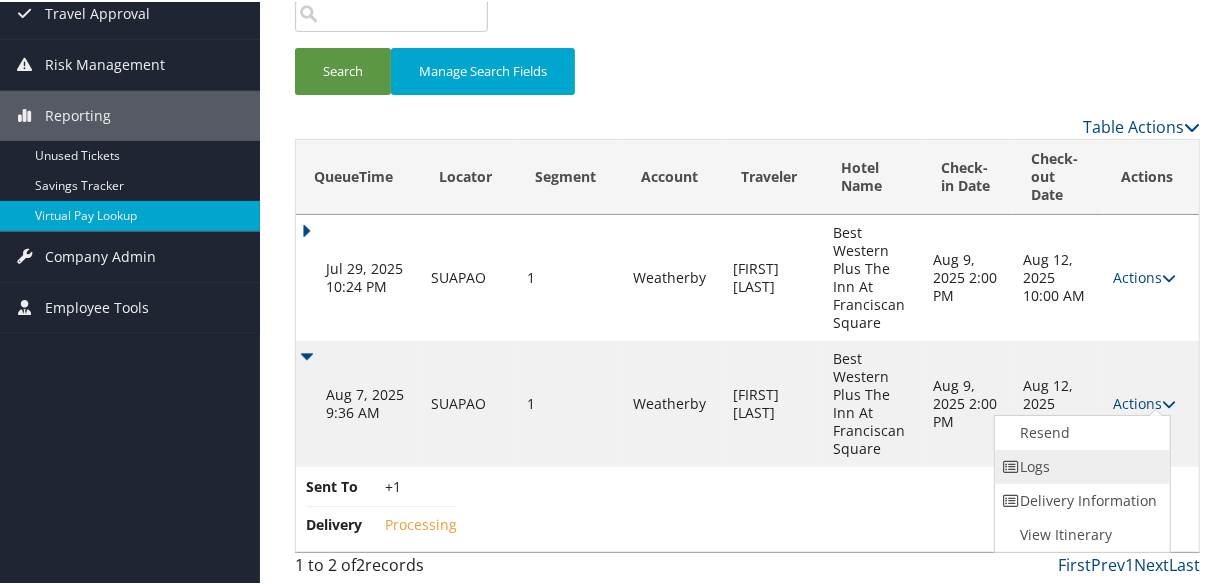 click on "Logs" at bounding box center [1080, 465] 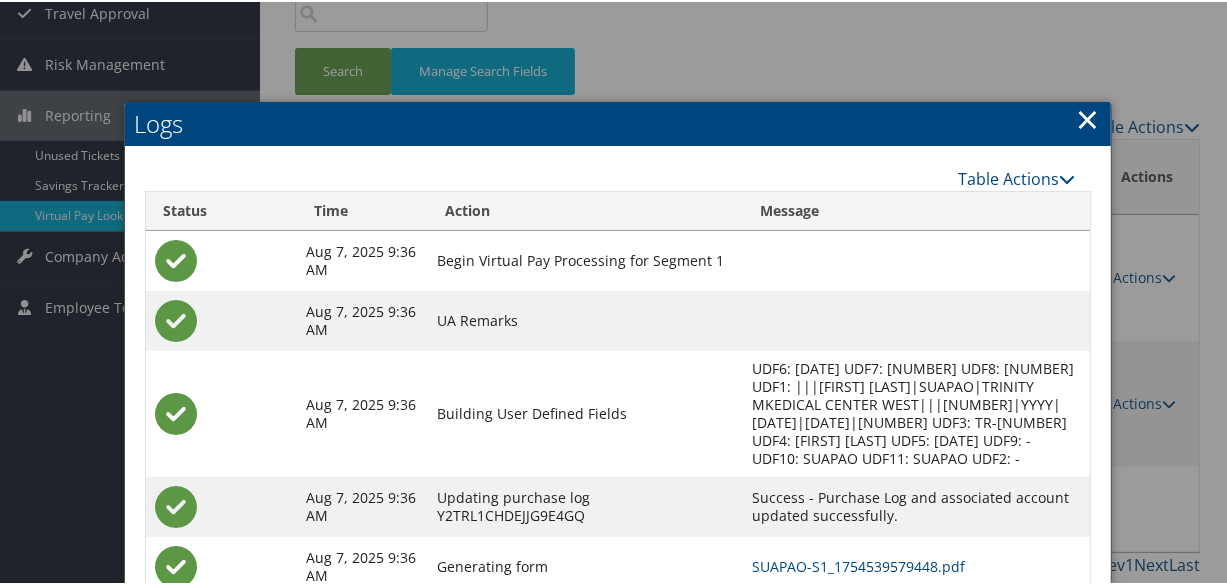 click on "×" at bounding box center (1088, 117) 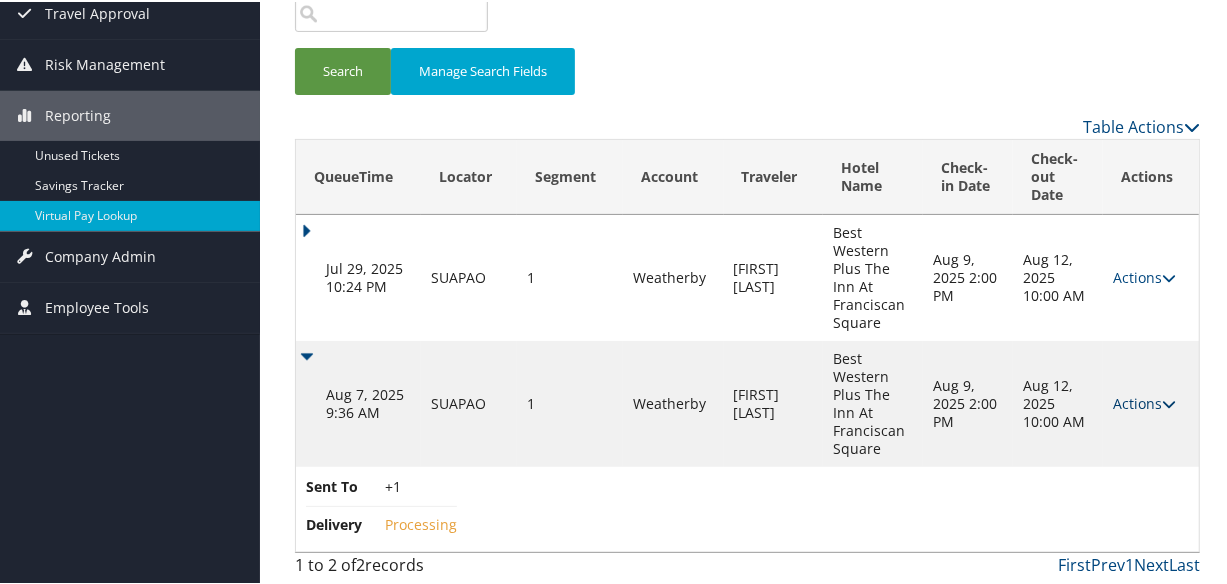 click on "Actions" at bounding box center [1144, 401] 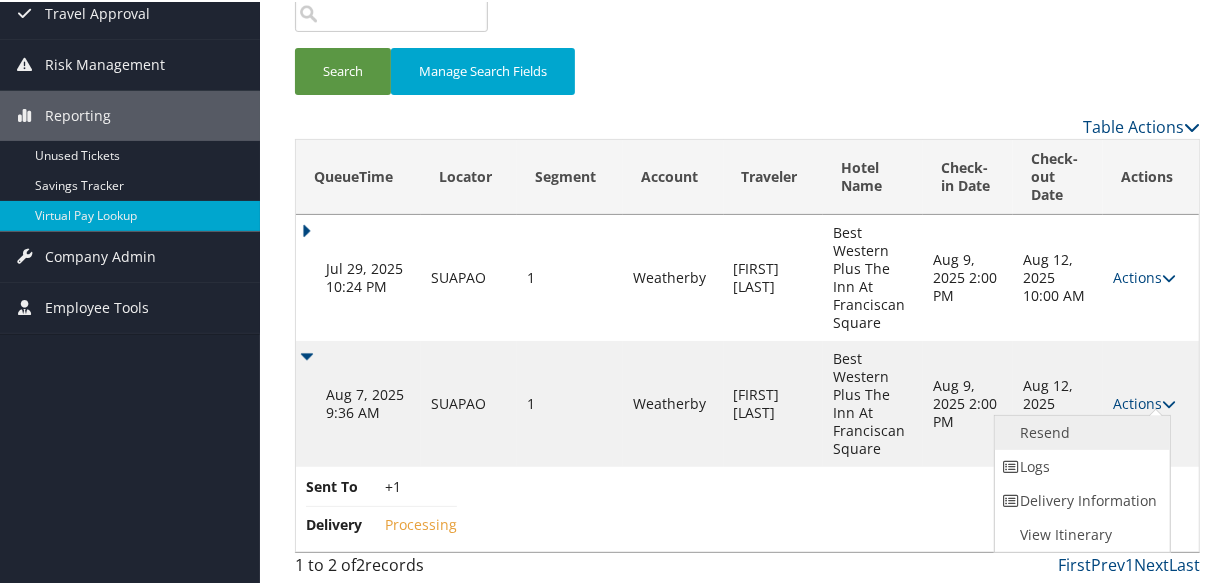 click on "Resend" at bounding box center [1080, 431] 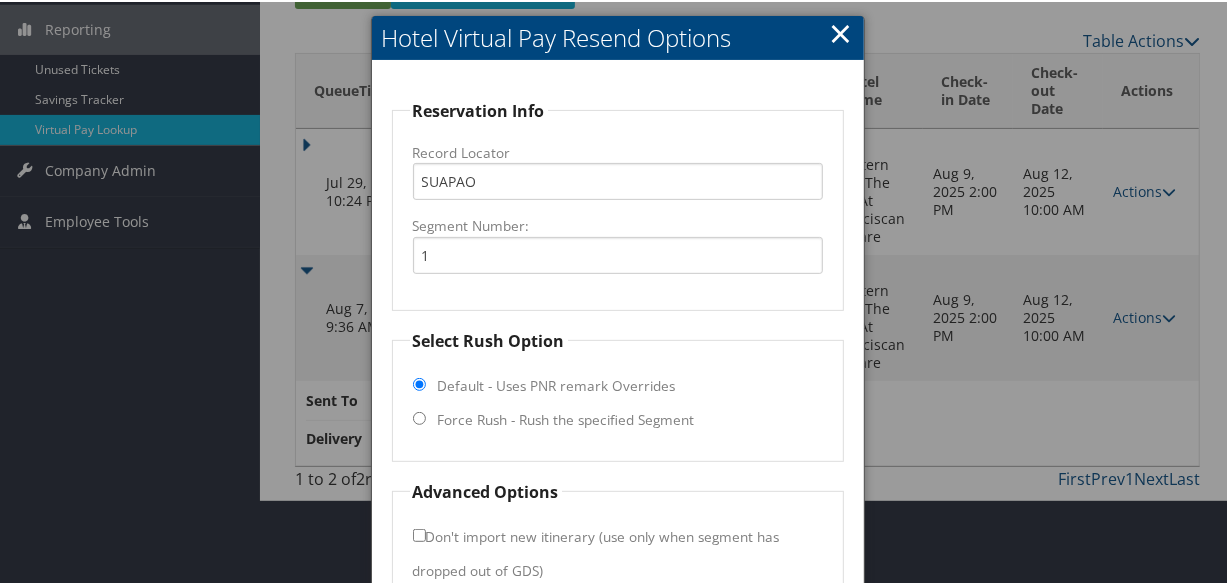 scroll, scrollTop: 430, scrollLeft: 0, axis: vertical 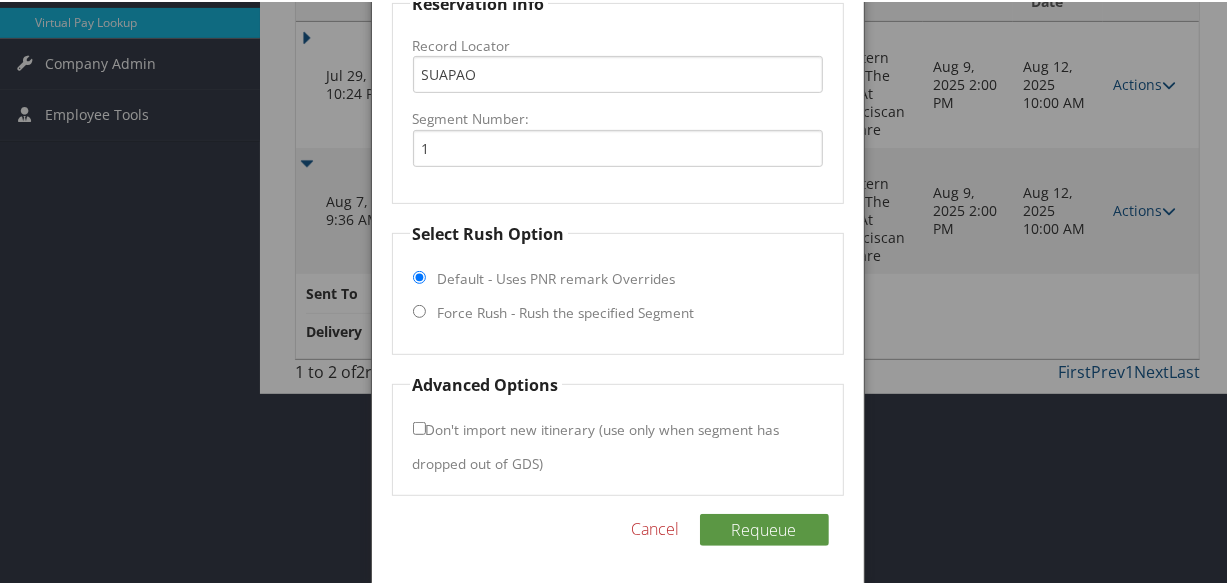click on "Force Rush - Rush the specified Segment" at bounding box center [566, 311] 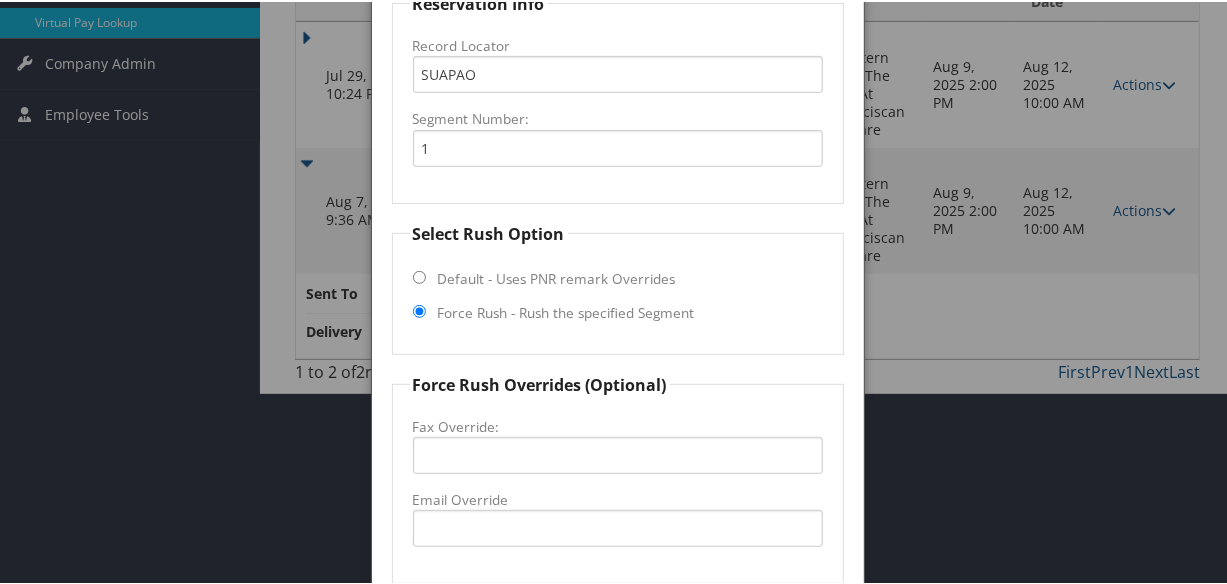 scroll, scrollTop: 660, scrollLeft: 0, axis: vertical 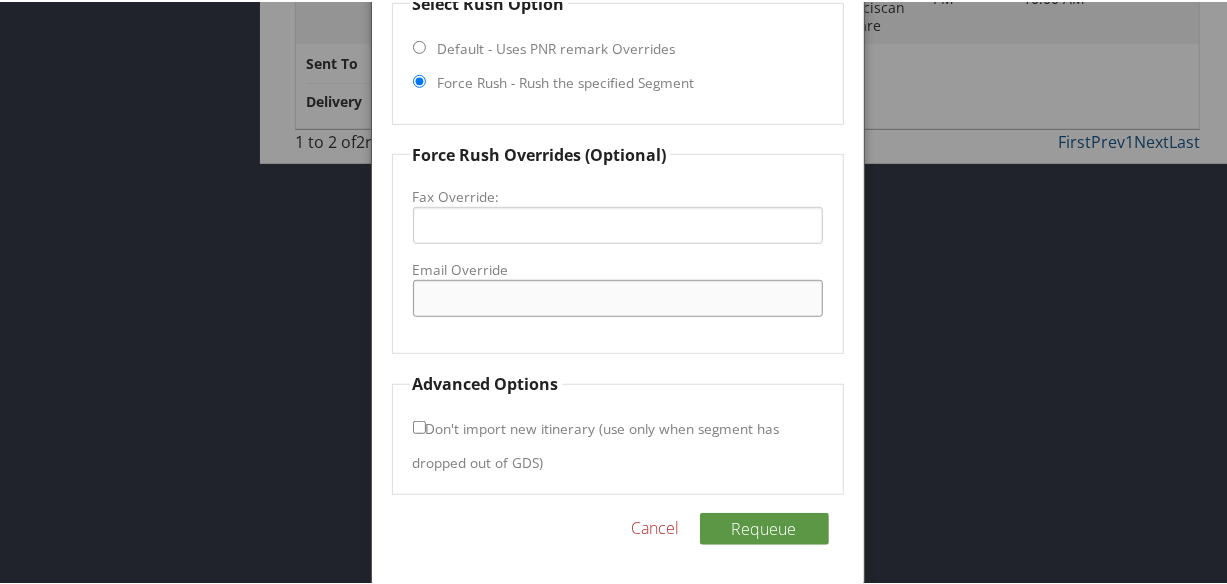 click on "Email Override" at bounding box center [618, 296] 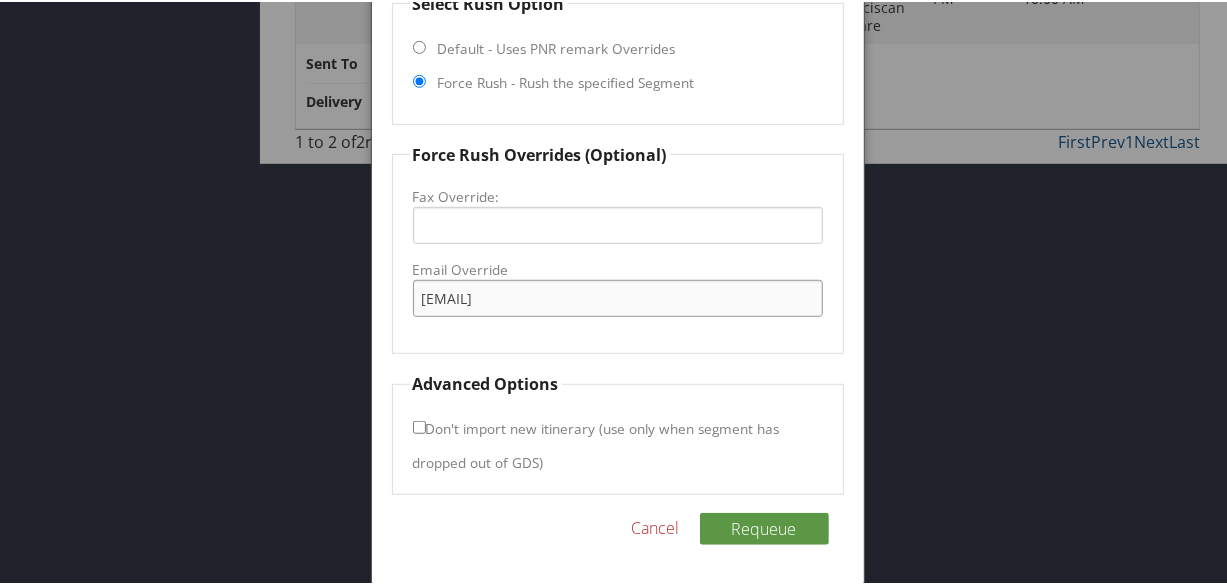 click on "stevenwillbestwestern@gmail.com" at bounding box center [618, 296] 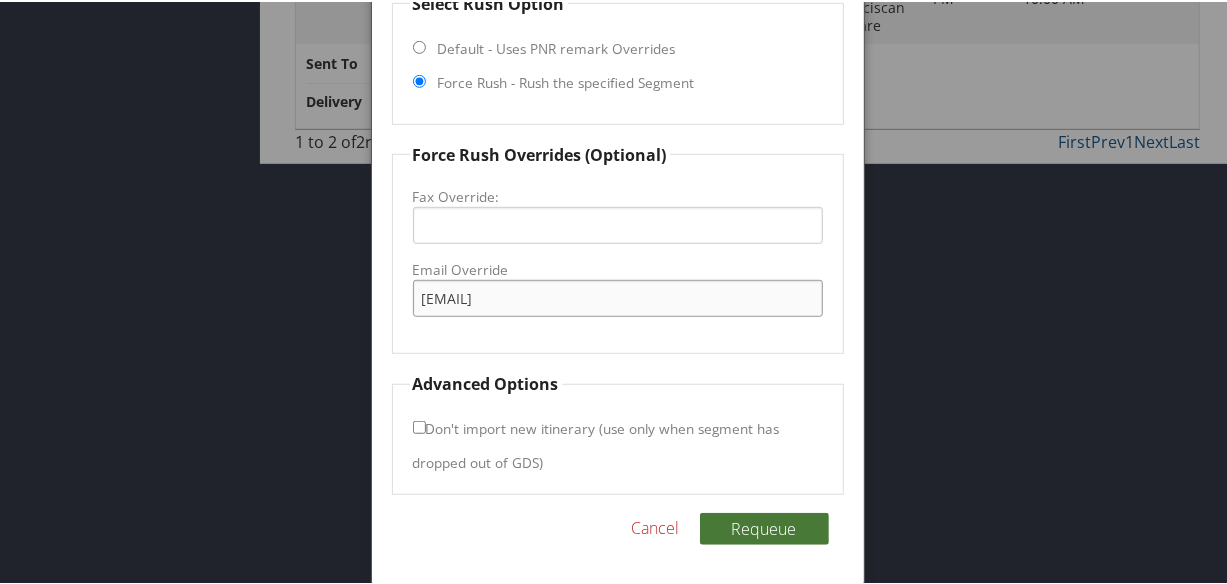 type on "steubenvillebestwestern@gmail.com" 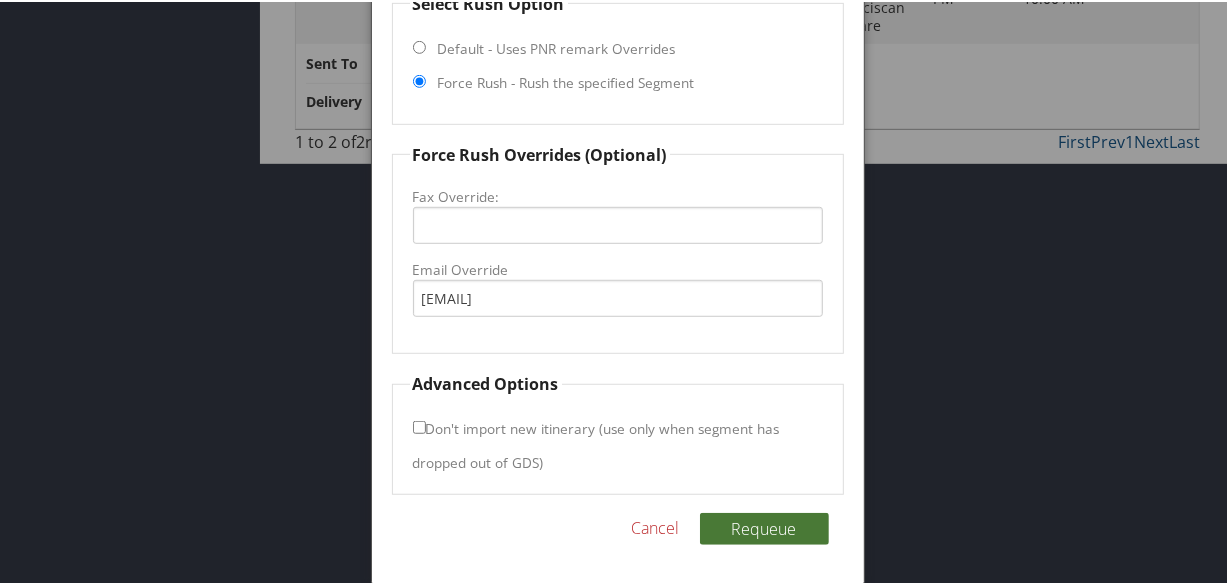 click on "Requeue" at bounding box center (764, 527) 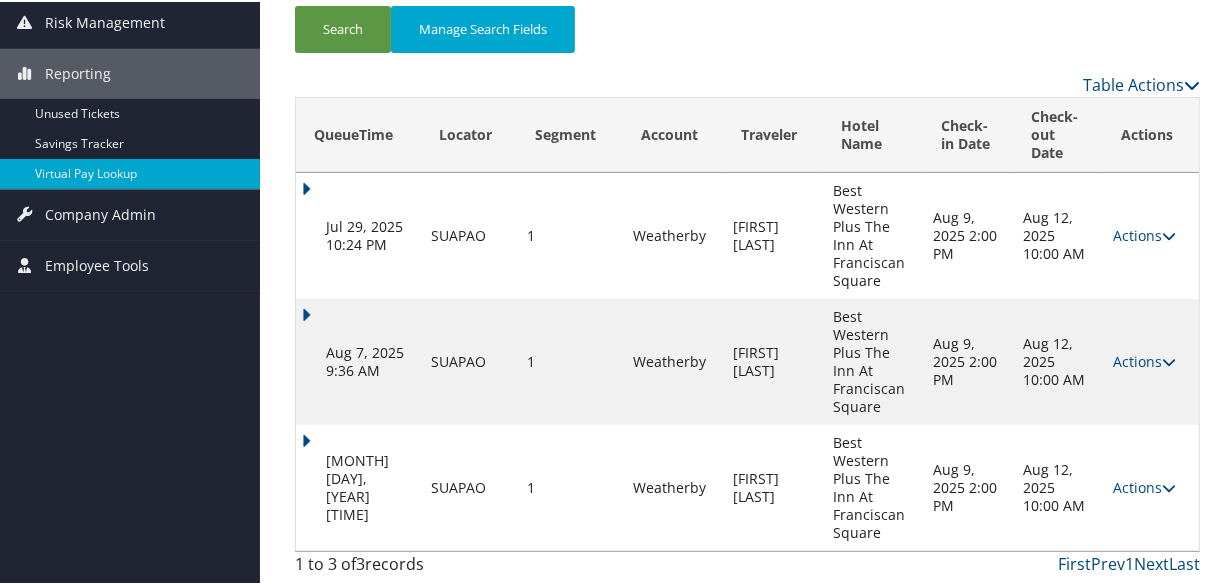 scroll, scrollTop: 278, scrollLeft: 0, axis: vertical 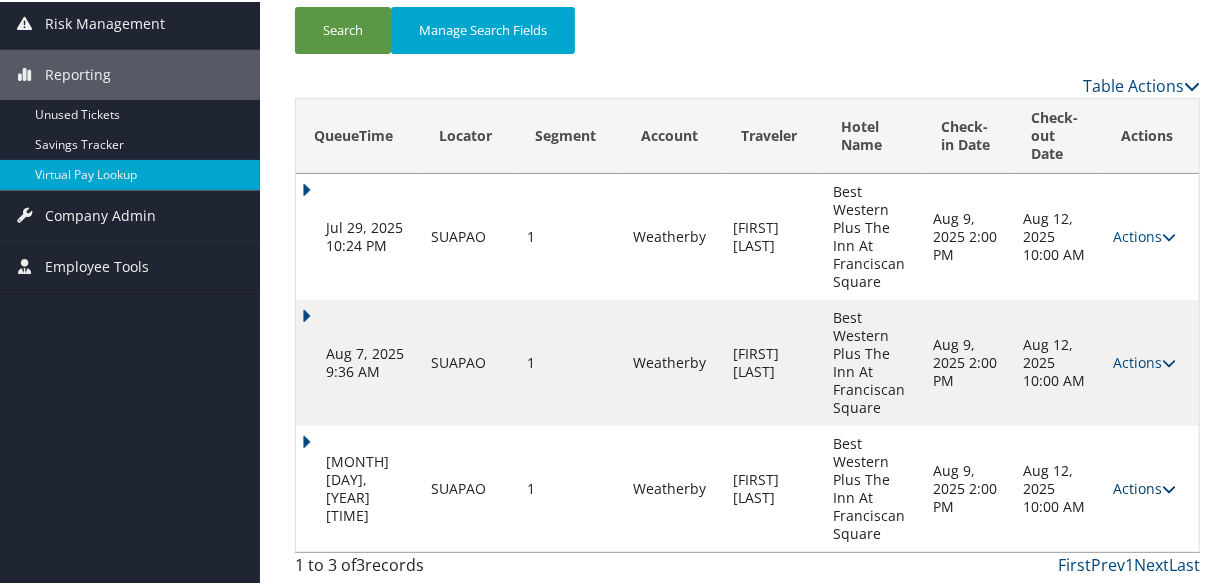 click at bounding box center (1169, 487) 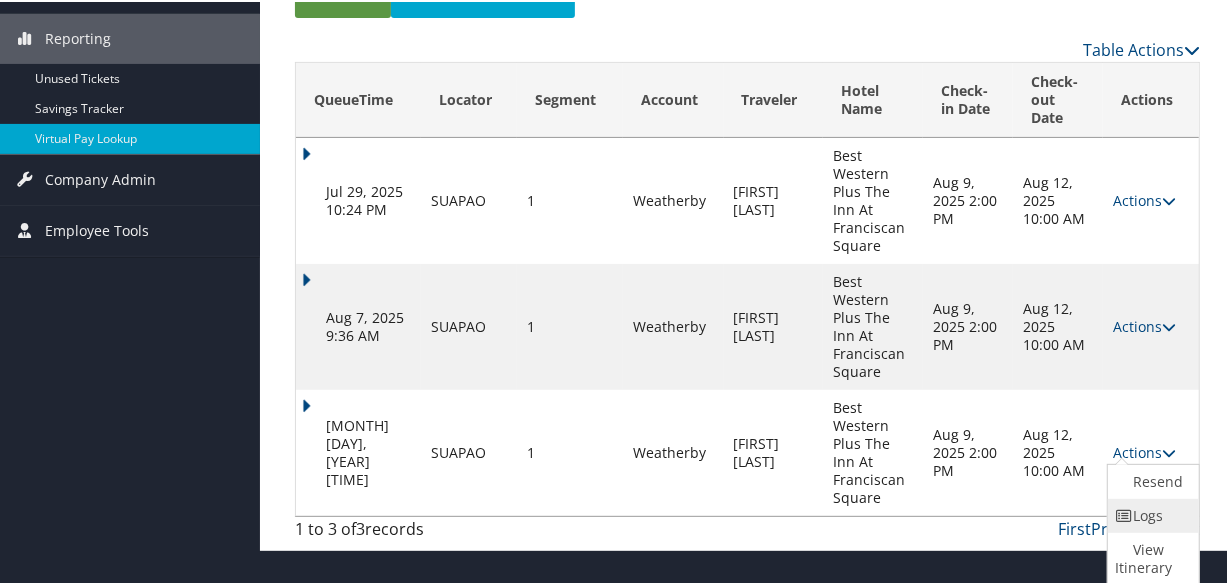 click at bounding box center [1125, 514] 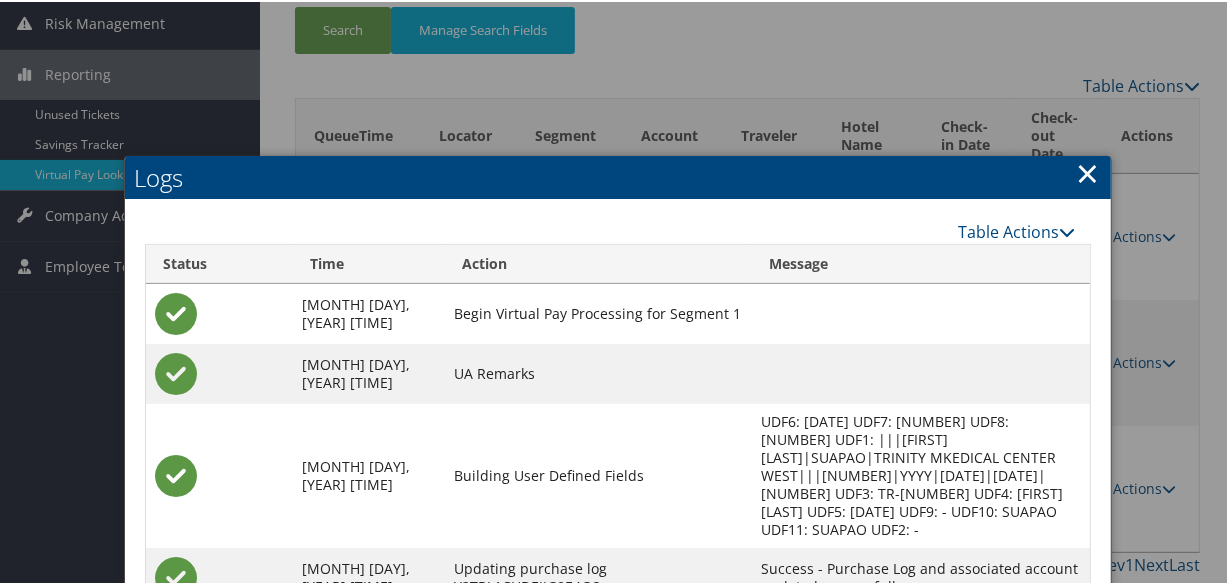 scroll, scrollTop: 500, scrollLeft: 0, axis: vertical 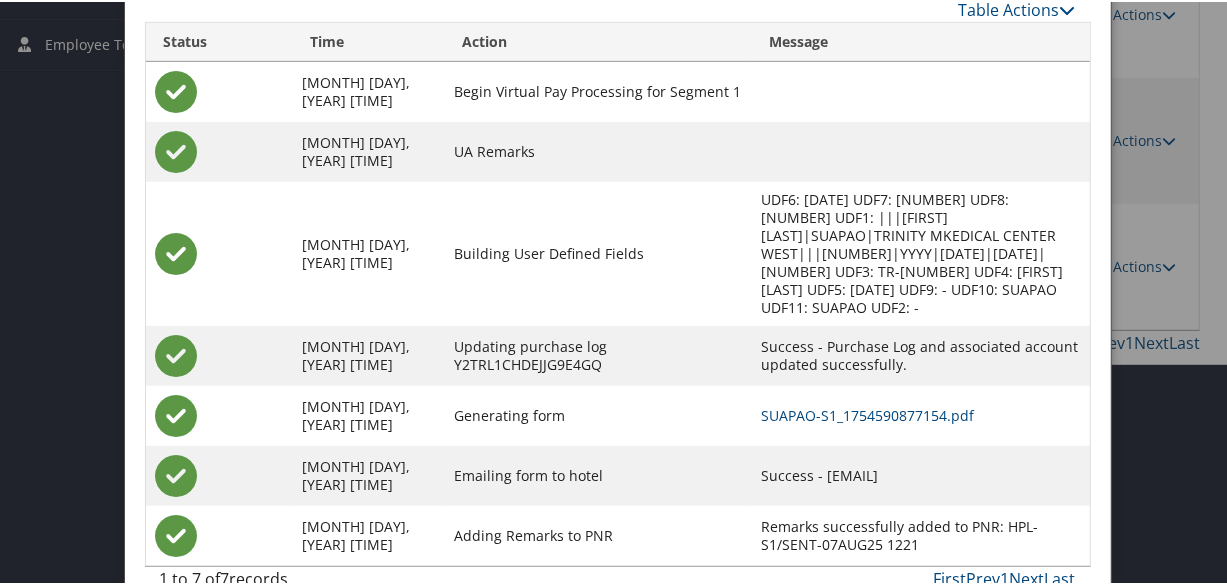 drag, startPoint x: 735, startPoint y: 435, endPoint x: 650, endPoint y: 370, distance: 107.00467 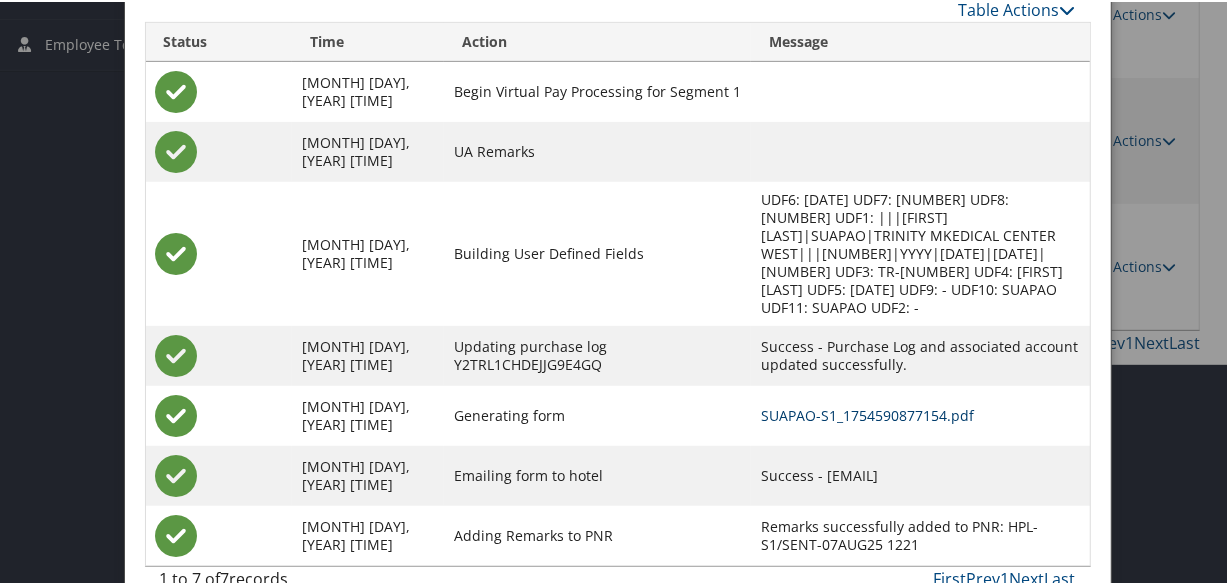 click on "SUAPAO-S1_1754590877154.pdf" at bounding box center [867, 413] 